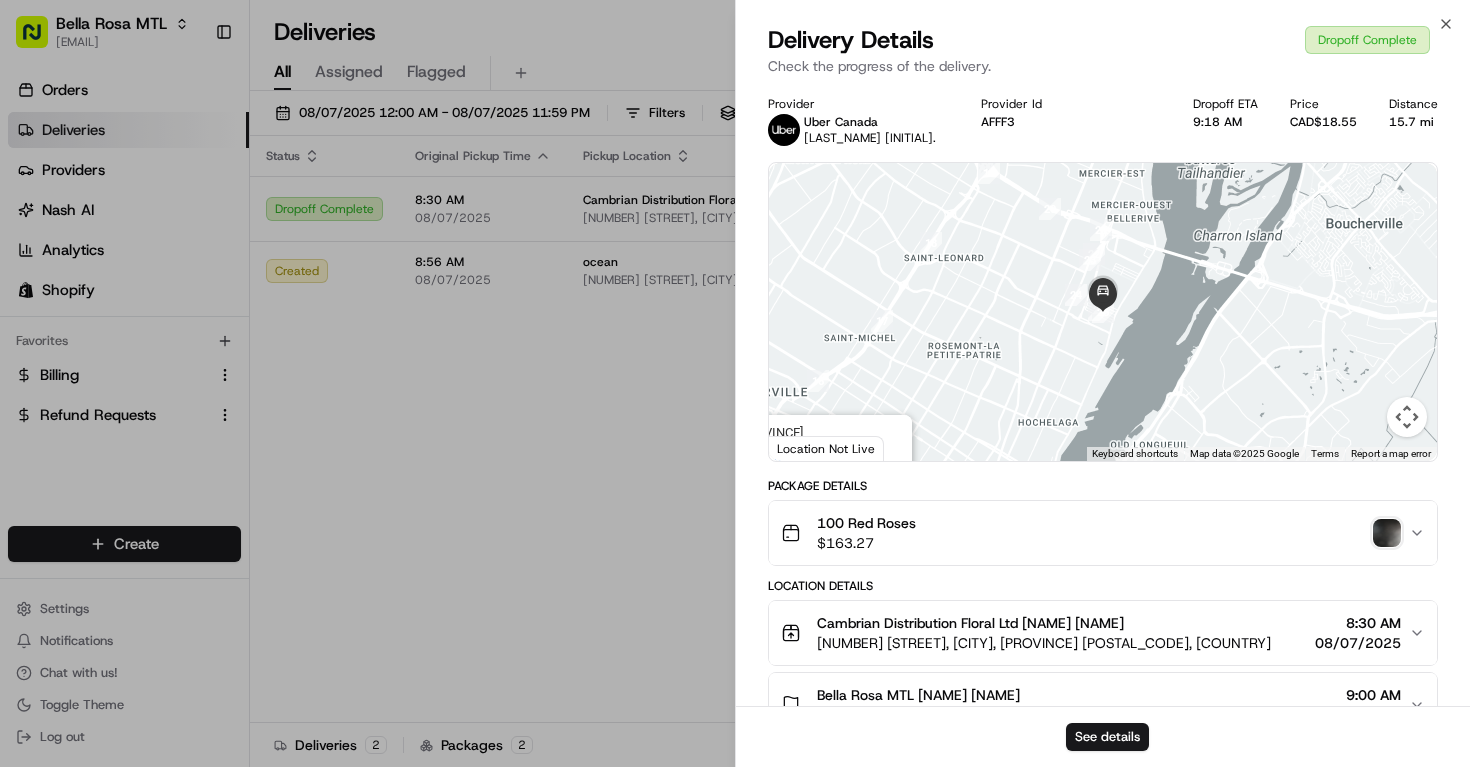 drag, startPoint x: 0, startPoint y: 0, endPoint x: 510, endPoint y: 508, distance: 719.8361 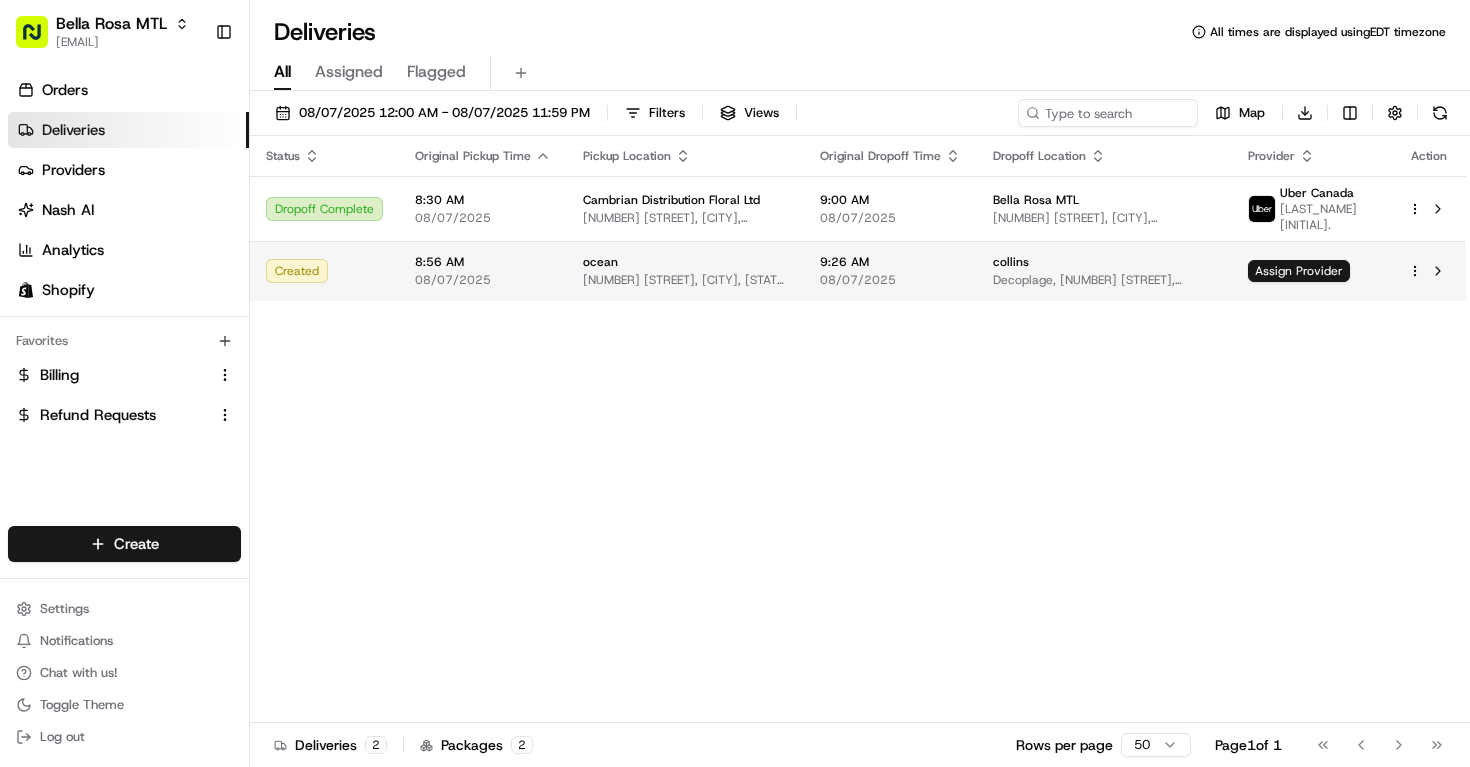 click on "8:56 AM 08/07/2025" at bounding box center (483, 271) 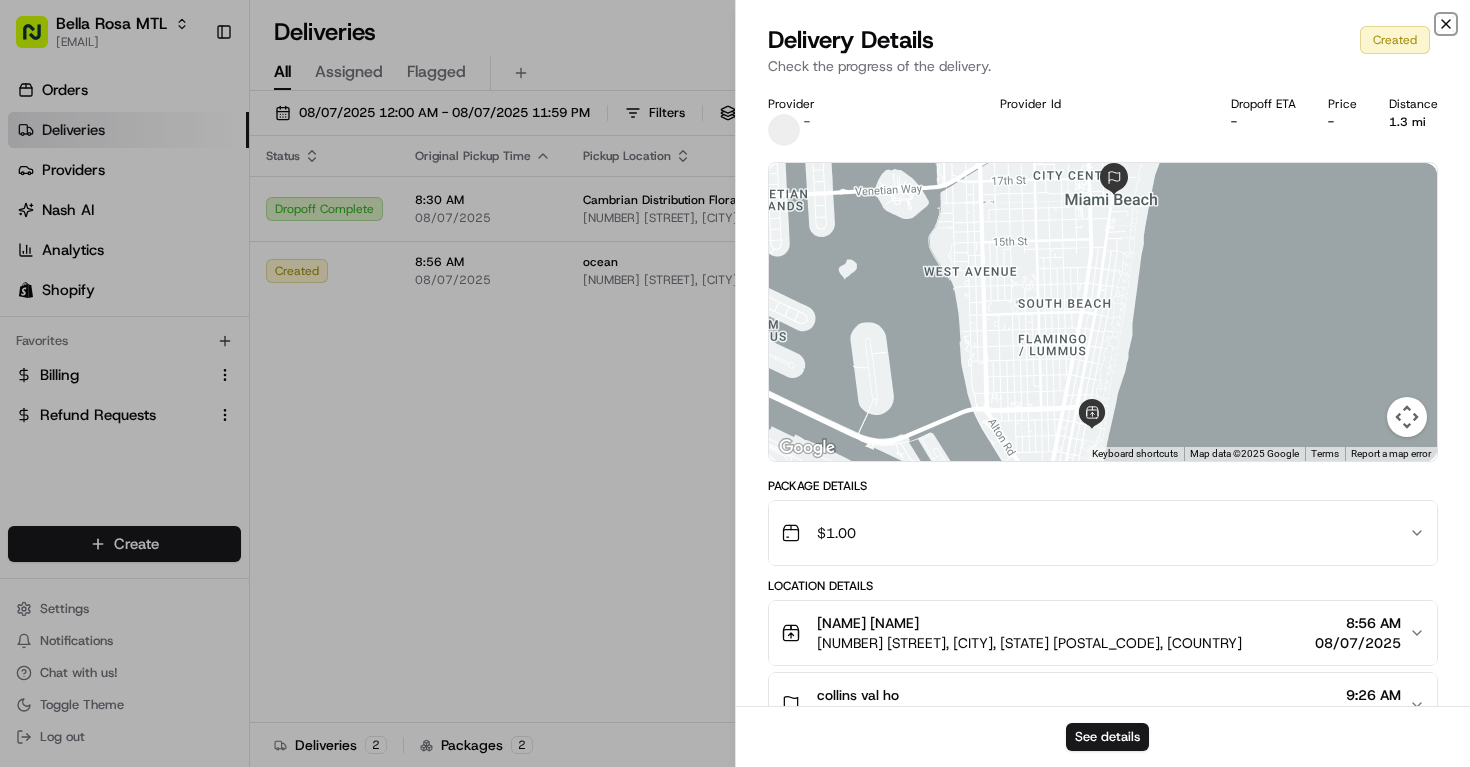 click 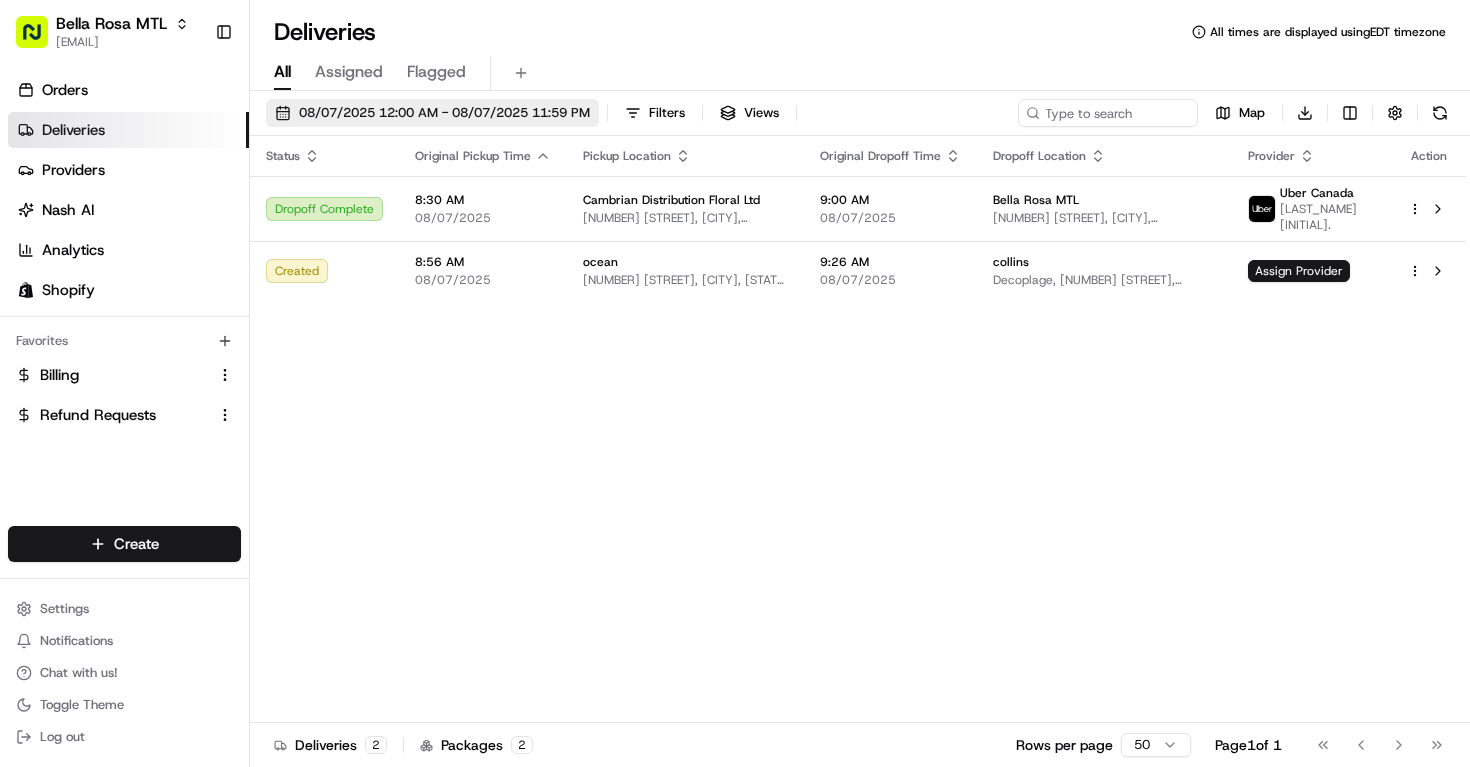 click on "08/07/2025 12:00 AM - 08/07/2025 11:59 PM" at bounding box center (444, 113) 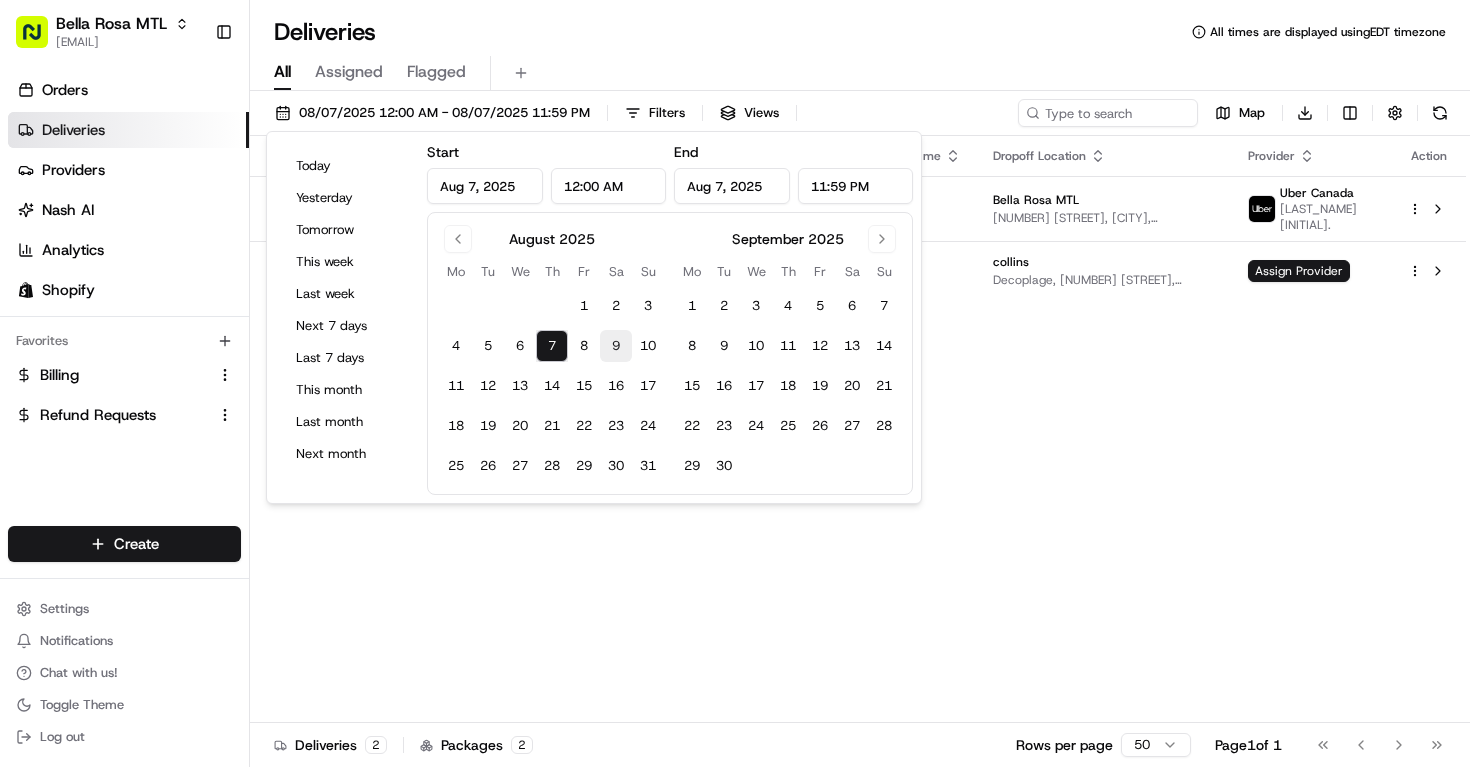 click on "9" at bounding box center (616, 346) 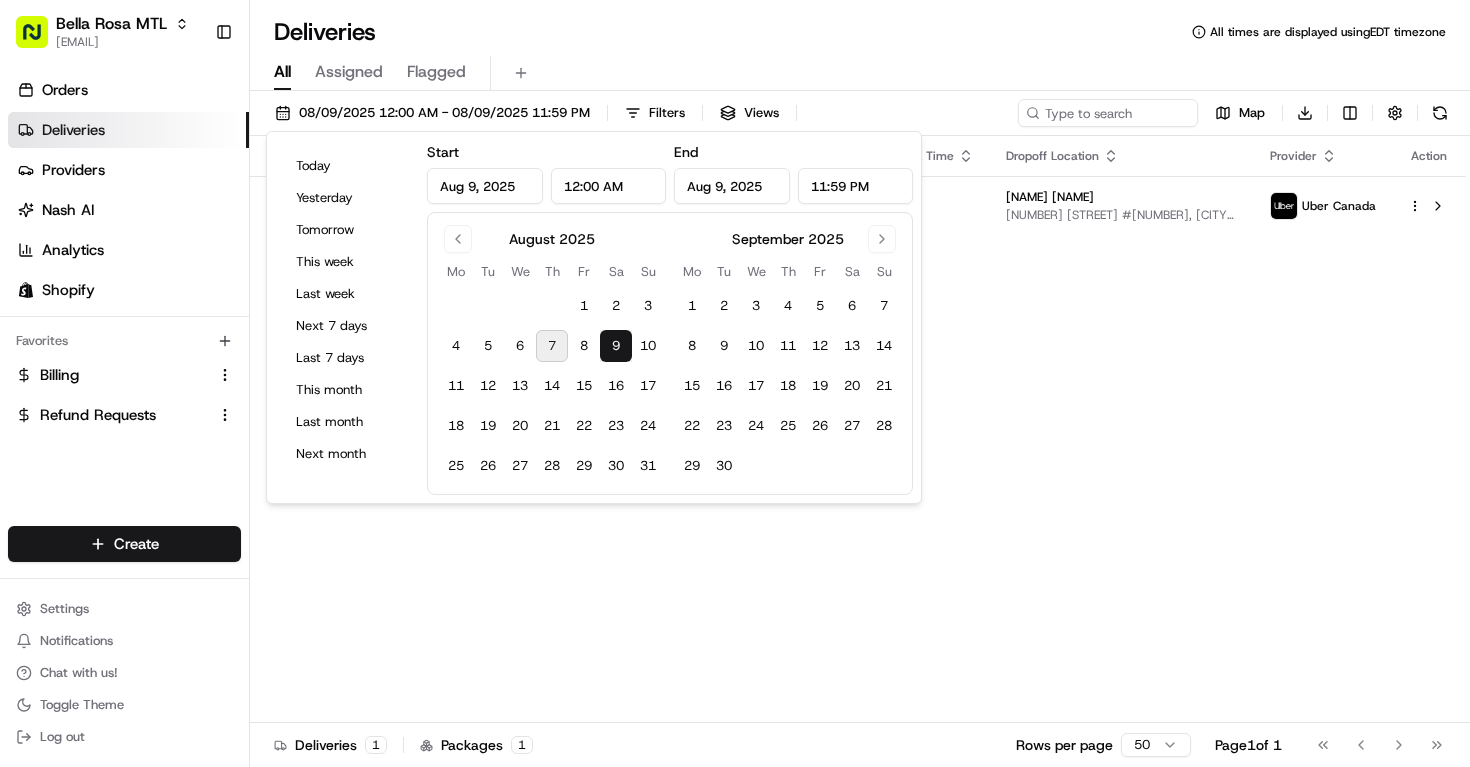 click on "Status Original Pickup Time Pickup Location Original Dropoff Time Dropoff Location Provider Action Not Assigned Driver 5:42 PM 08/09/2025 1815 Rue de Cadillac 1815 Rue de Cadillac, Montréal, QC H1N 2T4, CA 8:00 PM 08/09/2025 Nolvia Zaldana 4299 Rue Jean-Rivard #10, Montreal, QC H1Z 2A9, Canada Uber Canada" at bounding box center [858, 429] 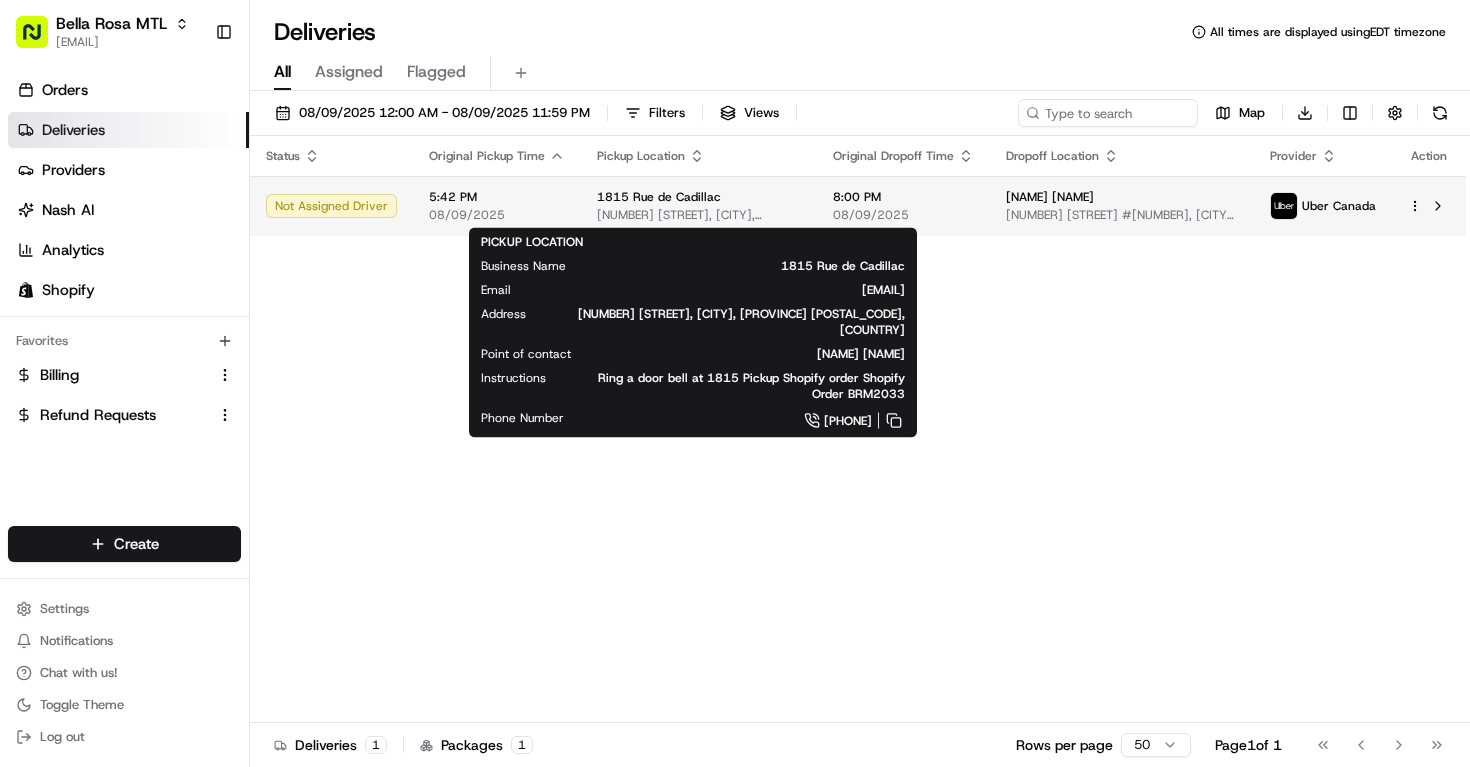 click on "1815 Rue de Cadillac" at bounding box center [659, 197] 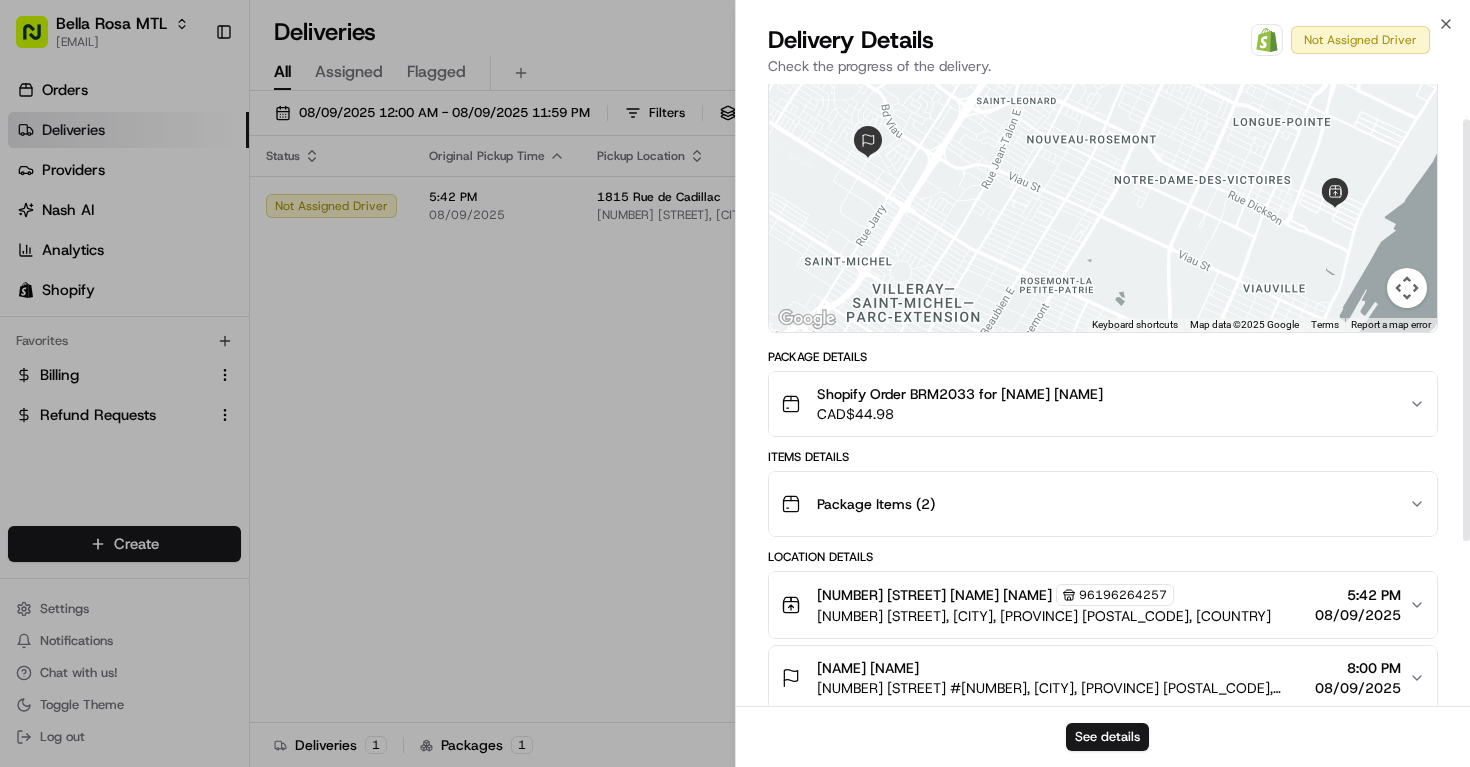 scroll, scrollTop: 52, scrollLeft: 0, axis: vertical 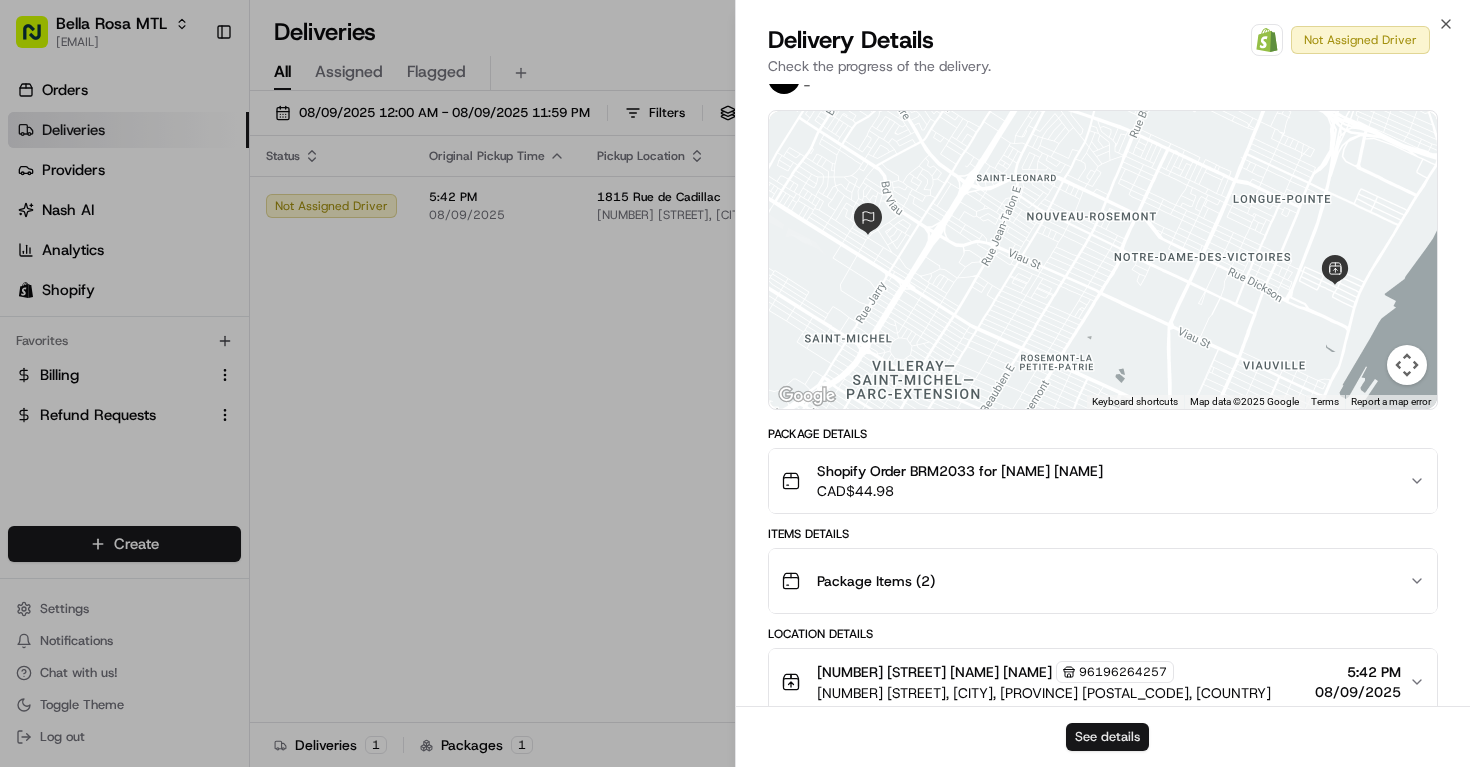 click on "See details" at bounding box center (1107, 737) 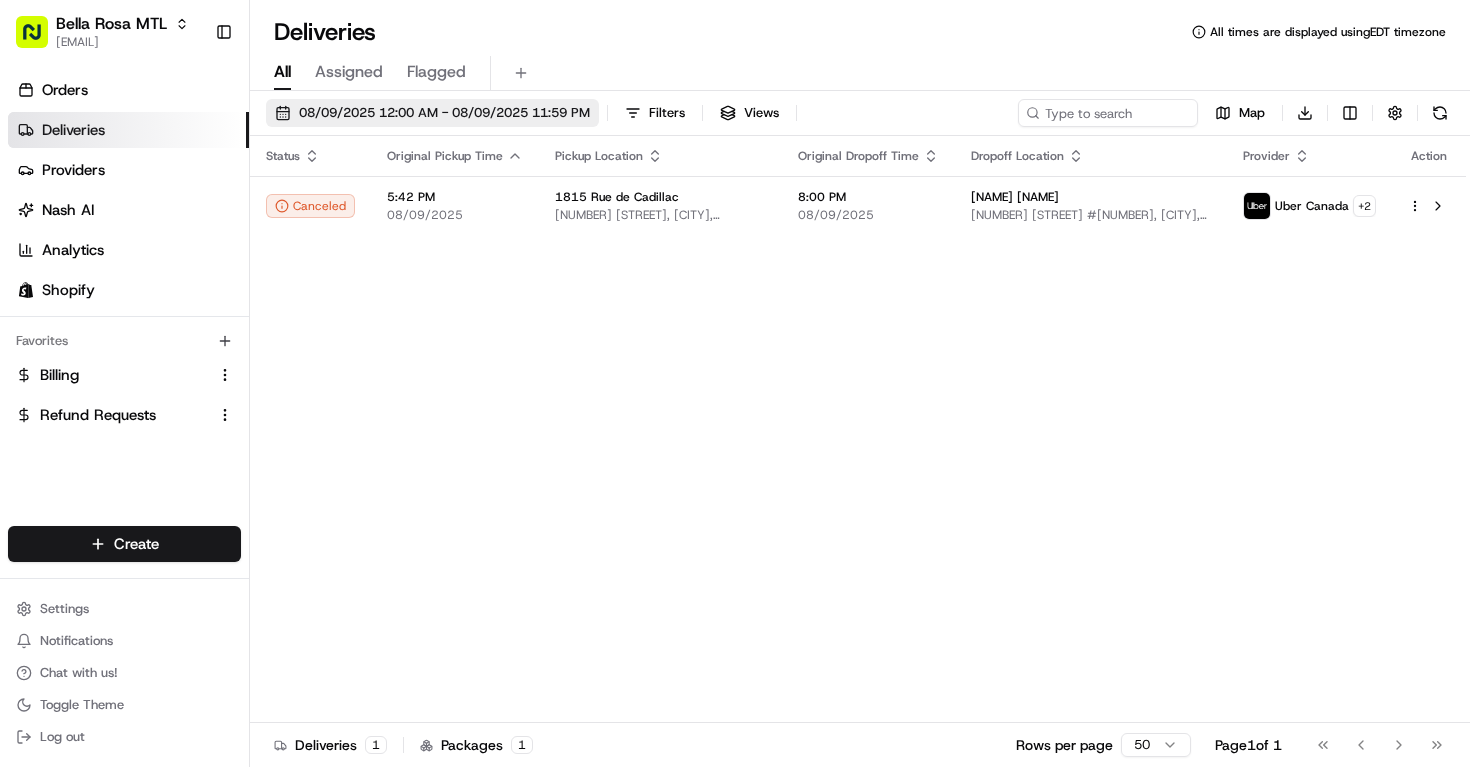 click on "08/09/2025 12:00 AM - 08/09/2025 11:59 PM" at bounding box center [444, 113] 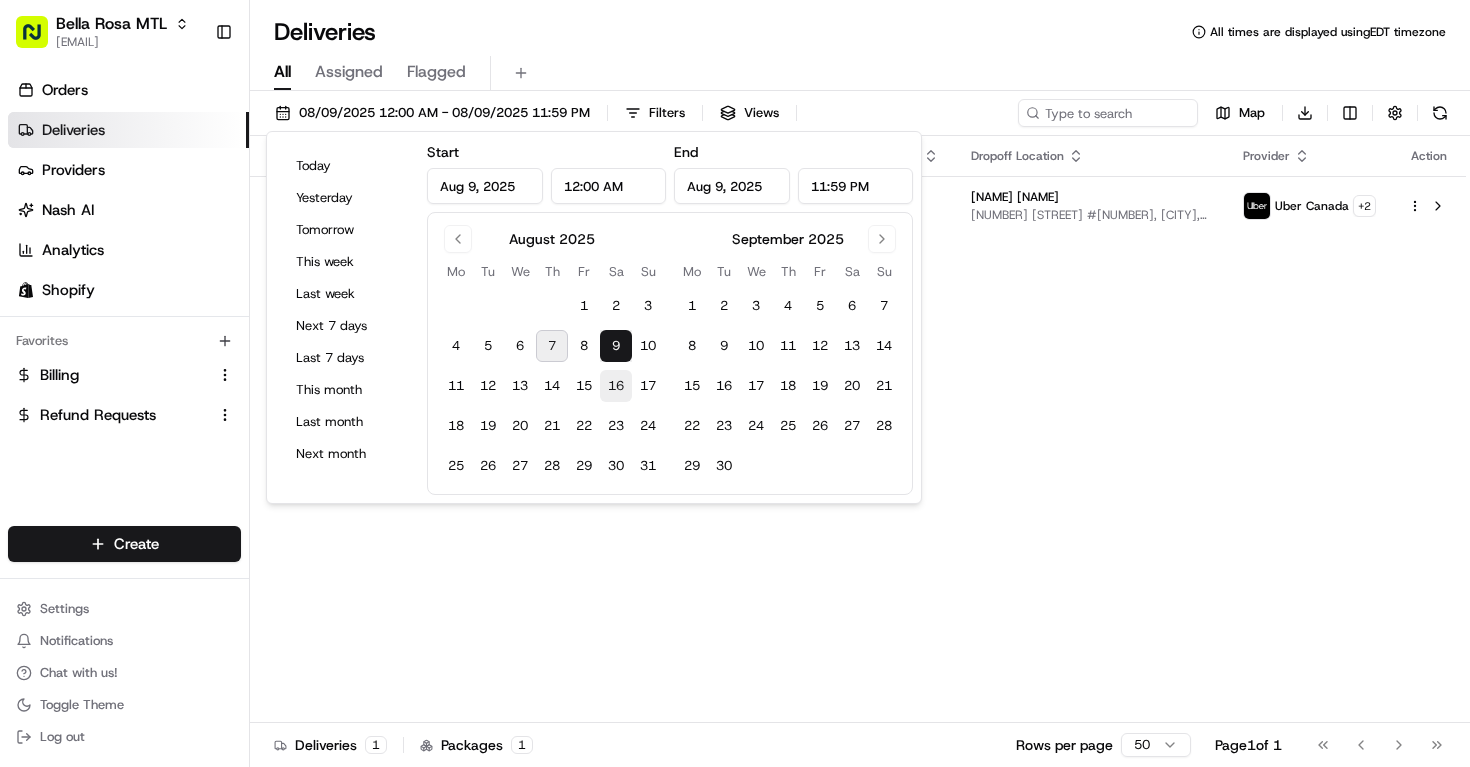 click on "16" at bounding box center (616, 386) 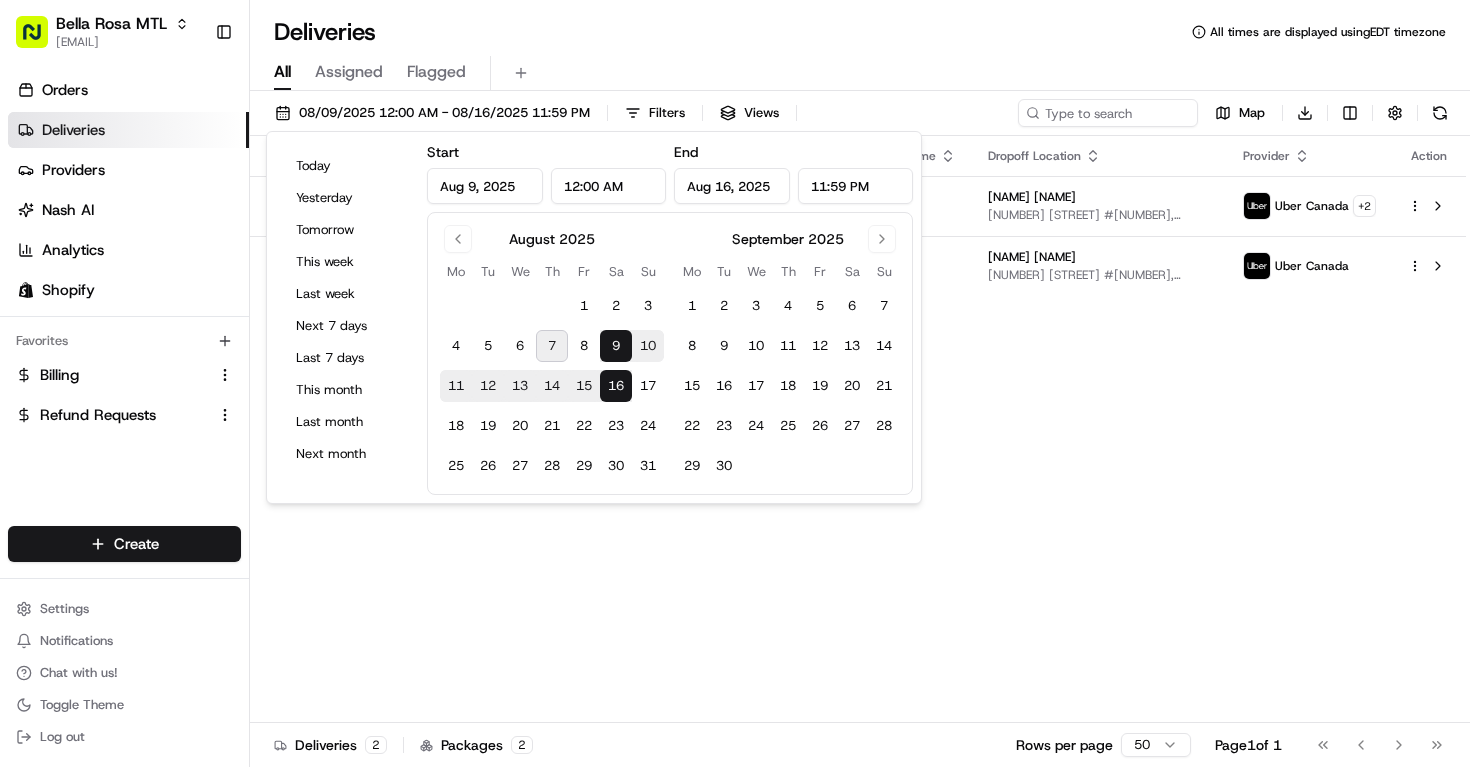 click on "Status Original Pickup Time Pickup Location Original Dropoff Time Dropoff Location Provider Action Canceled 5:42 PM 08/09/2025 1815 Rue de Cadillac 1815 Rue de Cadillac, Montréal, QC H1N 2T4, CA 8:00 PM 08/09/2025 Nolvia Zaldana 4299 Rue Jean-Rivard #10, Montreal, QC H1Z 2A9, Canada Uber Canada + 2 Planned Selection 5:42 PM 08/16/2025 1815 Rue de Cadillac 1815 Rue de Cadillac, Montréal, QC H1N 2T4, CA 8:00 PM 08/16/2025 Nolvia Zaldana 4299 Rue Jean-Rivard #10, Montreal, QC H1Z 2A9, Canada Uber Canada" at bounding box center (858, 429) 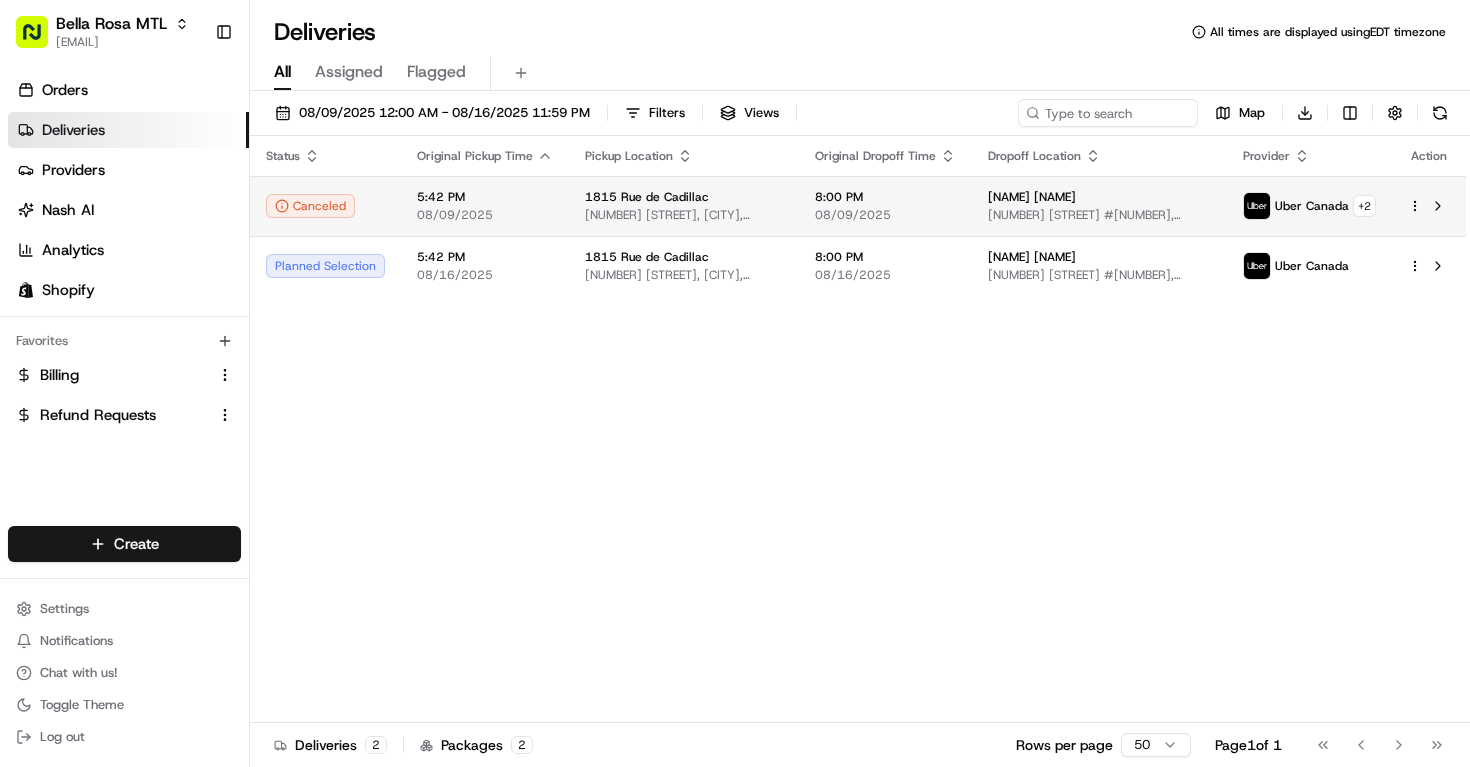 click on "1815 Rue de Cadillac" at bounding box center (647, 197) 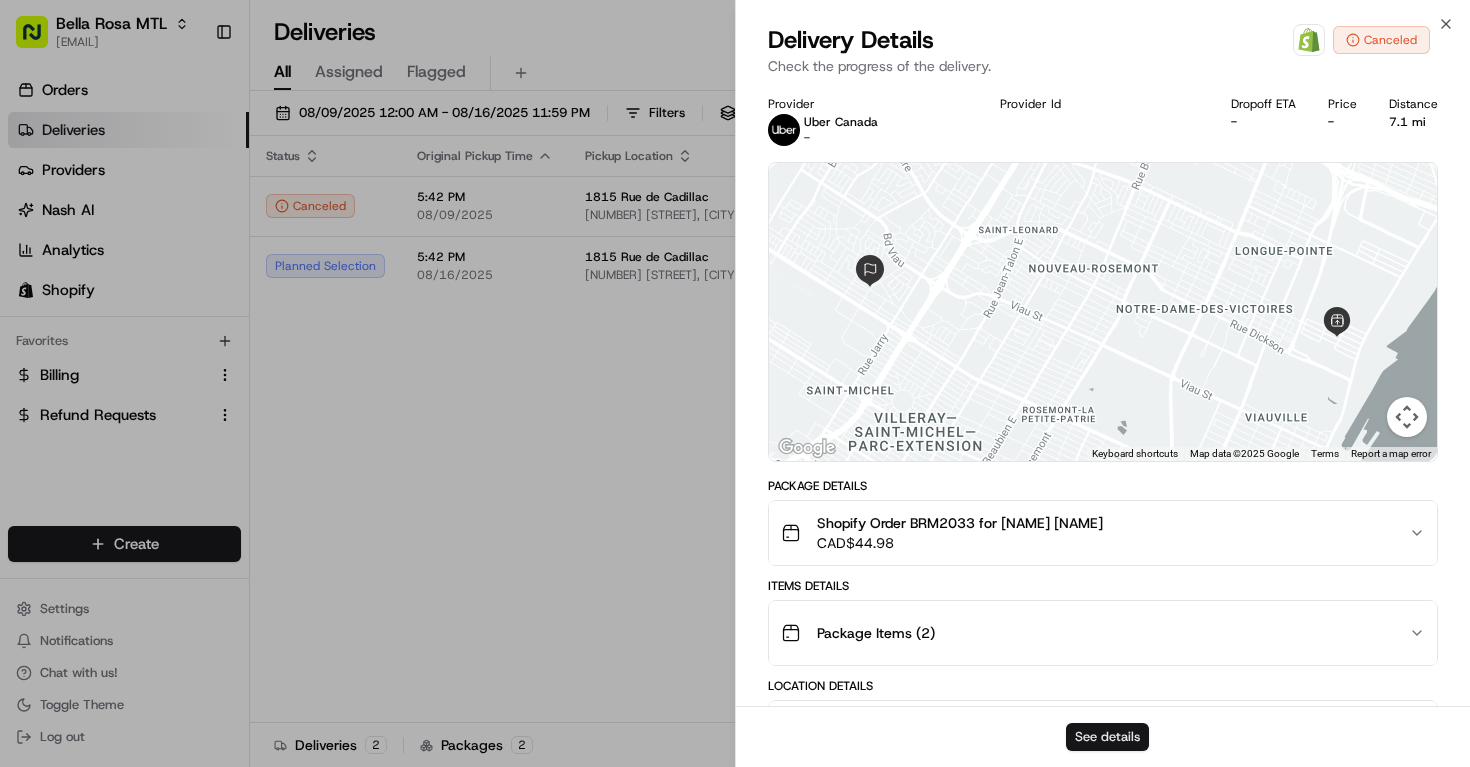 click on "See details" at bounding box center [1107, 737] 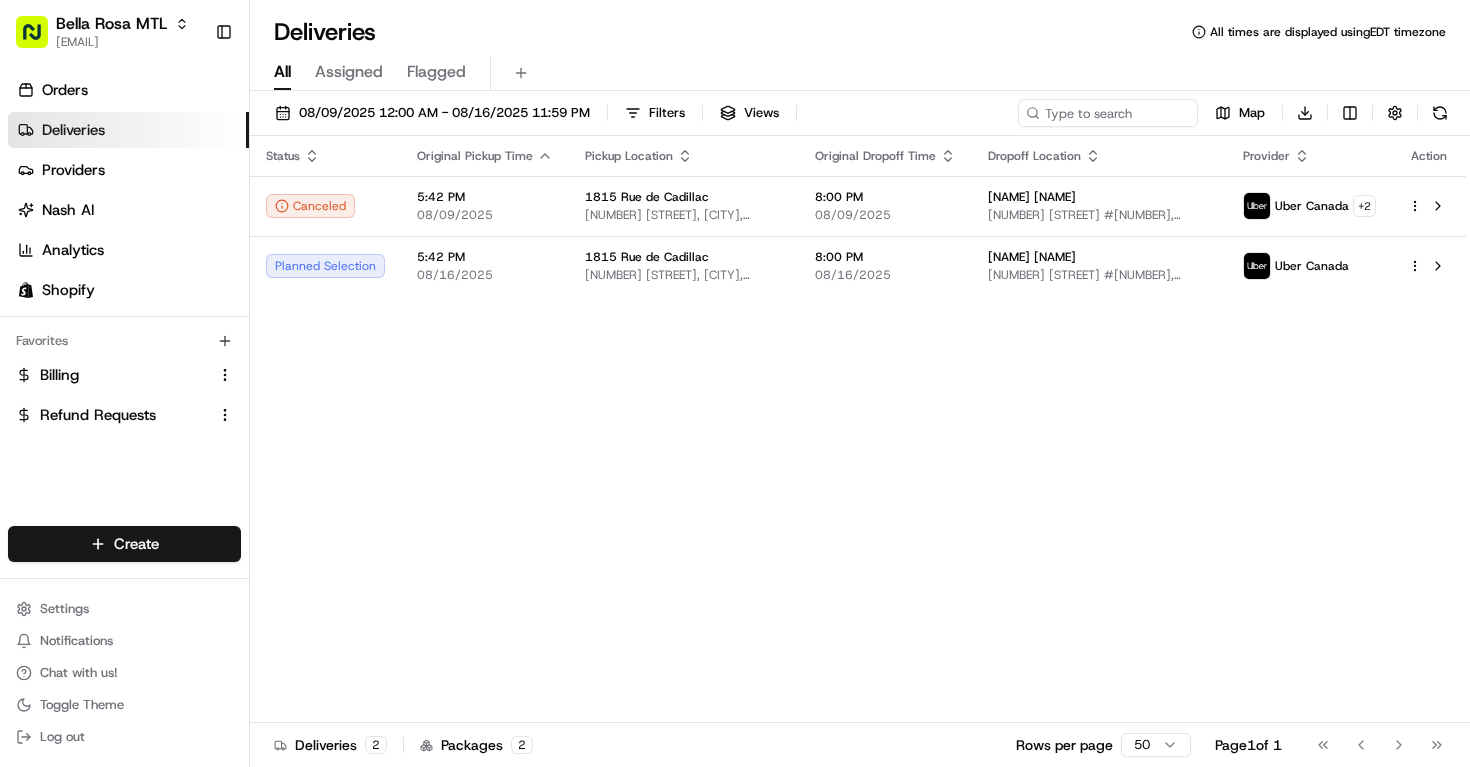 click on "Deliveries" at bounding box center [73, 130] 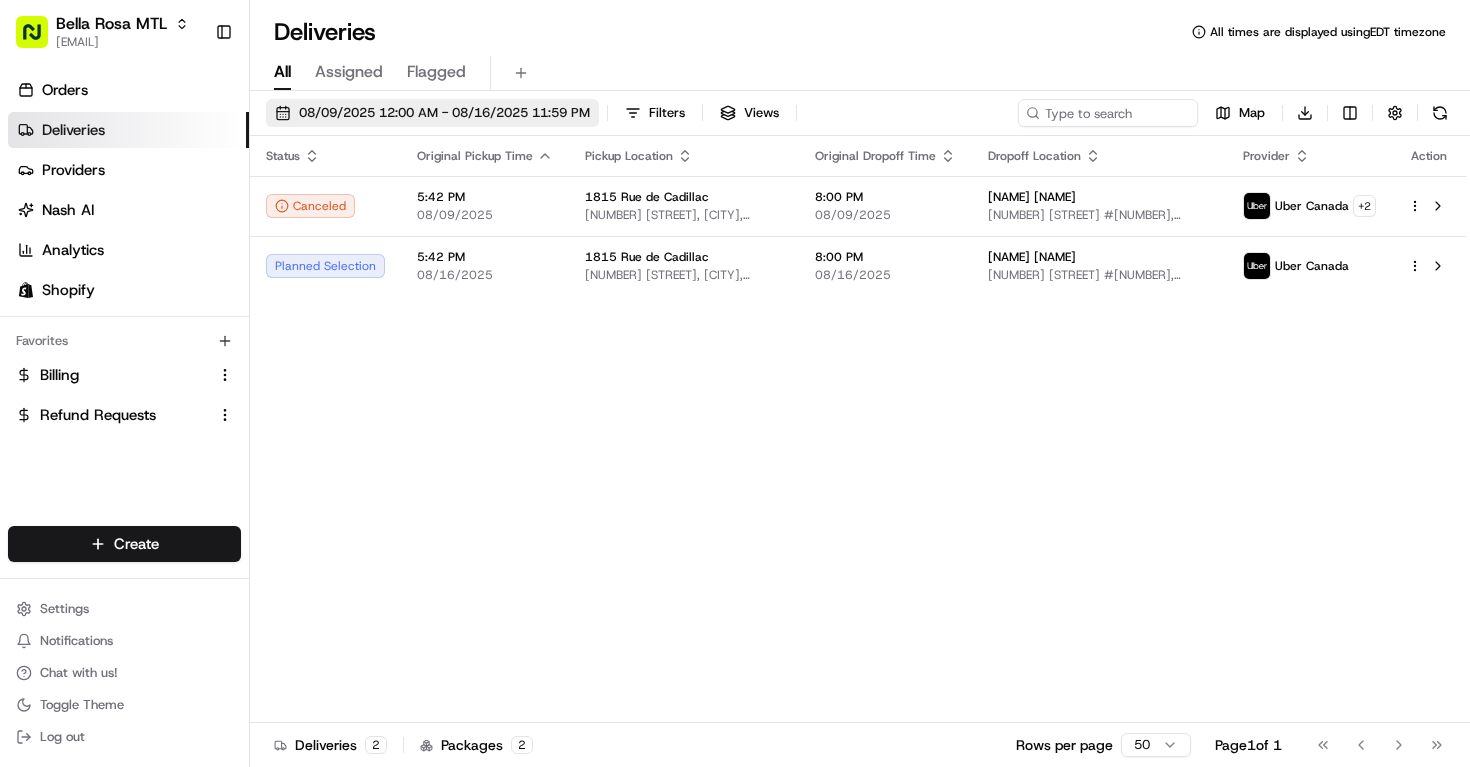 click on "08/09/2025 12:00 AM - 08/16/2025 11:59 PM" at bounding box center (444, 113) 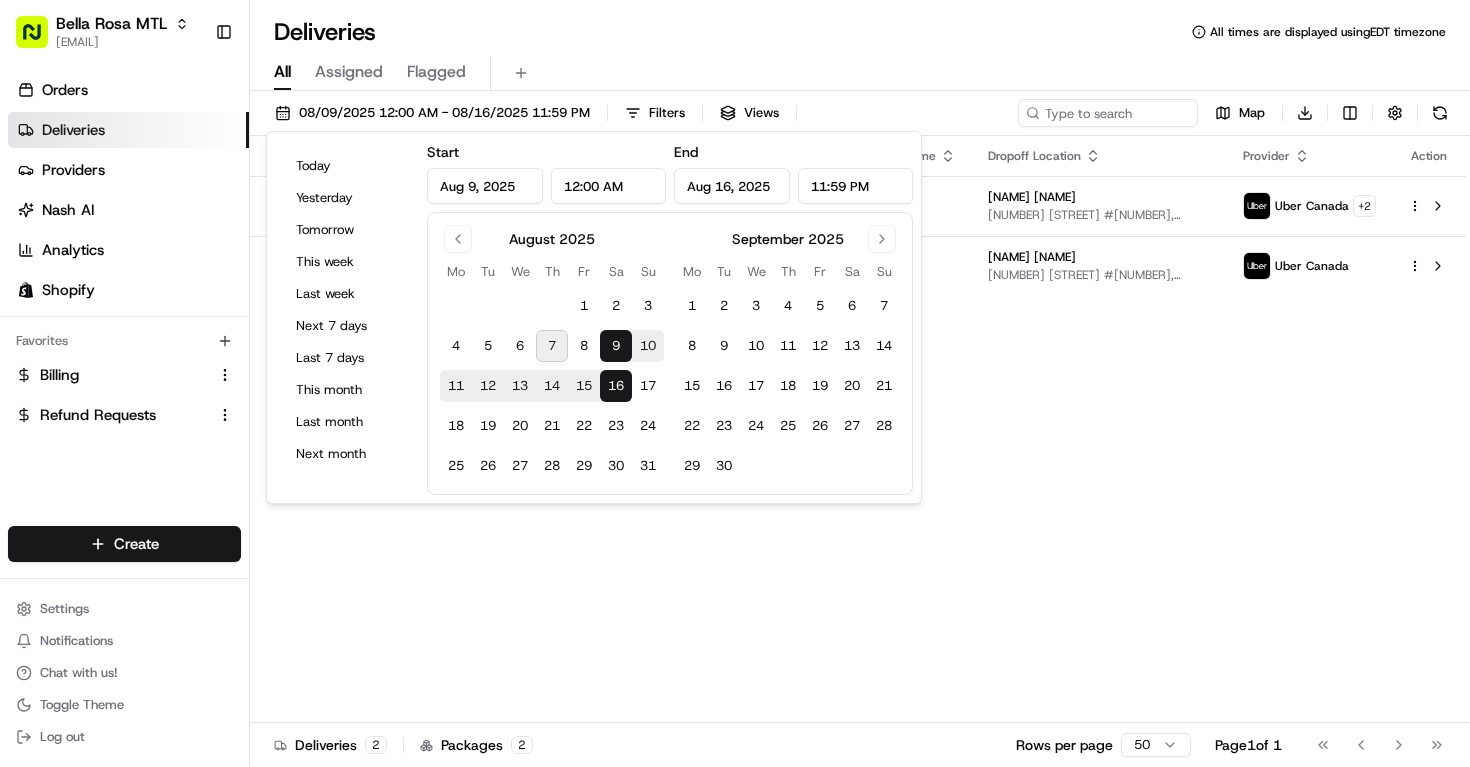 click on "Status Original Pickup Time Pickup Location Original Dropoff Time Dropoff Location Provider Action Canceled 5:42 PM 08/09/2025 1815 Rue de Cadillac 1815 Rue de Cadillac, Montréal, QC H1N 2T4, CA 8:00 PM 08/09/2025 Nolvia Zaldana 4299 Rue Jean-Rivard #10, Montreal, QC H1Z 2A9, Canada Uber Canada + 2 Planned Selection 5:42 PM 08/16/2025 1815 Rue de Cadillac 1815 Rue de Cadillac, Montréal, QC H1N 2T4, CA 8:00 PM 08/16/2025 Nolvia Zaldana 4299 Rue Jean-Rivard #10, Montreal, QC H1Z 2A9, Canada Uber Canada" at bounding box center [858, 429] 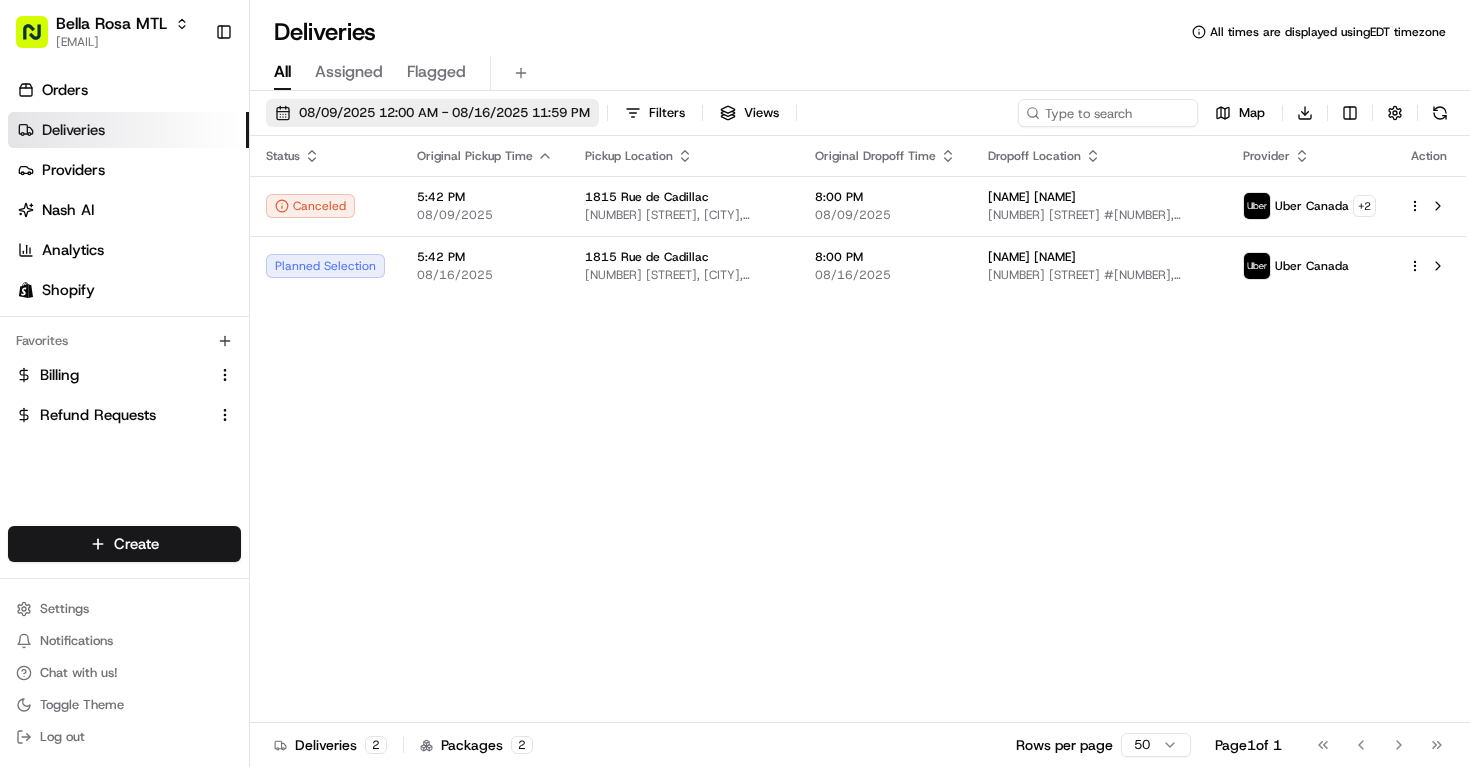 click on "08/09/2025 12:00 AM - 08/16/2025 11:59 PM" at bounding box center (432, 113) 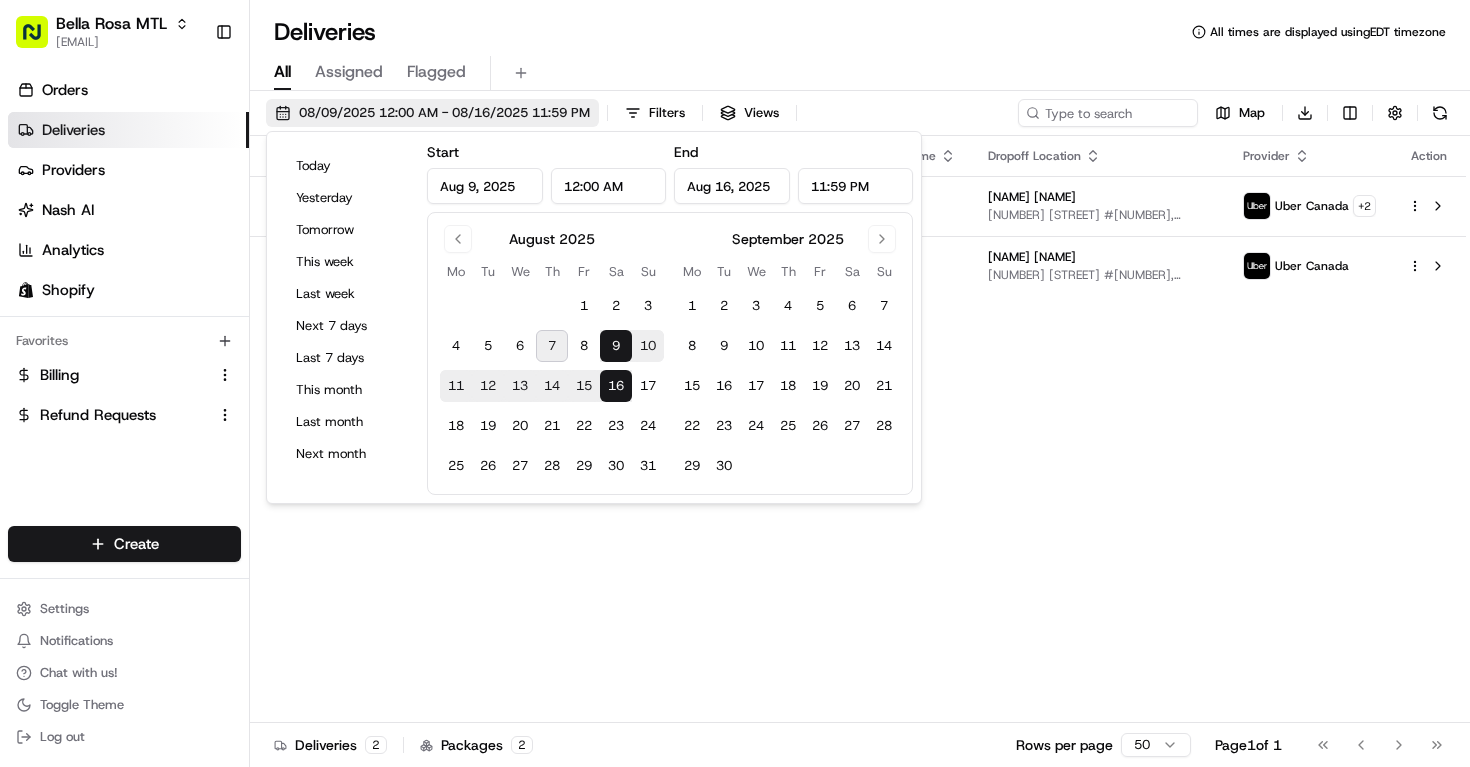 click on "08/09/2025 12:00 AM - 08/16/2025 11:59 PM" at bounding box center [432, 113] 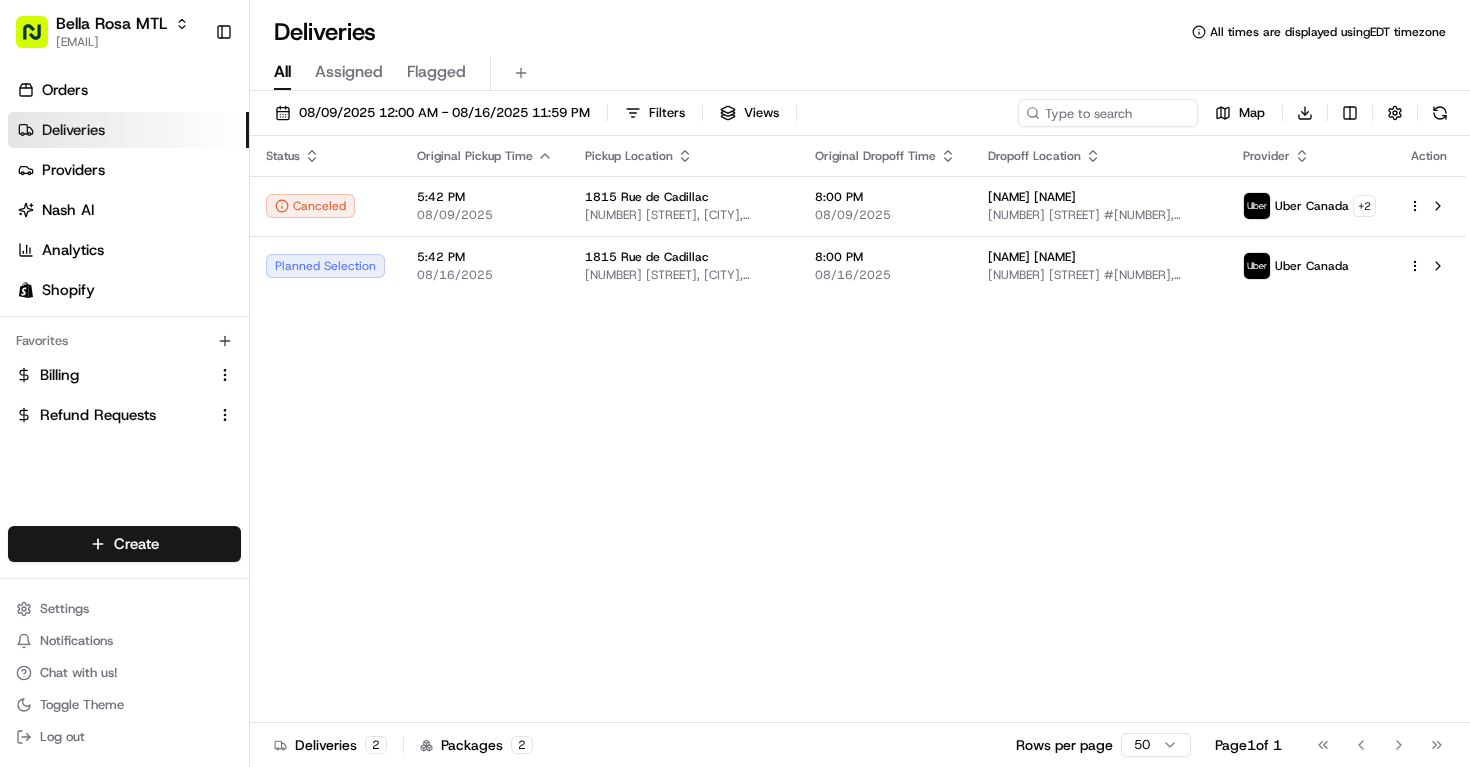 click on "Status Original Pickup Time Pickup Location Original Dropoff Time Dropoff Location Provider Action Canceled 5:42 PM 08/09/2025 1815 Rue de Cadillac 1815 Rue de Cadillac, Montréal, QC H1N 2T4, CA 8:00 PM 08/09/2025 Nolvia Zaldana 4299 Rue Jean-Rivard #10, Montreal, QC H1Z 2A9, Canada Uber Canada + 2 Planned Selection 5:42 PM 08/16/2025 1815 Rue de Cadillac 1815 Rue de Cadillac, Montréal, QC H1N 2T4, CA 8:00 PM 08/16/2025 Nolvia Zaldana 4299 Rue Jean-Rivard #10, Montreal, QC H1Z 2A9, Canada Uber Canada" at bounding box center [858, 429] 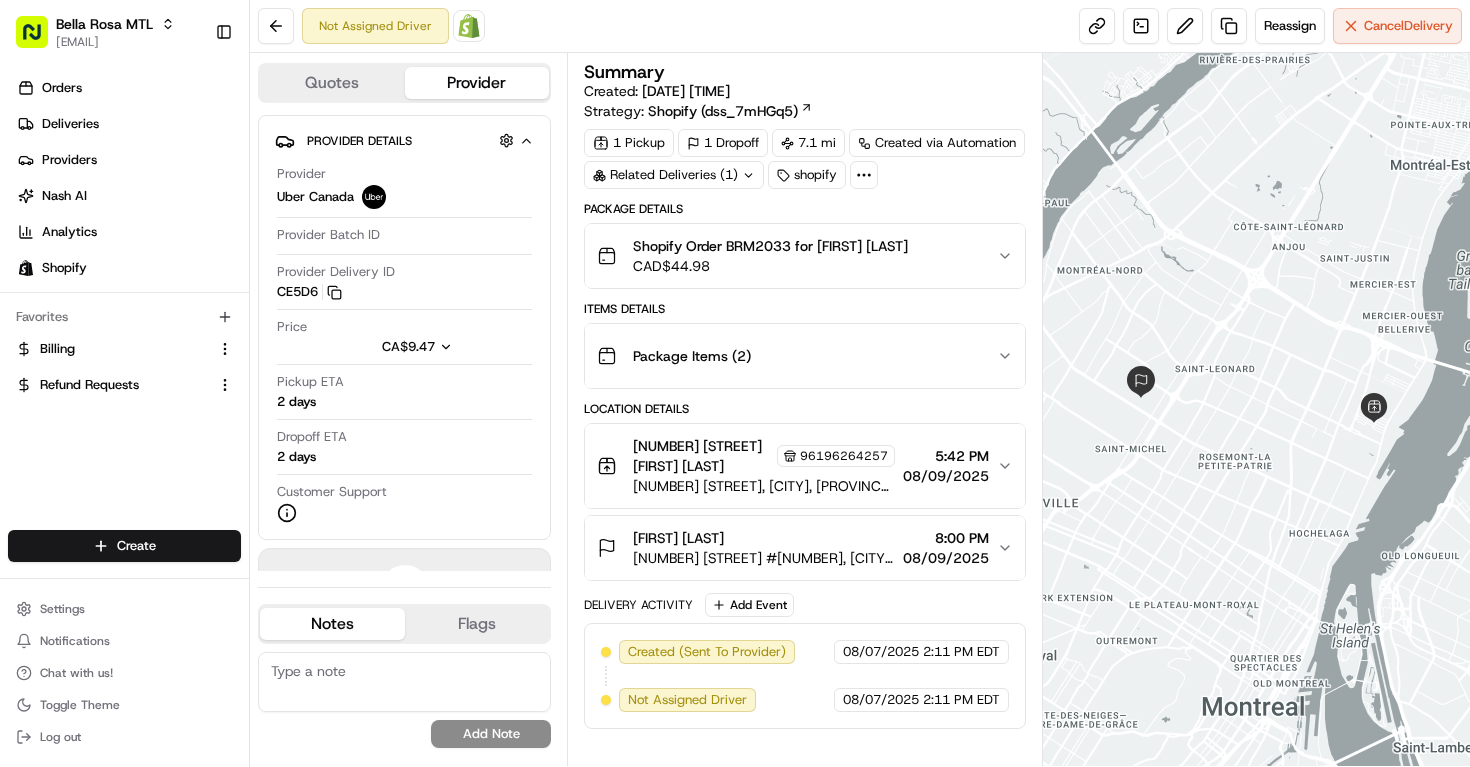 scroll, scrollTop: 0, scrollLeft: 0, axis: both 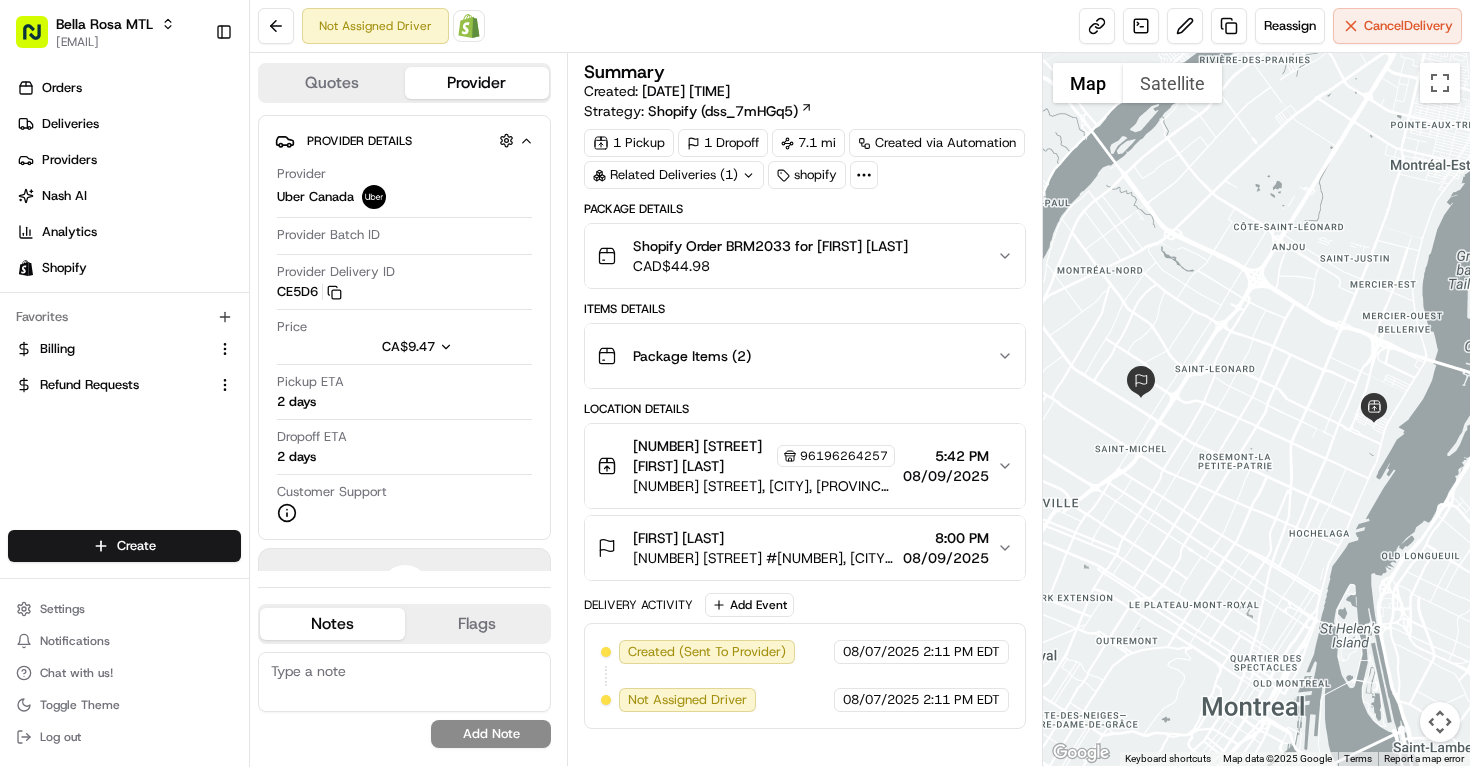 click on "96196264257" at bounding box center [836, 456] 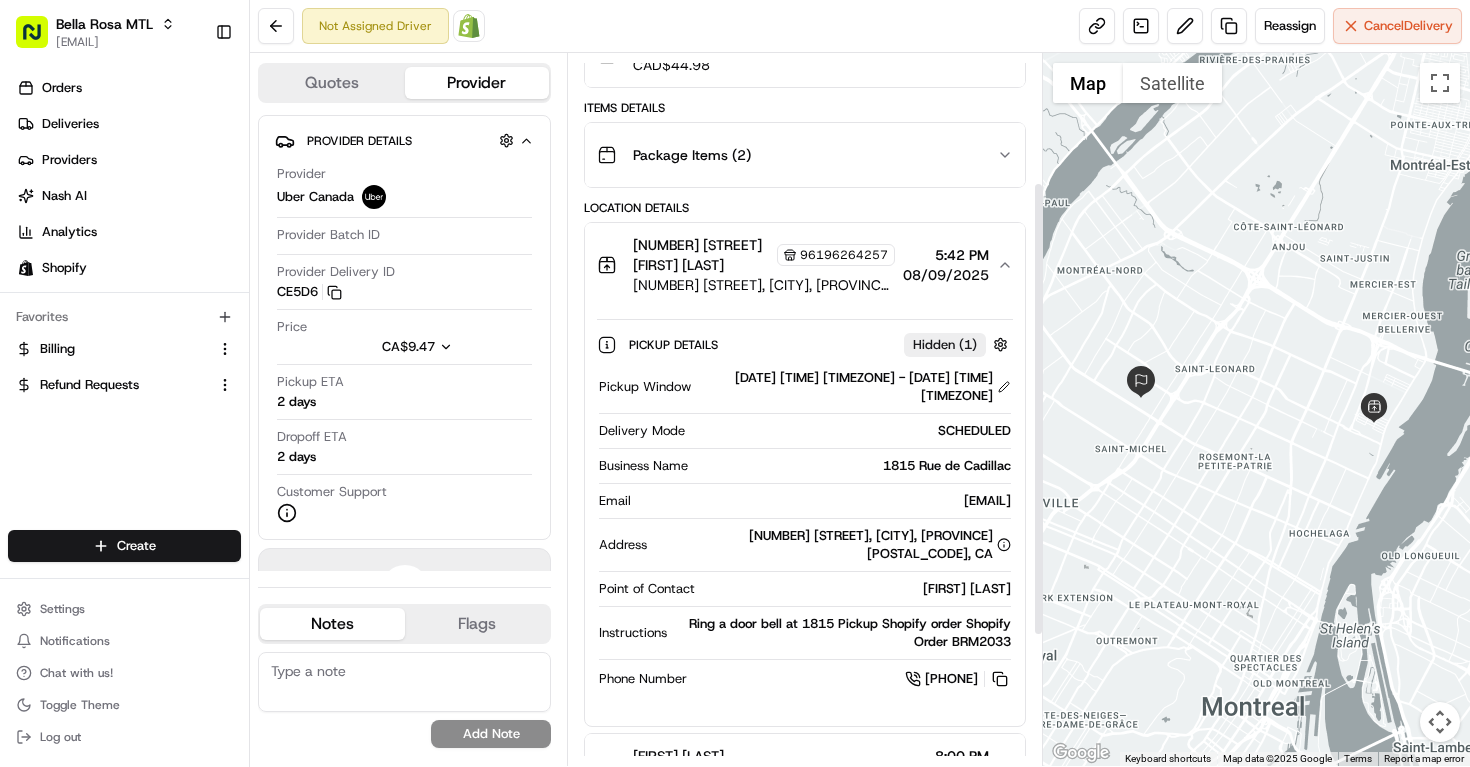 scroll, scrollTop: 202, scrollLeft: 0, axis: vertical 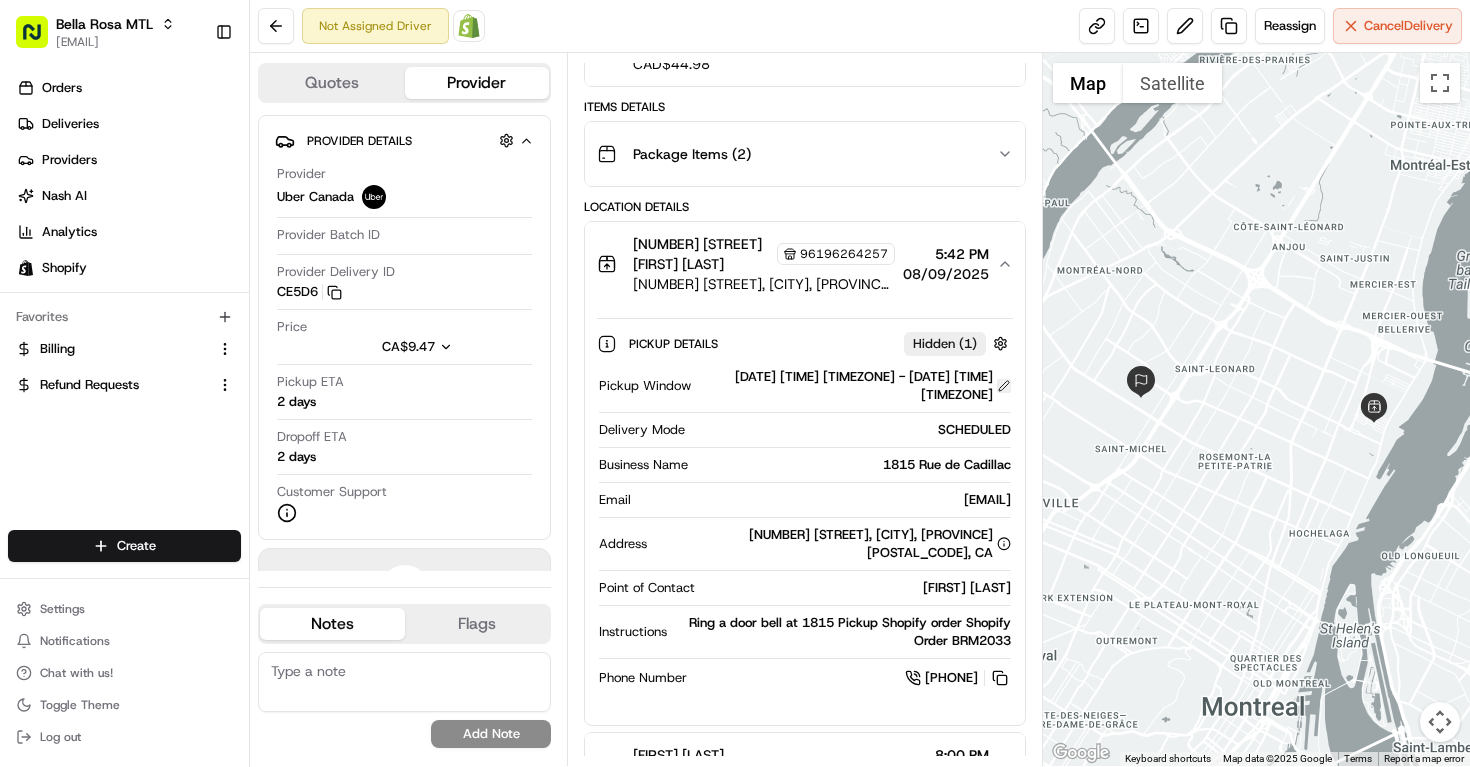 click at bounding box center [1004, 386] 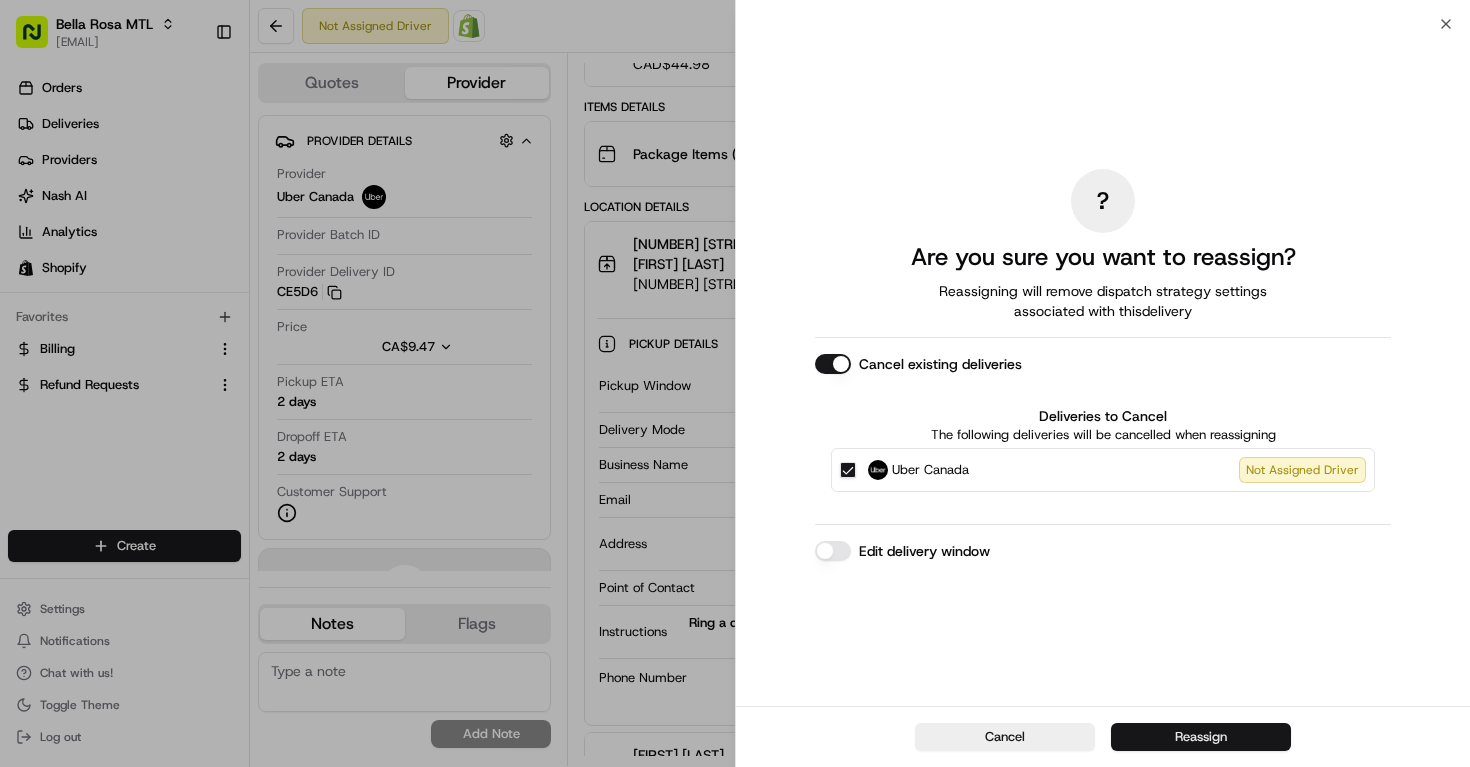 click on "Reassign" at bounding box center (1201, 737) 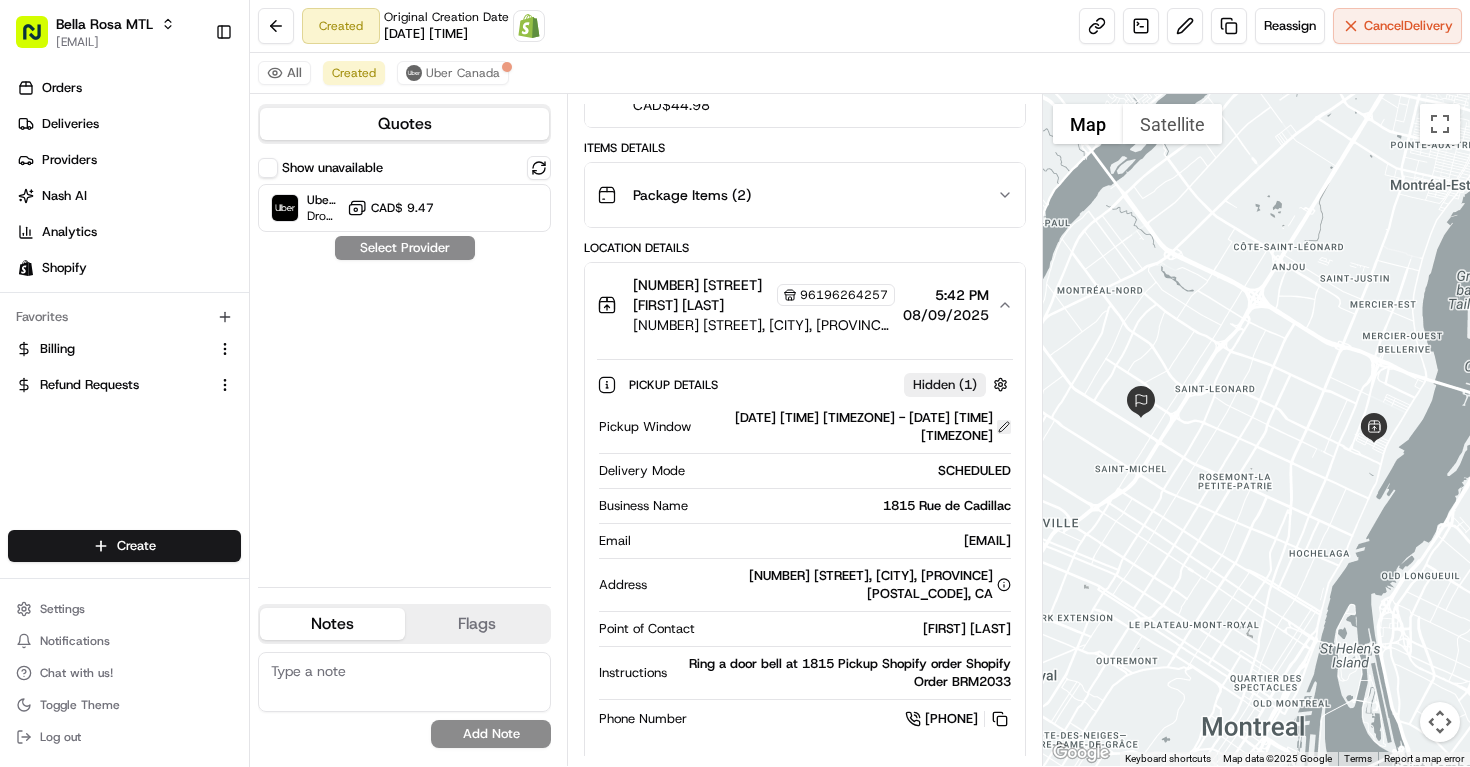 click at bounding box center (1004, 427) 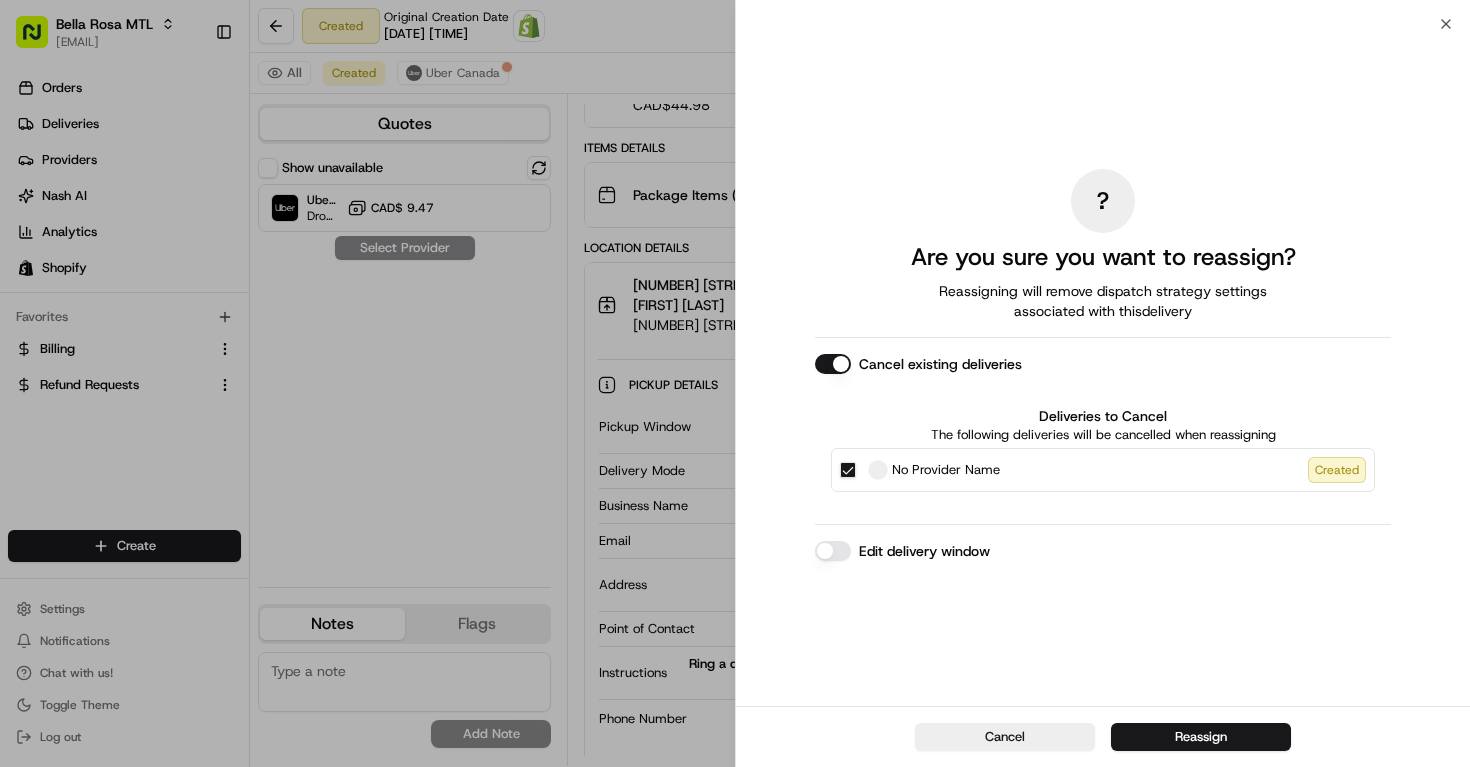 click on "Edit delivery window" at bounding box center (924, 551) 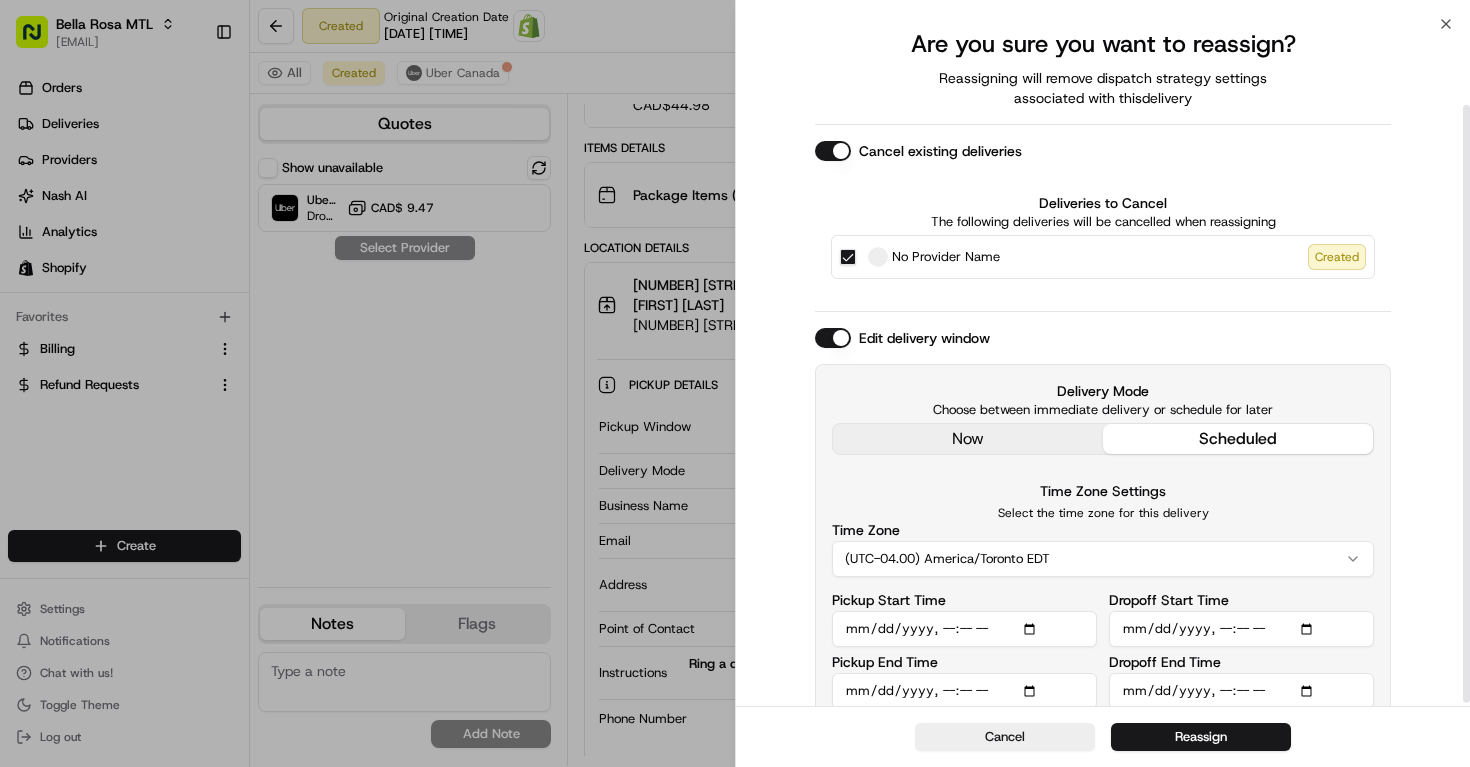 scroll, scrollTop: 96, scrollLeft: 0, axis: vertical 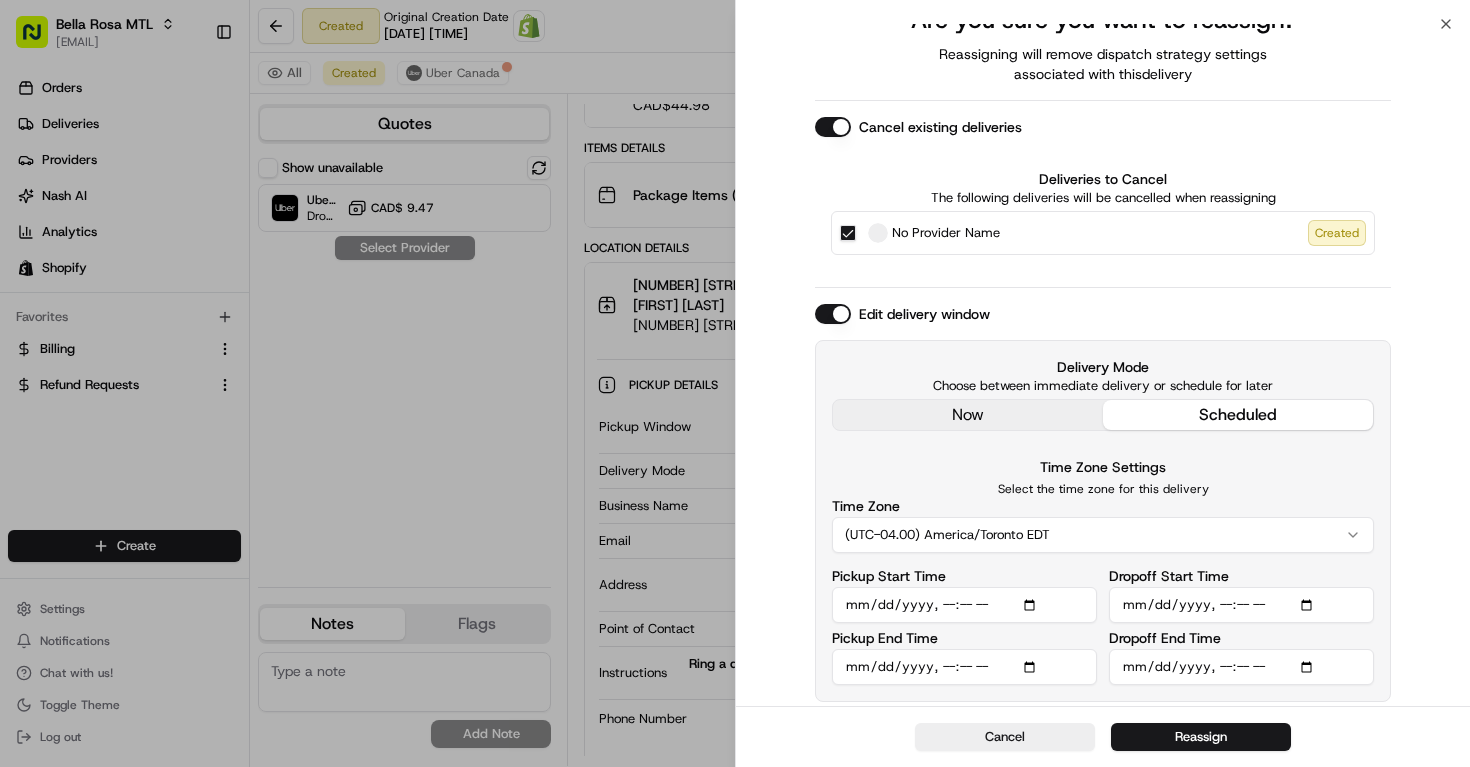 click on "Pickup Start Time" at bounding box center [964, 605] 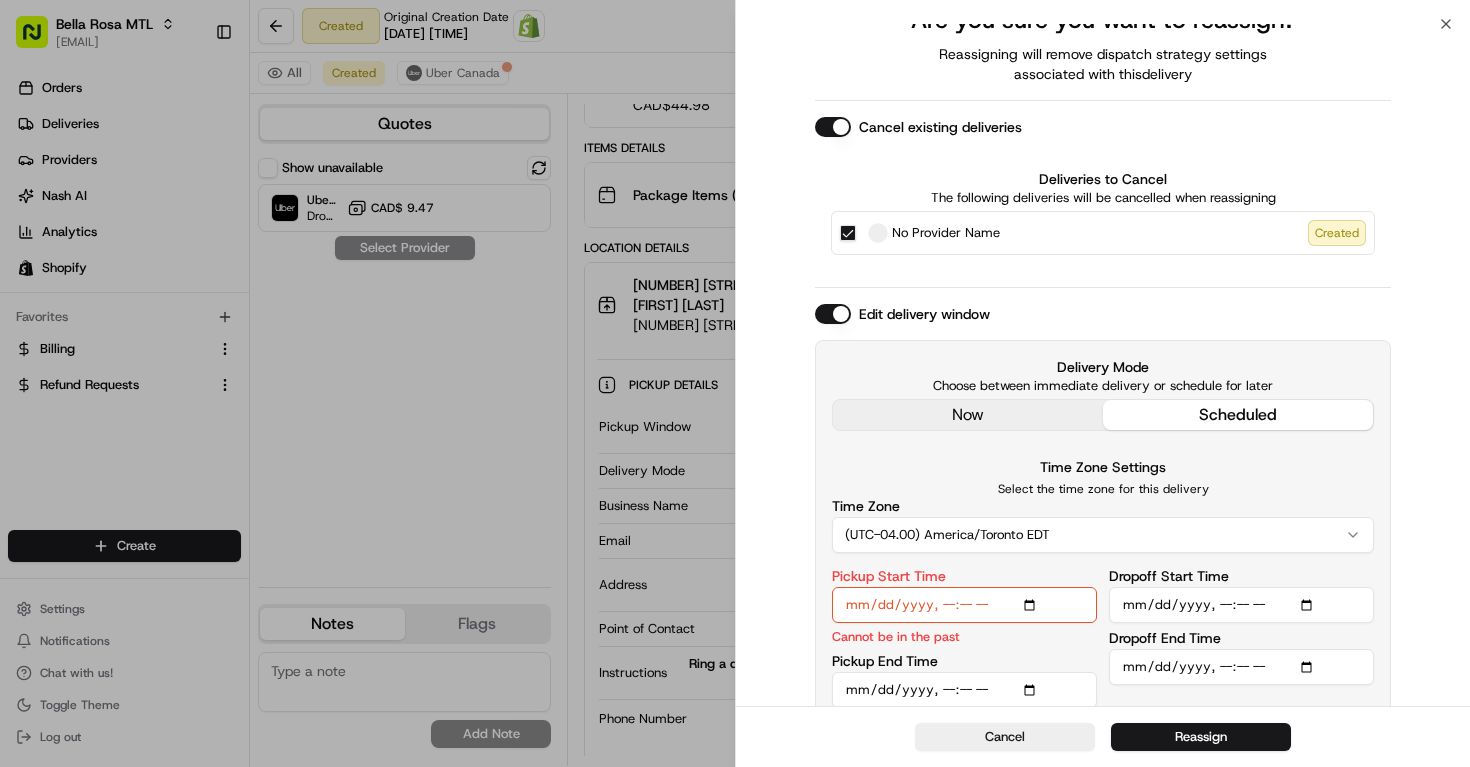 type on "2025-08-16T17:42" 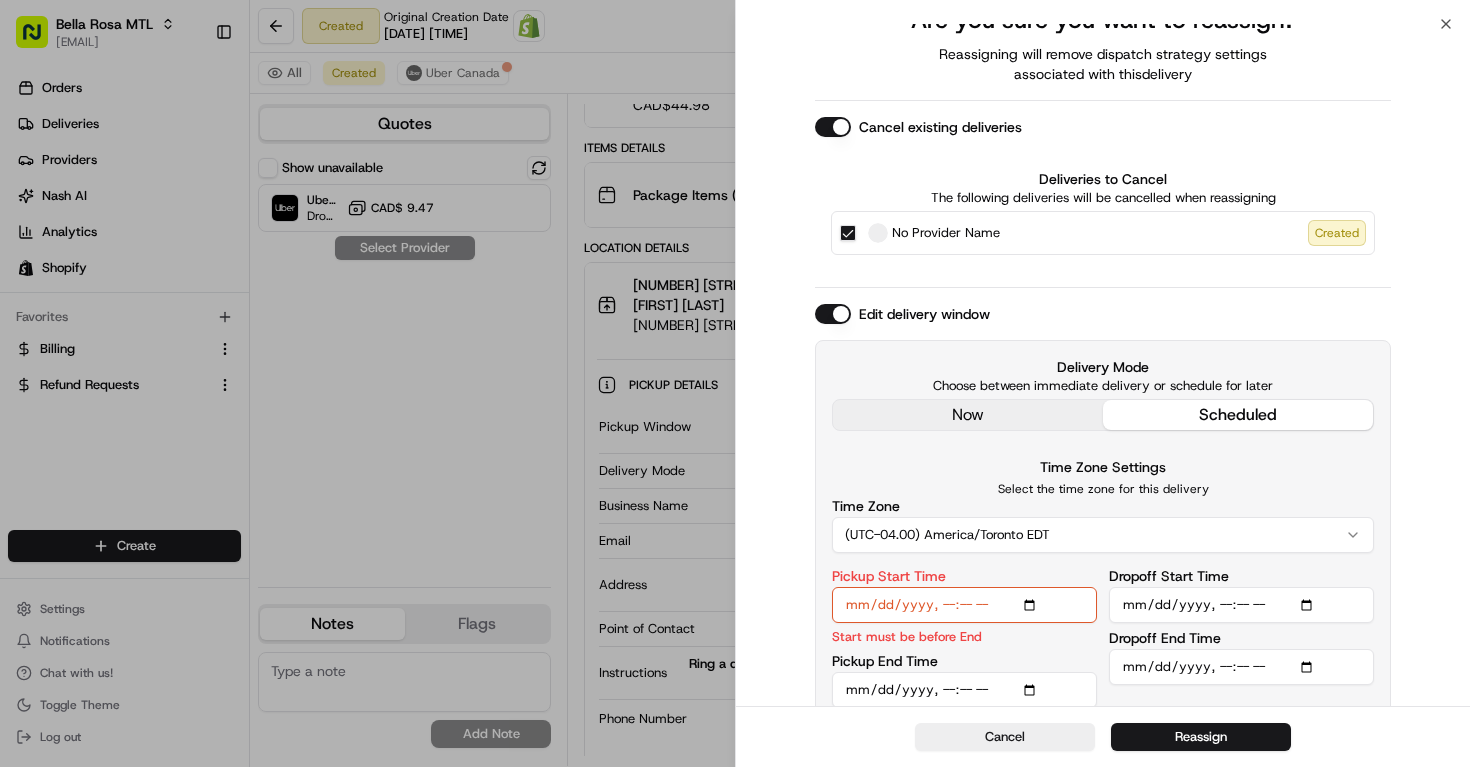 click on "Pickup End Time" at bounding box center [964, 690] 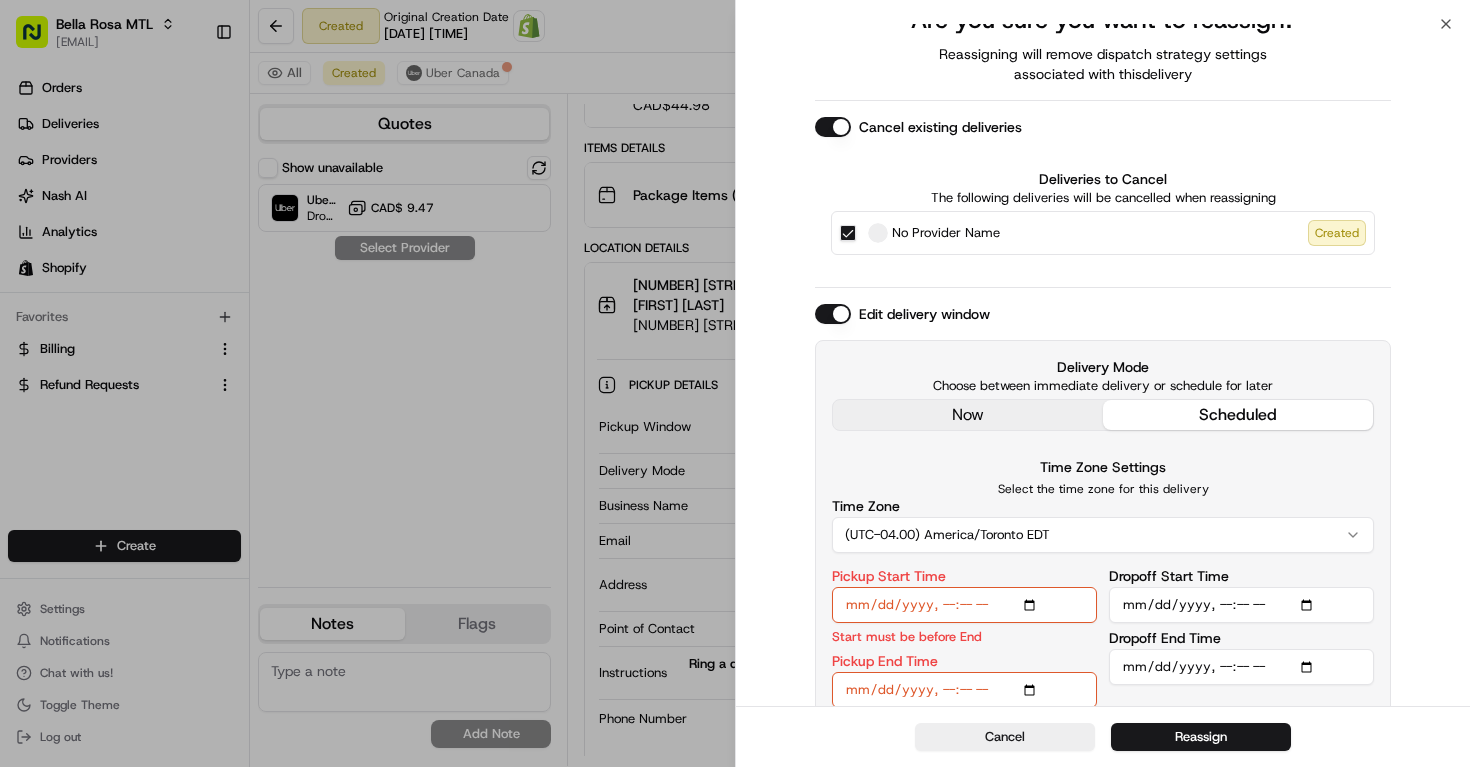 type on "2025-08-16T19:42" 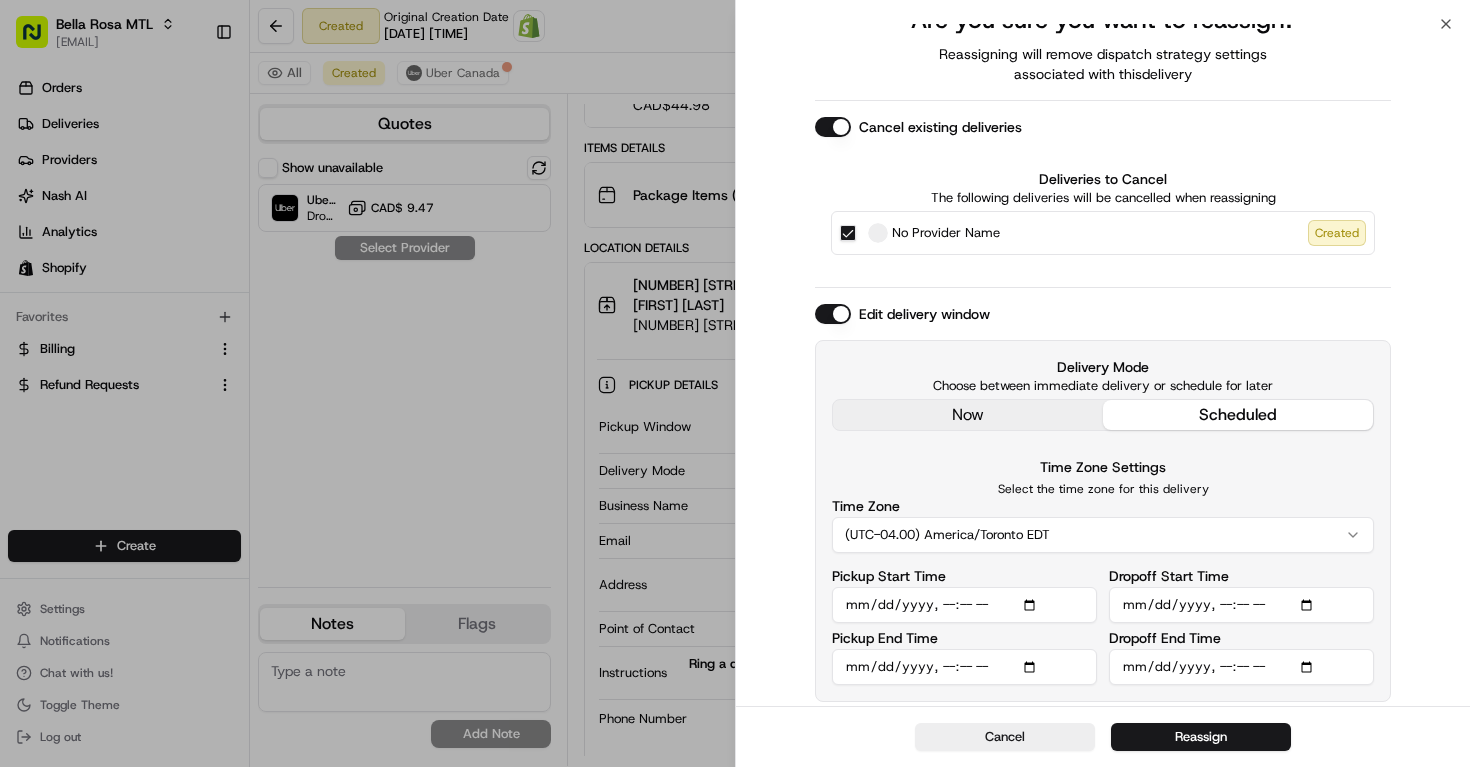 click on "Dropoff Start Time" at bounding box center [1241, 605] 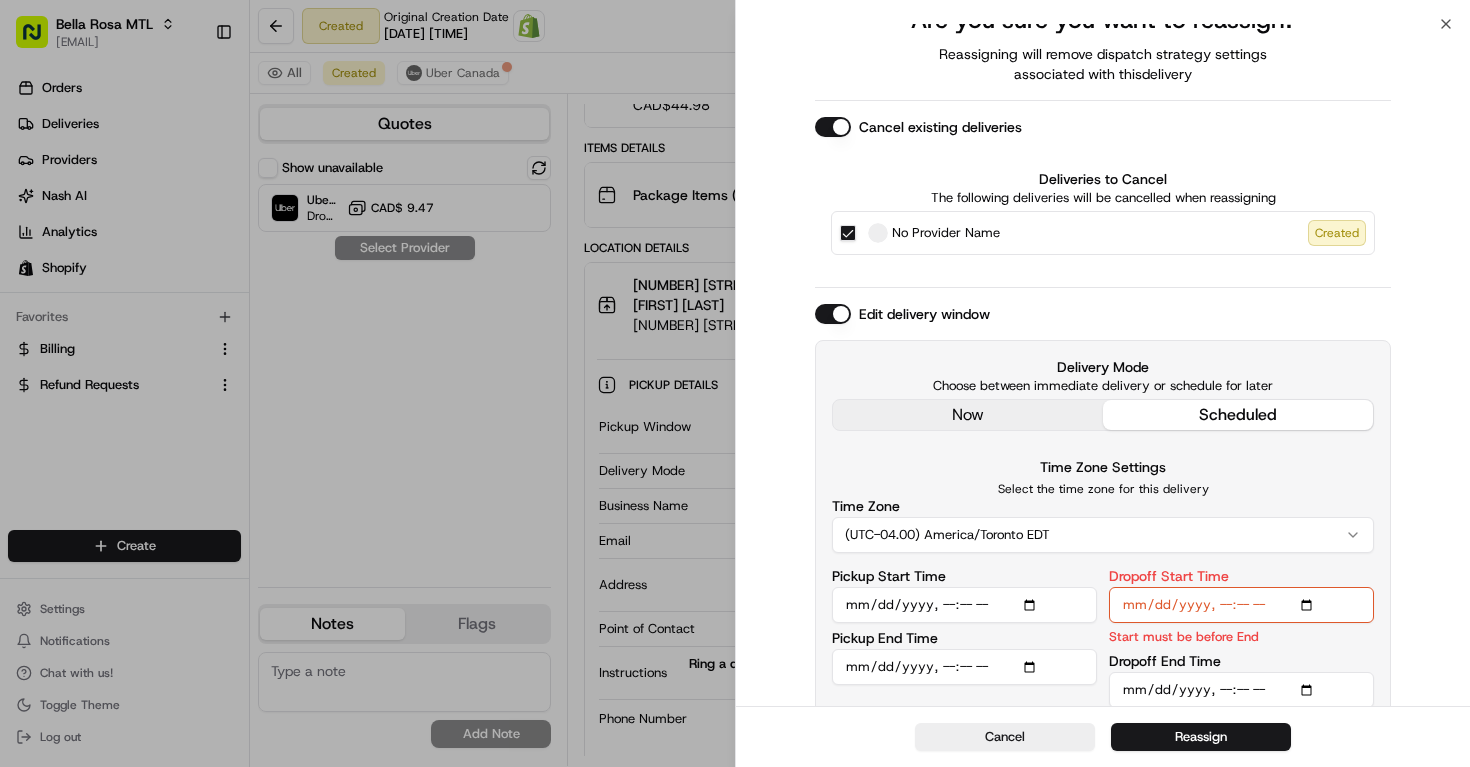 click on "Dropoff Start Time" at bounding box center [1241, 605] 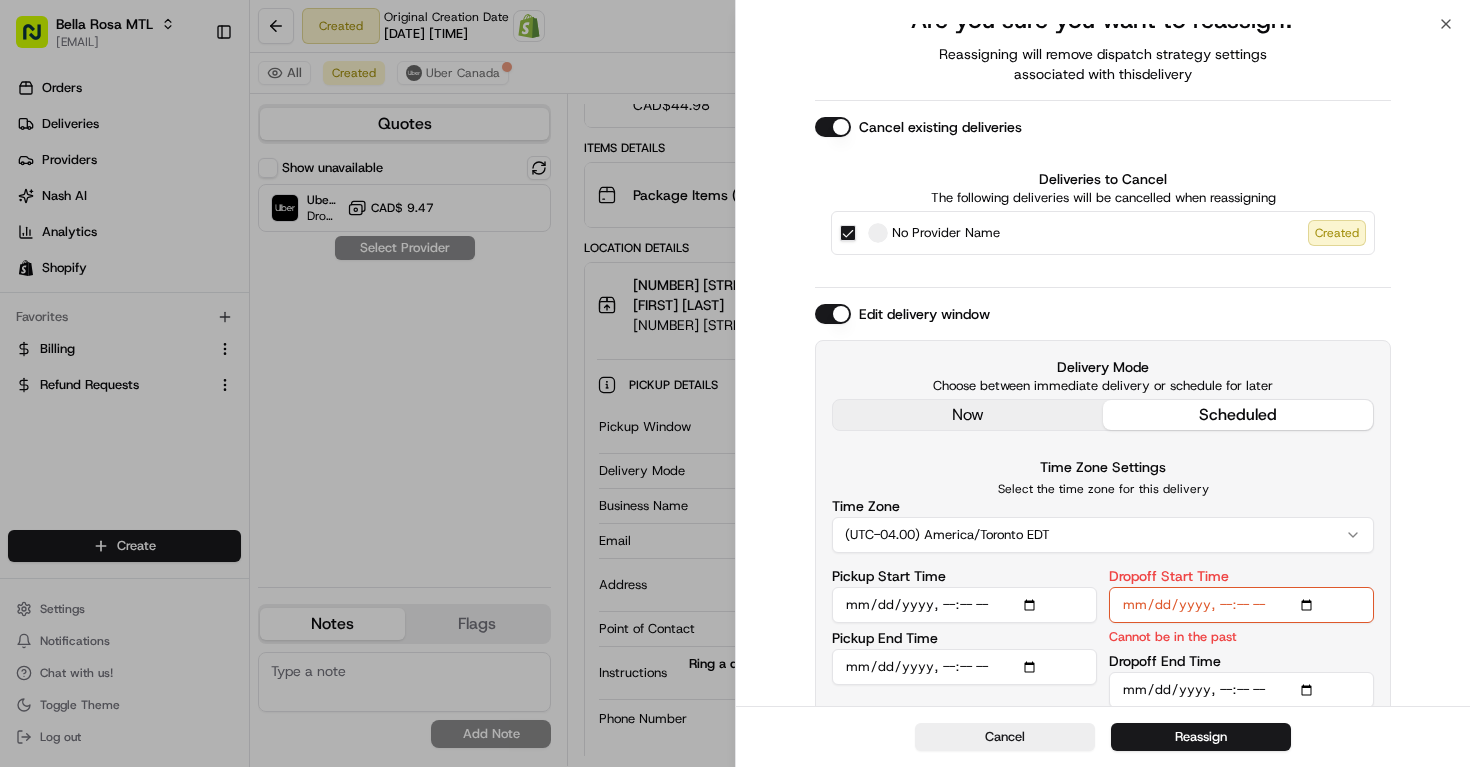 type on "2025-08-16T18:00" 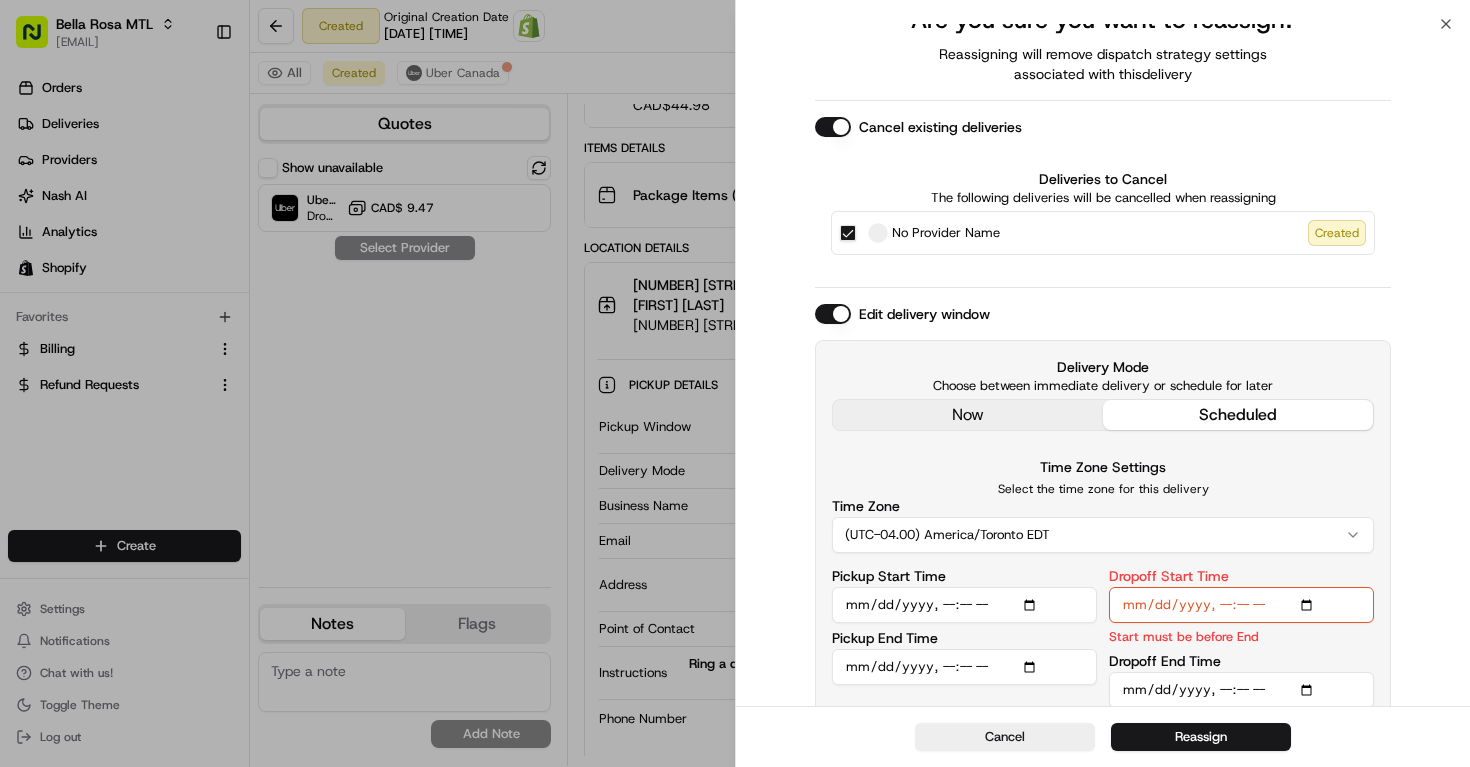 click on "Dropoff End Time" at bounding box center [1241, 690] 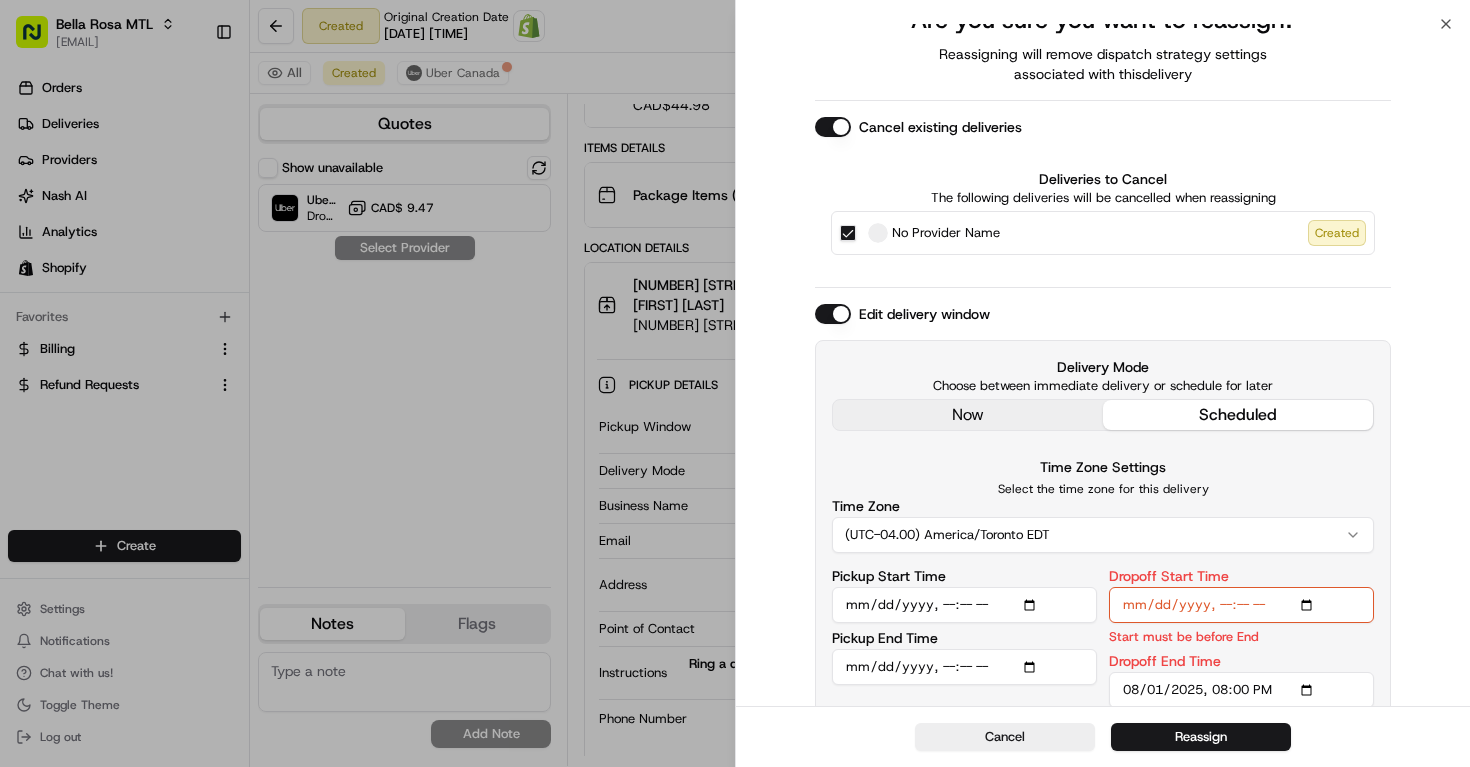 type on "2025-08-16T20:00" 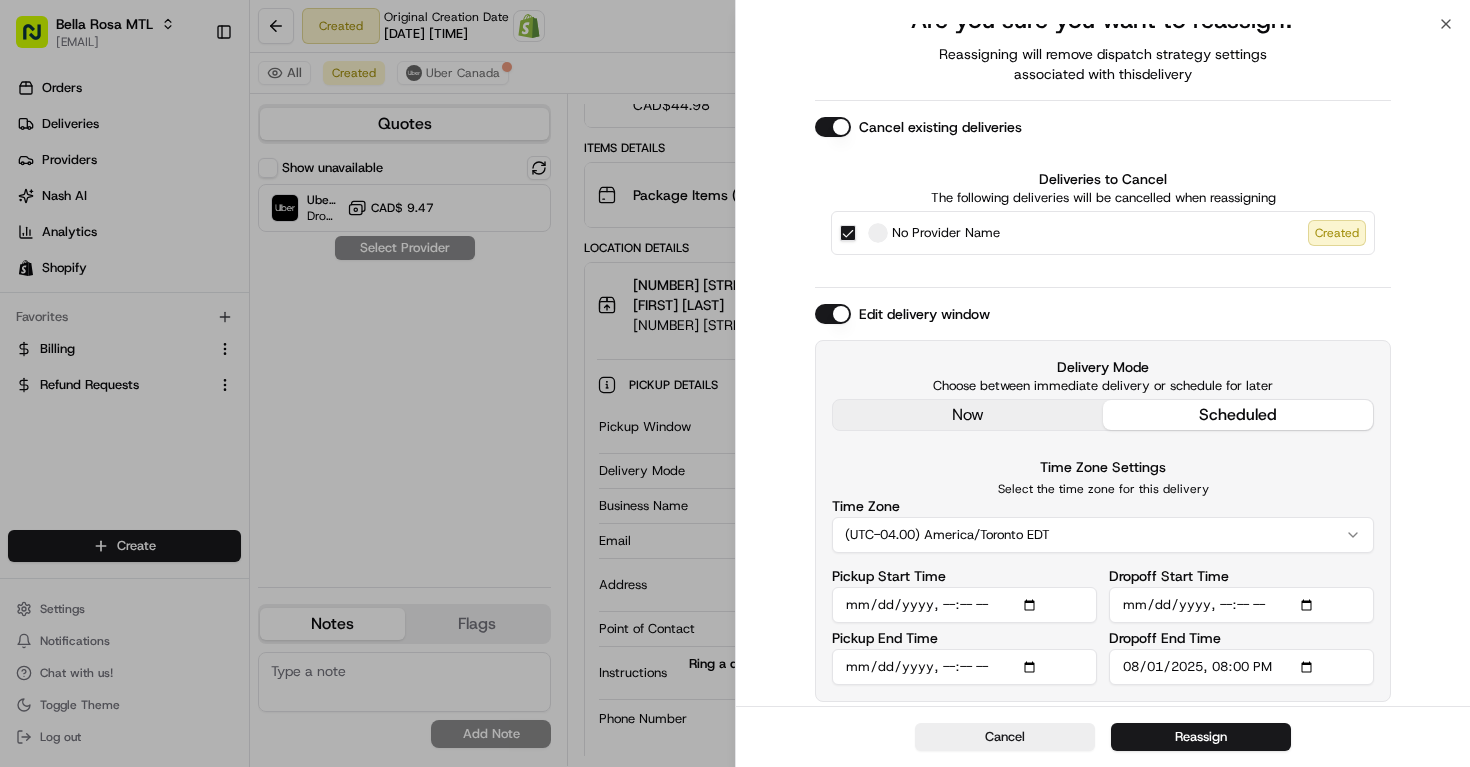 click on "? Are you sure you want to reassign? Reassigning will remove dispatch strategy settings associated with this  delivery Cancel existing deliveries Deliveries to Cancel The following deliveries will be cancelled when reassigning No Provider Name Created Edit delivery window Delivery Mode Choose between immediate delivery or schedule for later now scheduled Time Zone Settings Select the time zone for this delivery Time Zone (UTC-04.00) America/Toronto EDT Pickup Start Time Pickup End Time Dropoff Start Time Dropoff End Time" at bounding box center [1103, 317] 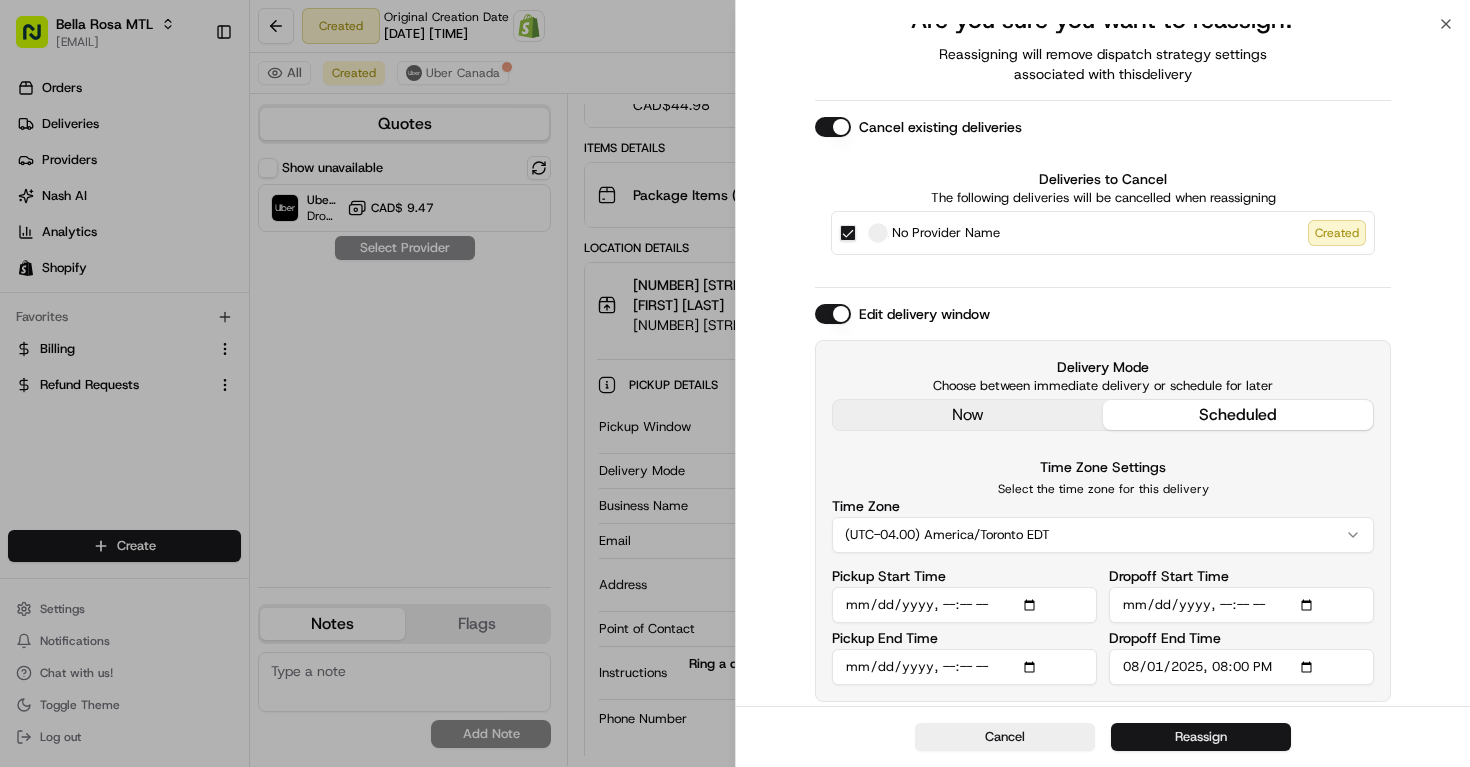 click on "Reassign" at bounding box center (1201, 737) 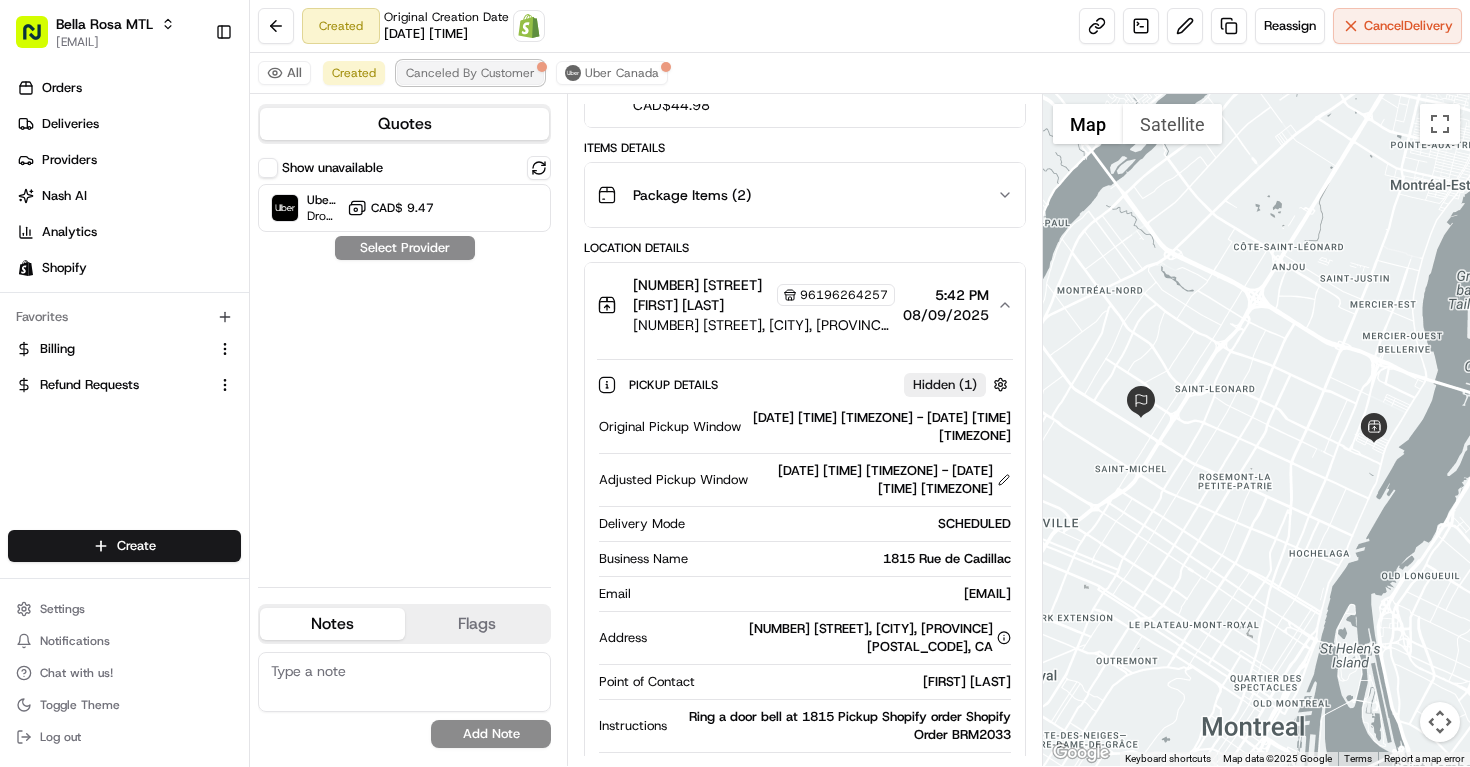 click on "Canceled By Customer" at bounding box center [470, 73] 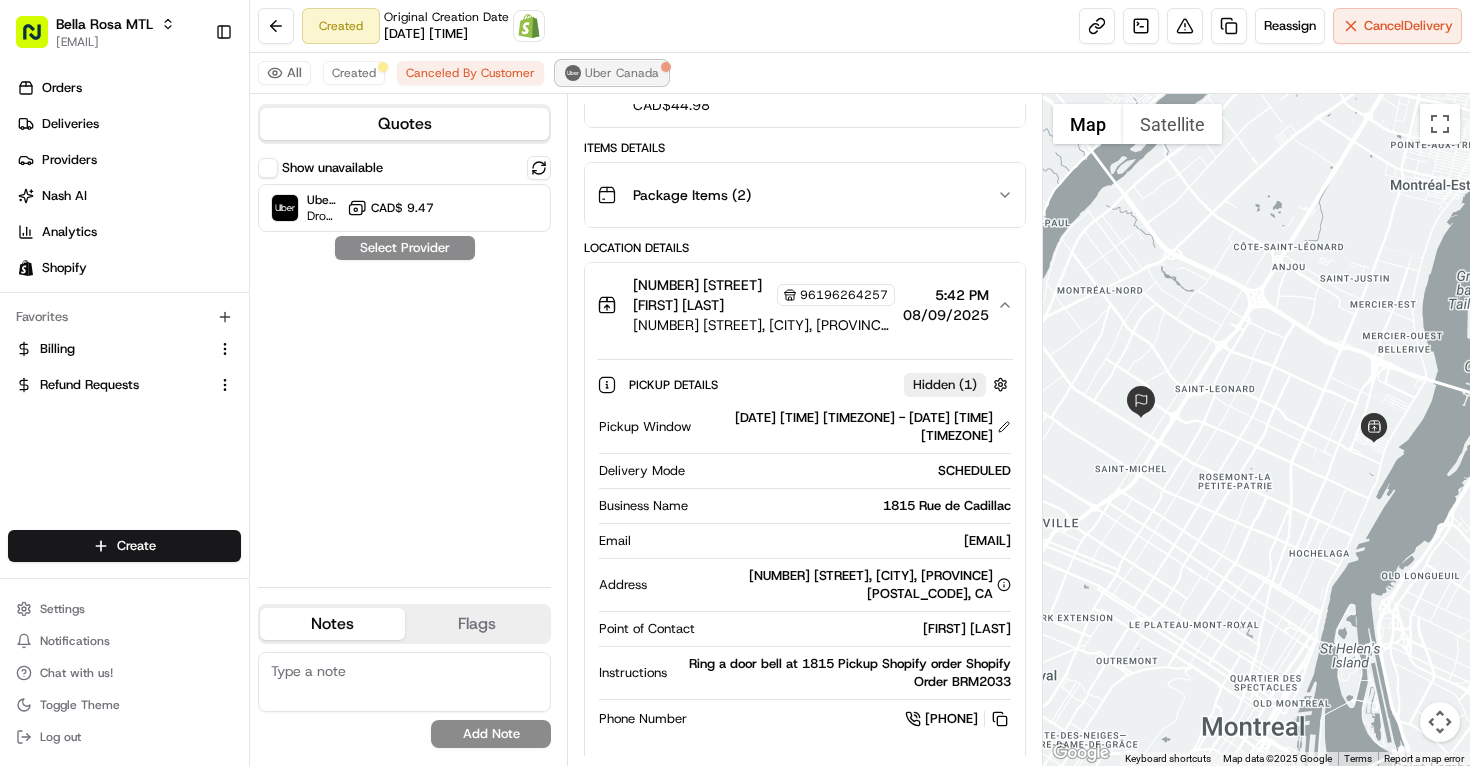 click on "Uber Canada" at bounding box center [622, 73] 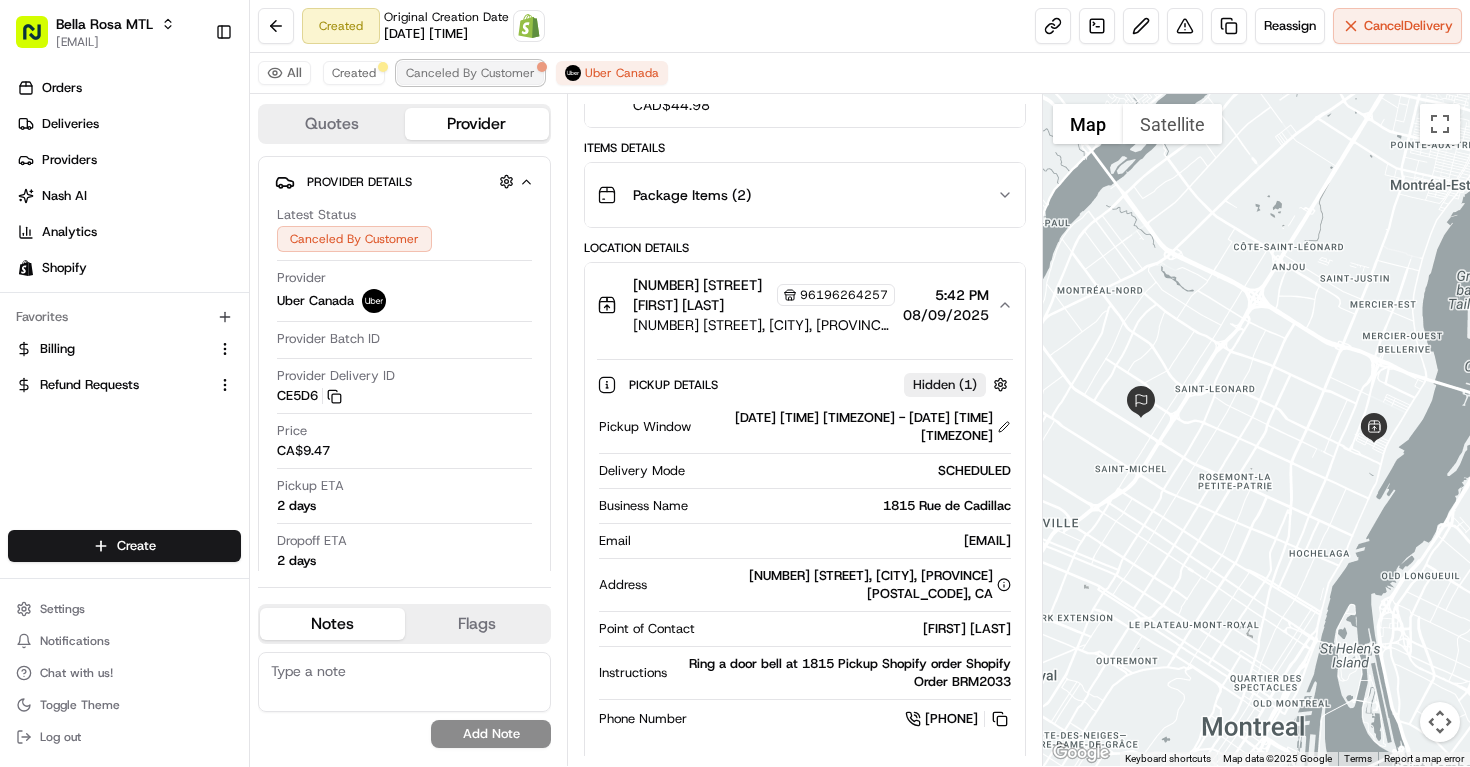 click on "Canceled By Customer" at bounding box center (470, 73) 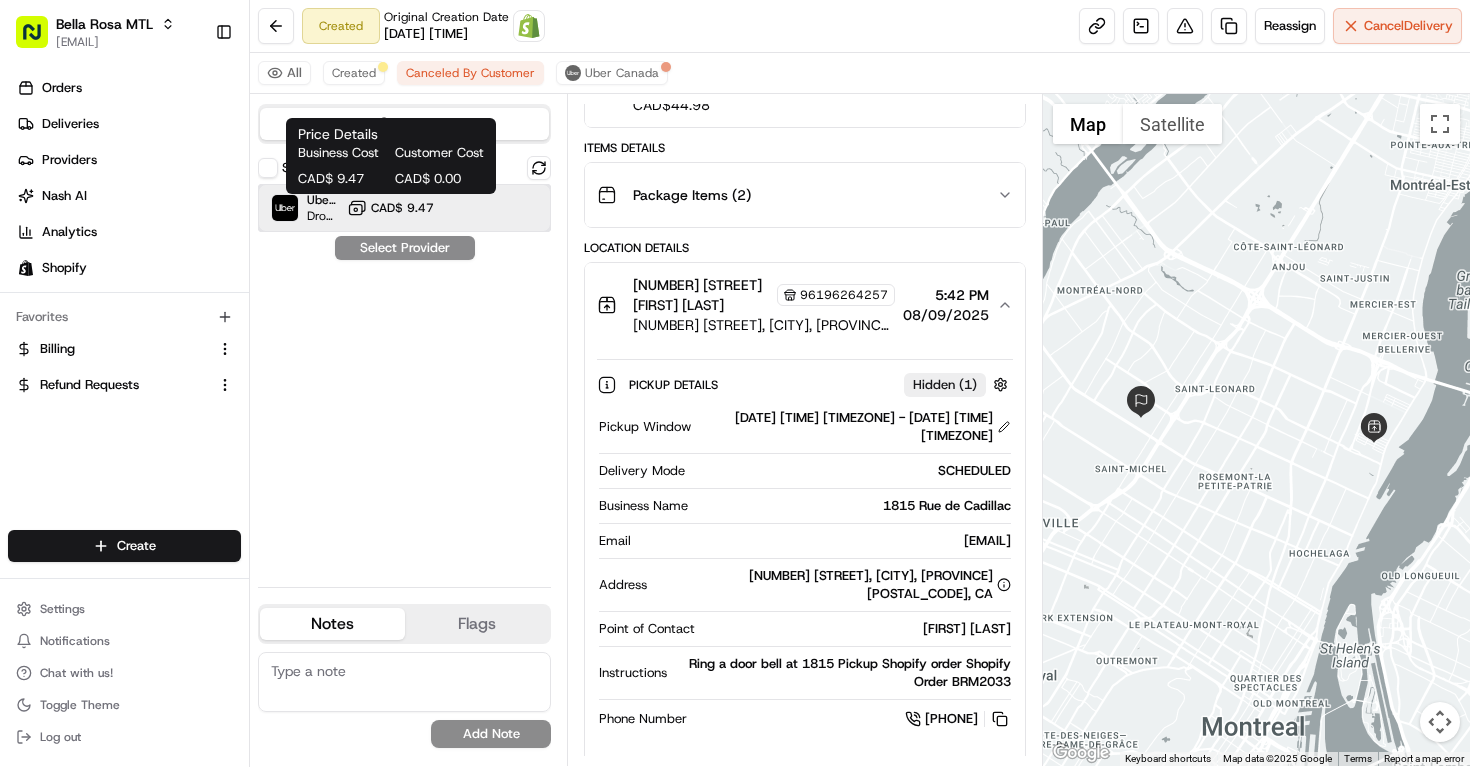 click on "Uber Canada Dropoff ETA   2 days CAD$   9.47" at bounding box center (404, 208) 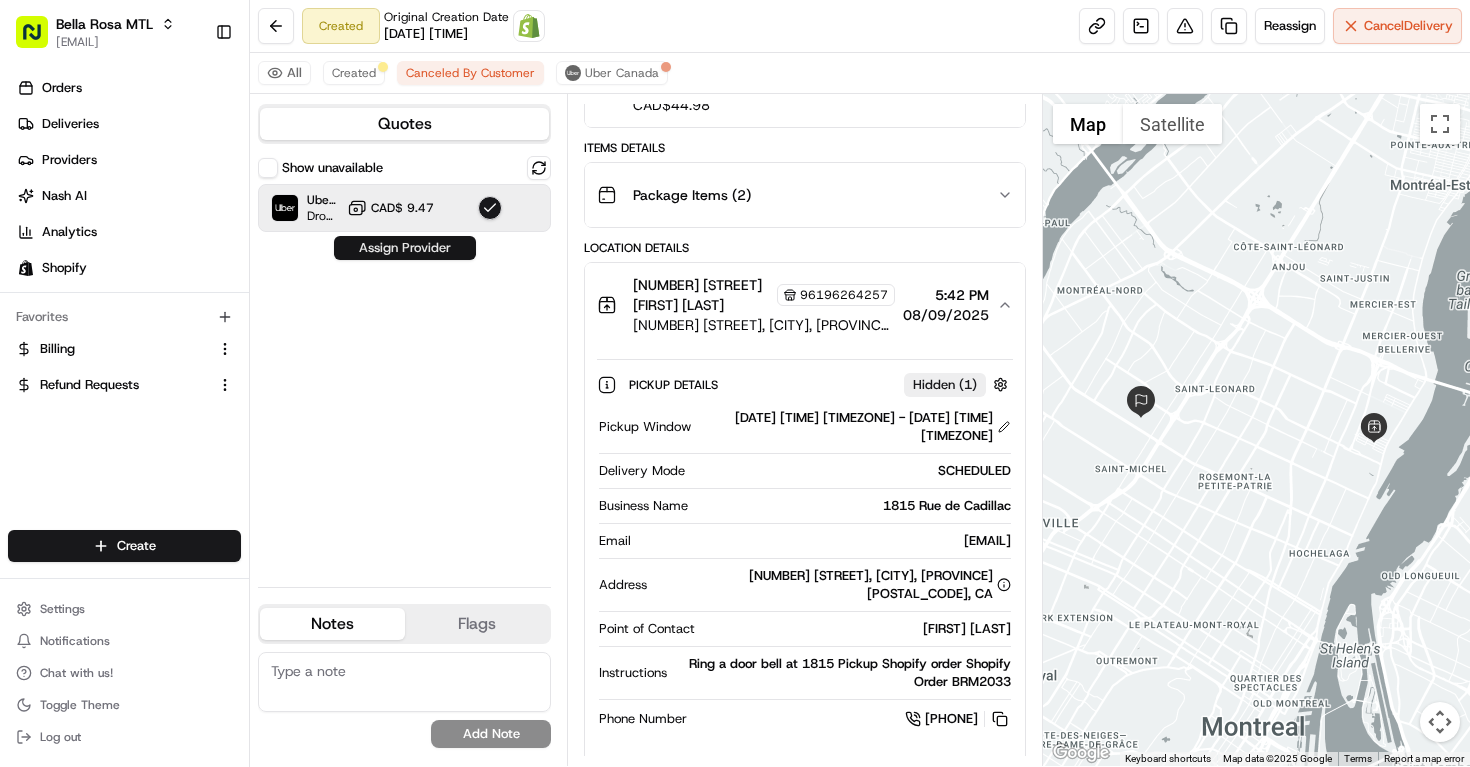 click on "Assign Provider" at bounding box center [405, 248] 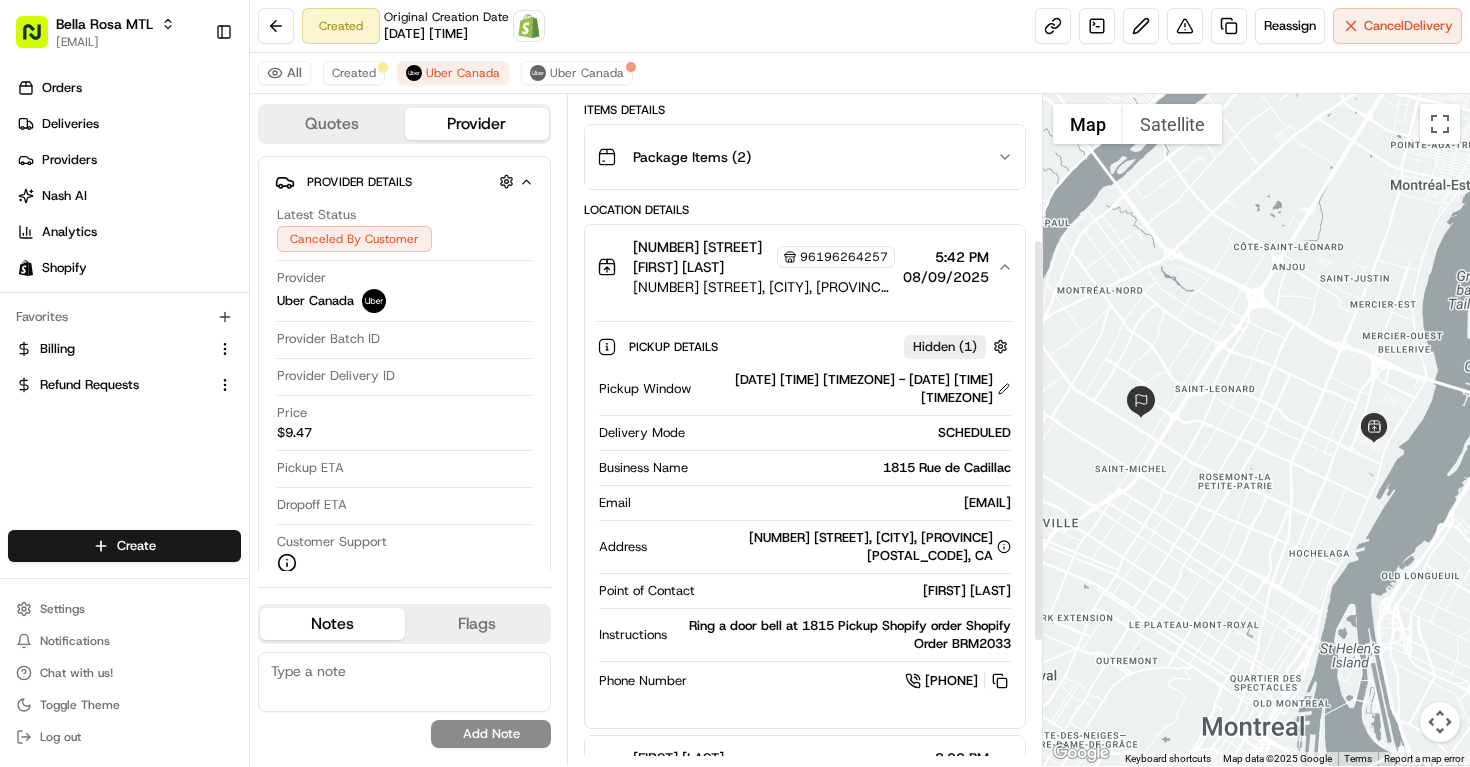 scroll, scrollTop: 235, scrollLeft: 0, axis: vertical 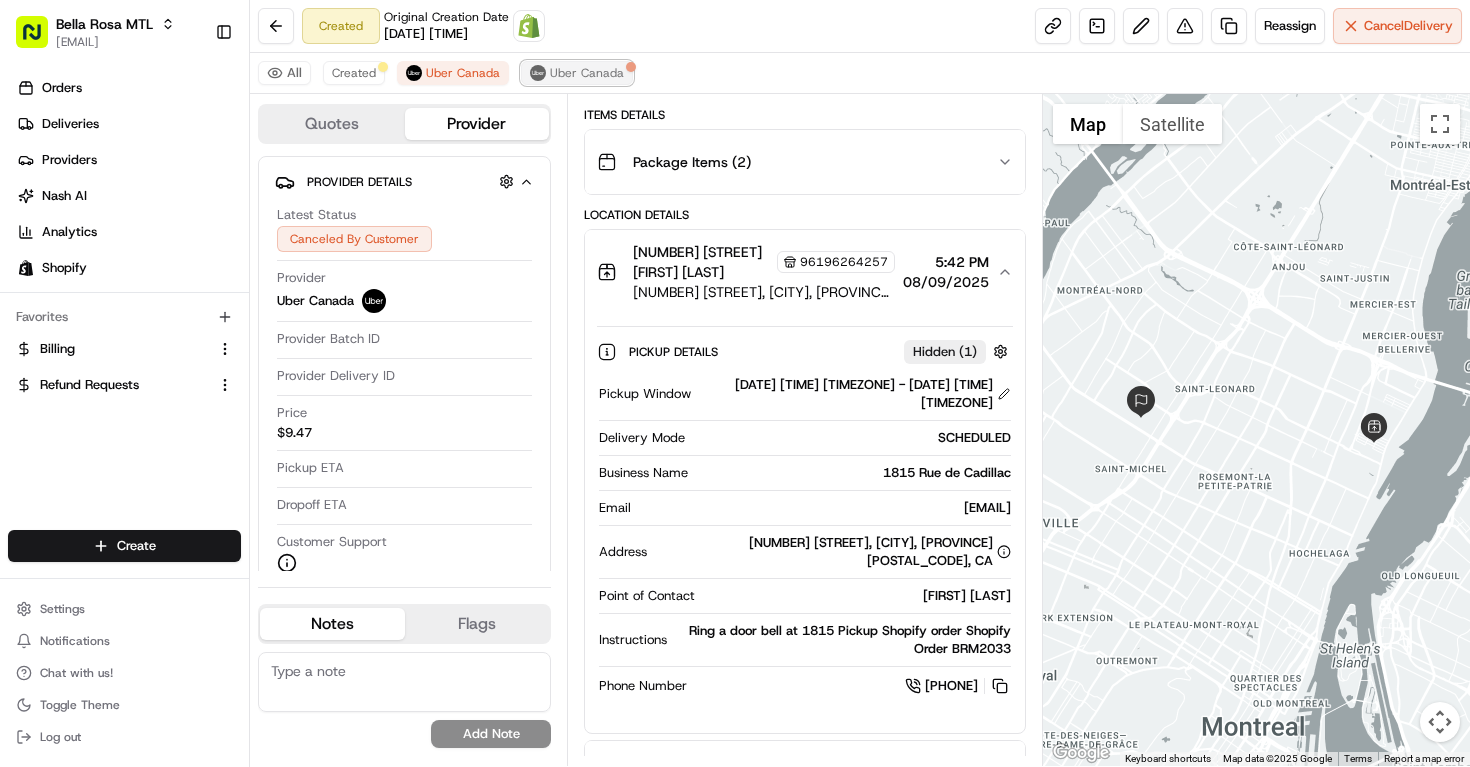 click on "Uber Canada" at bounding box center [587, 73] 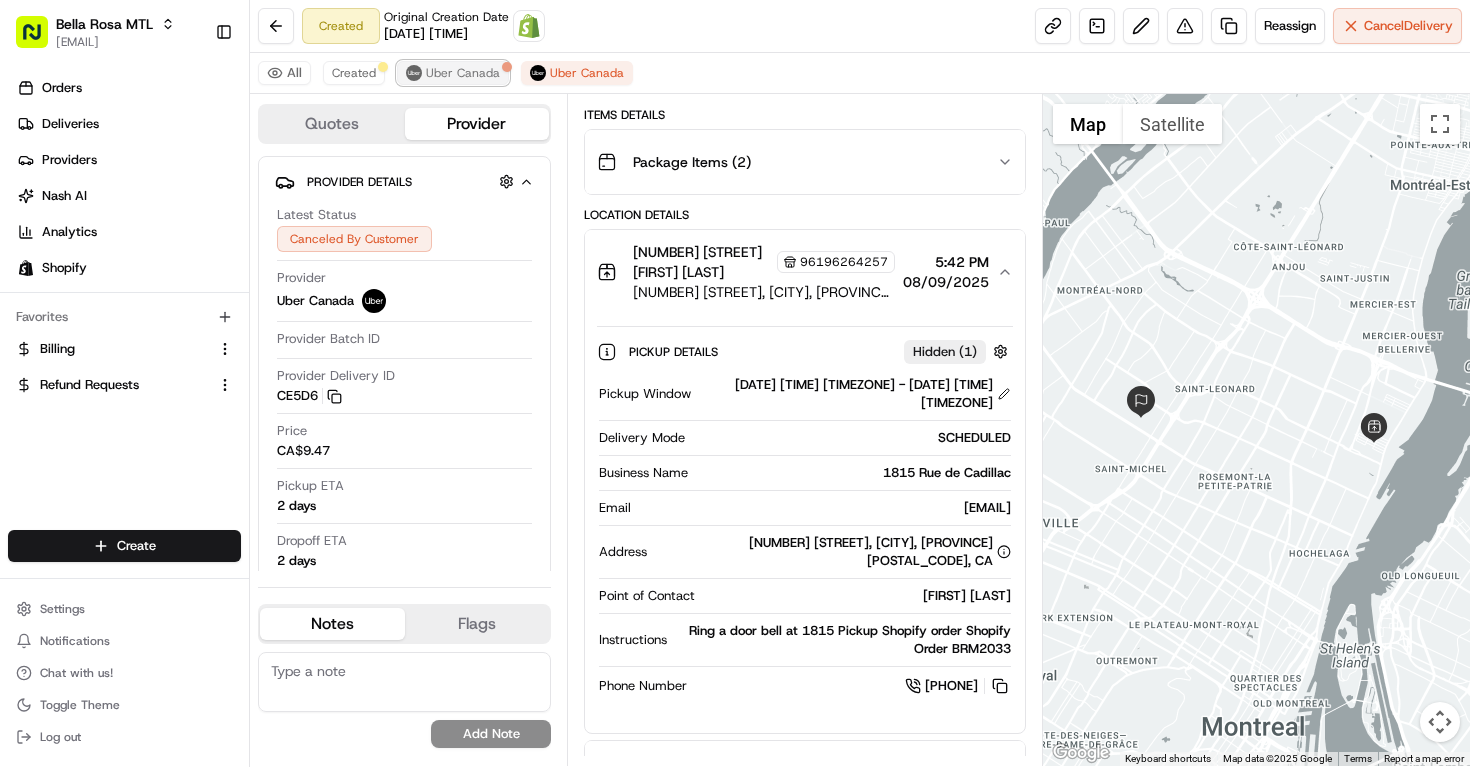 click on "Uber Canada" at bounding box center [463, 73] 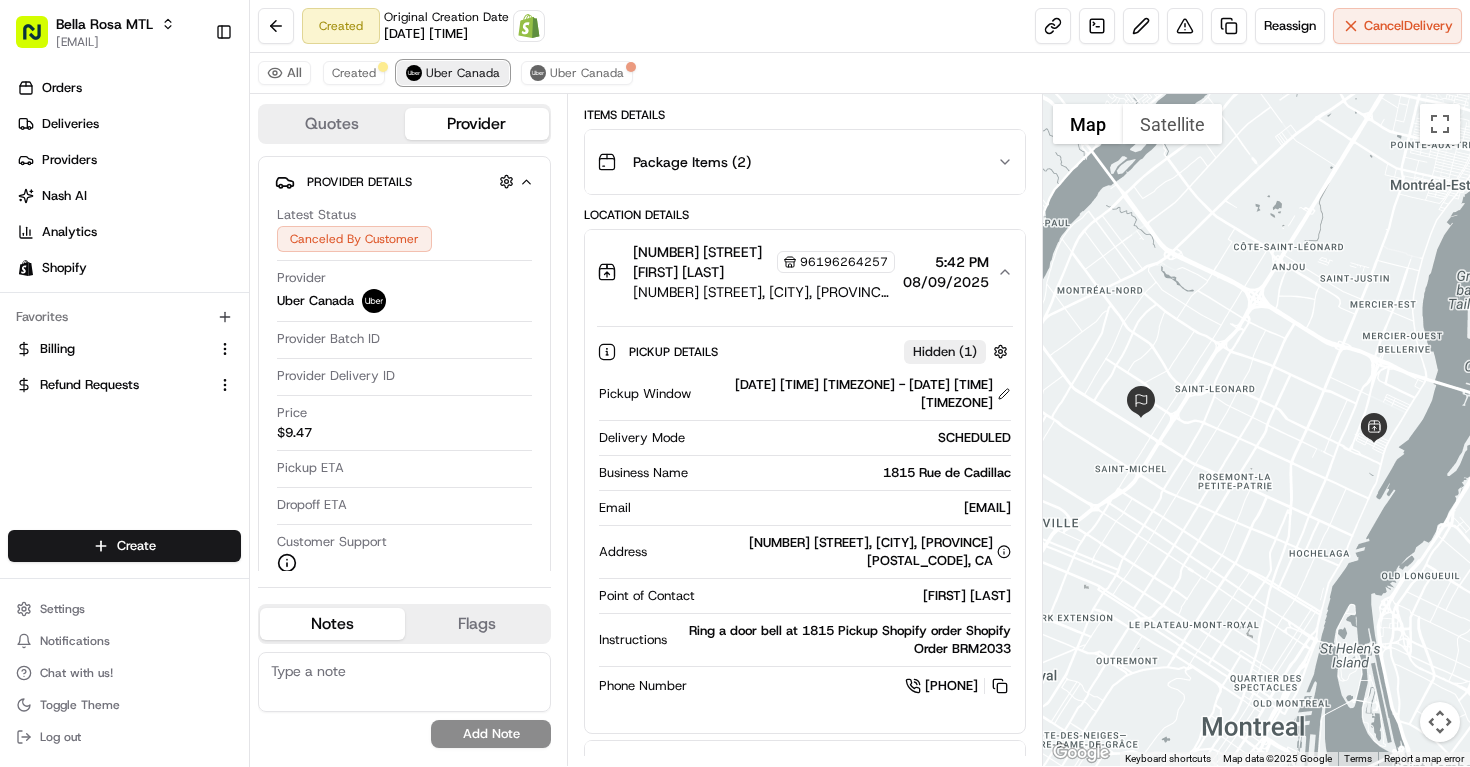click on "Uber Canada" at bounding box center (463, 73) 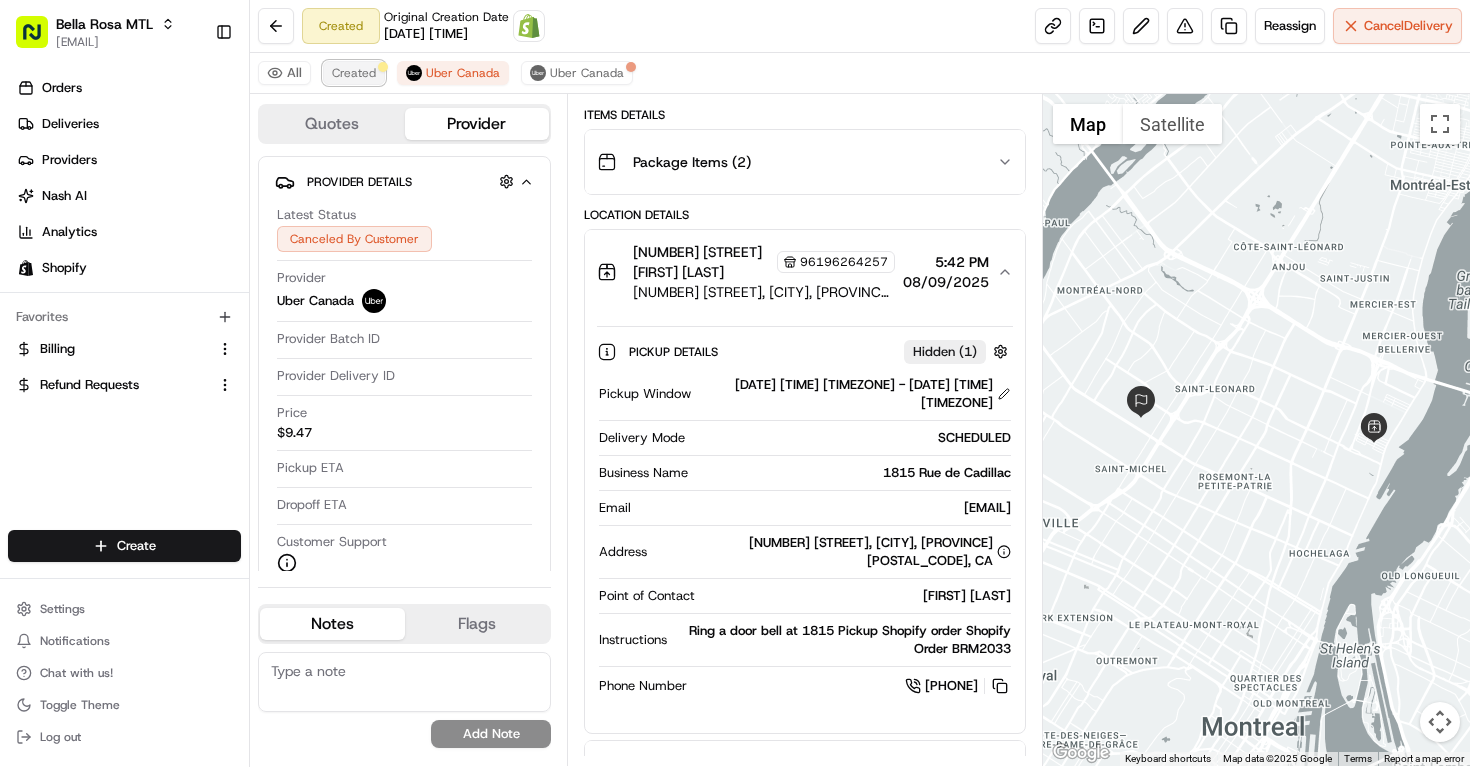 click on "Created" at bounding box center [354, 73] 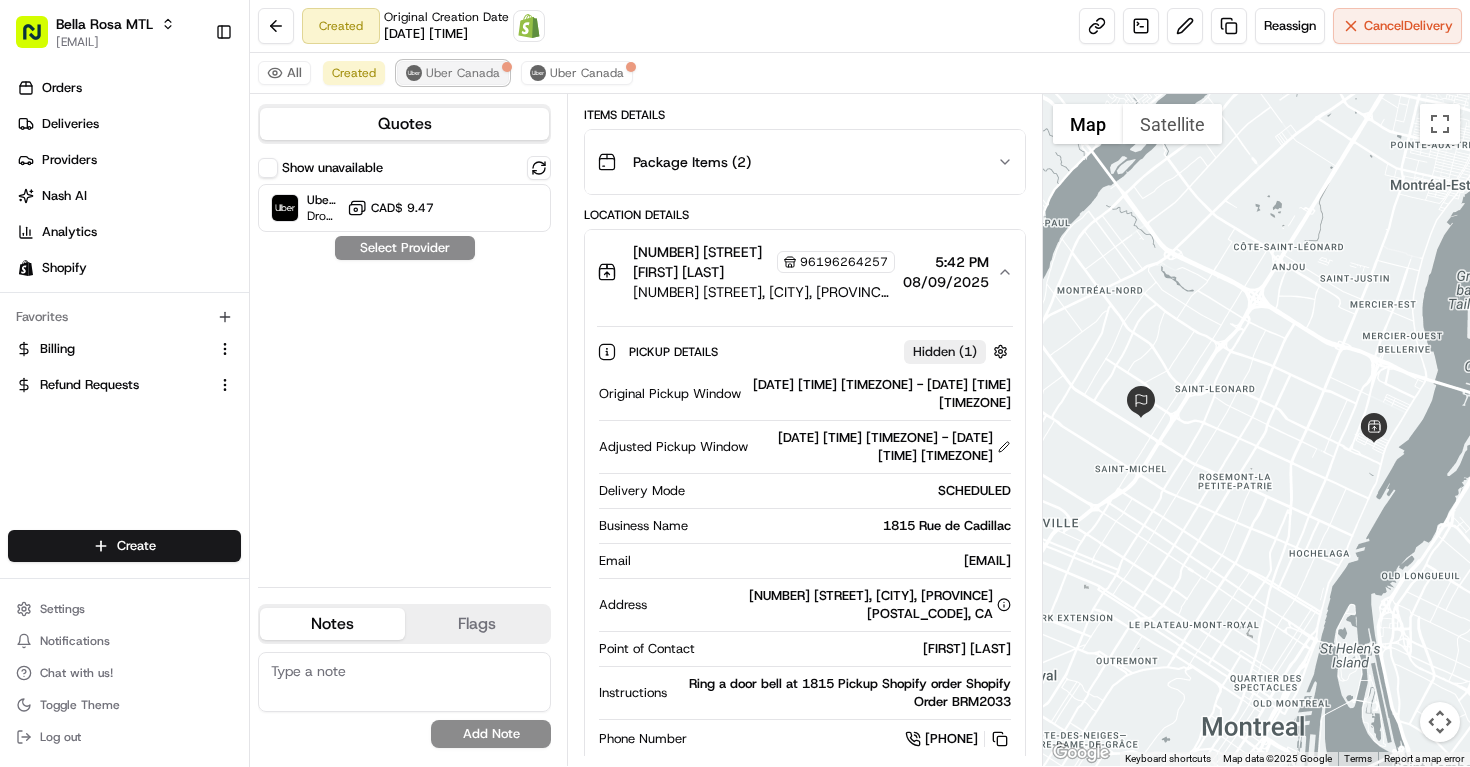 click on "Uber Canada" at bounding box center (453, 73) 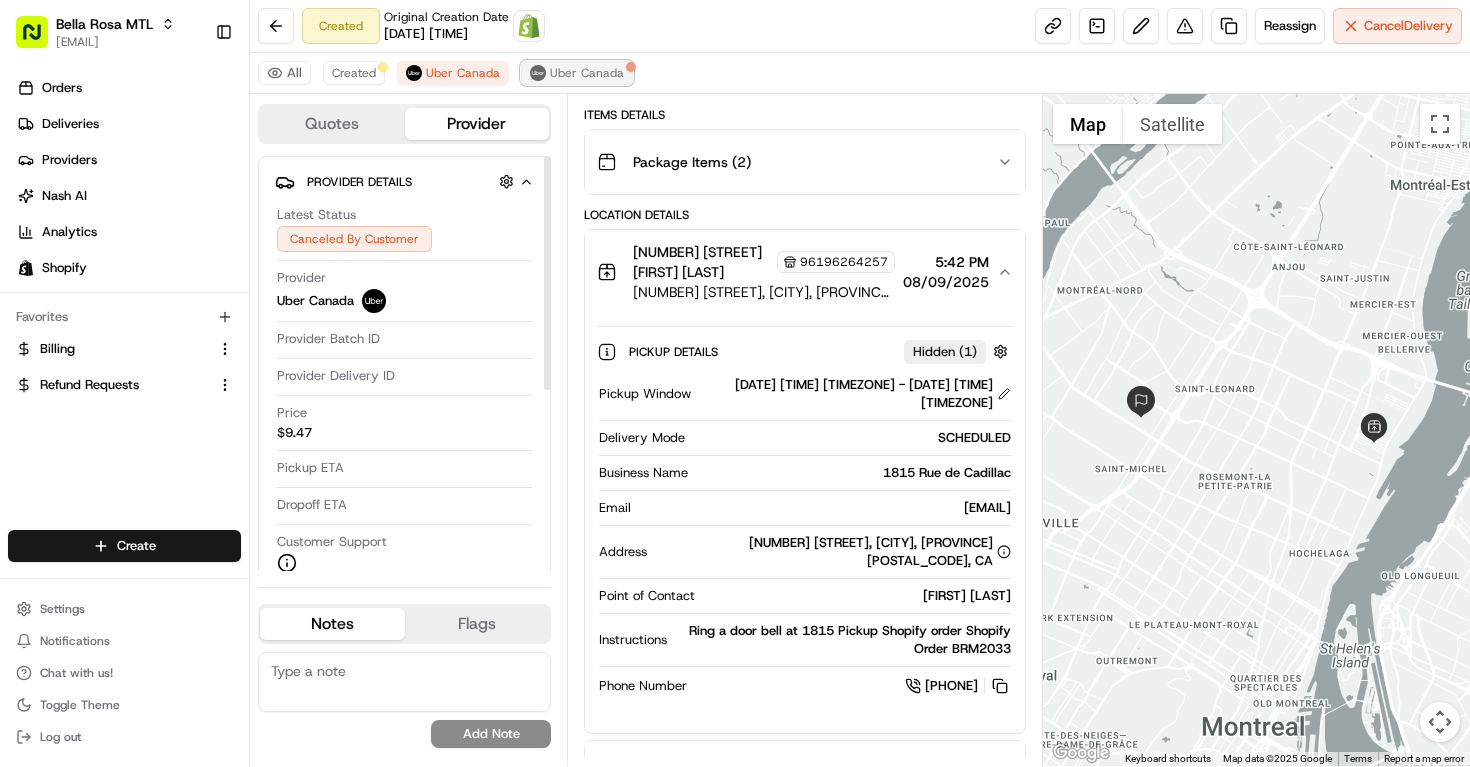 click on "Uber Canada" at bounding box center (587, 73) 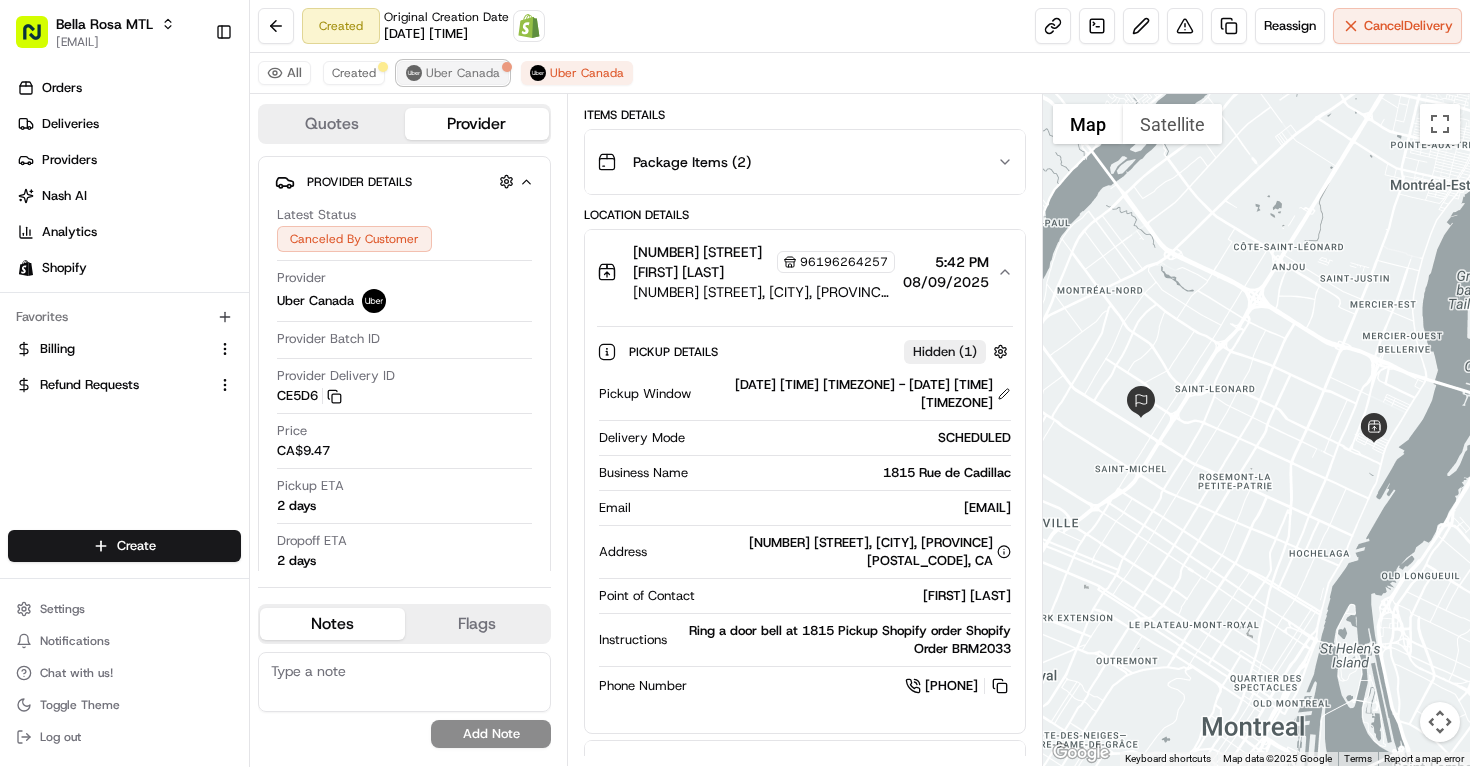 click on "Uber Canada" at bounding box center (463, 73) 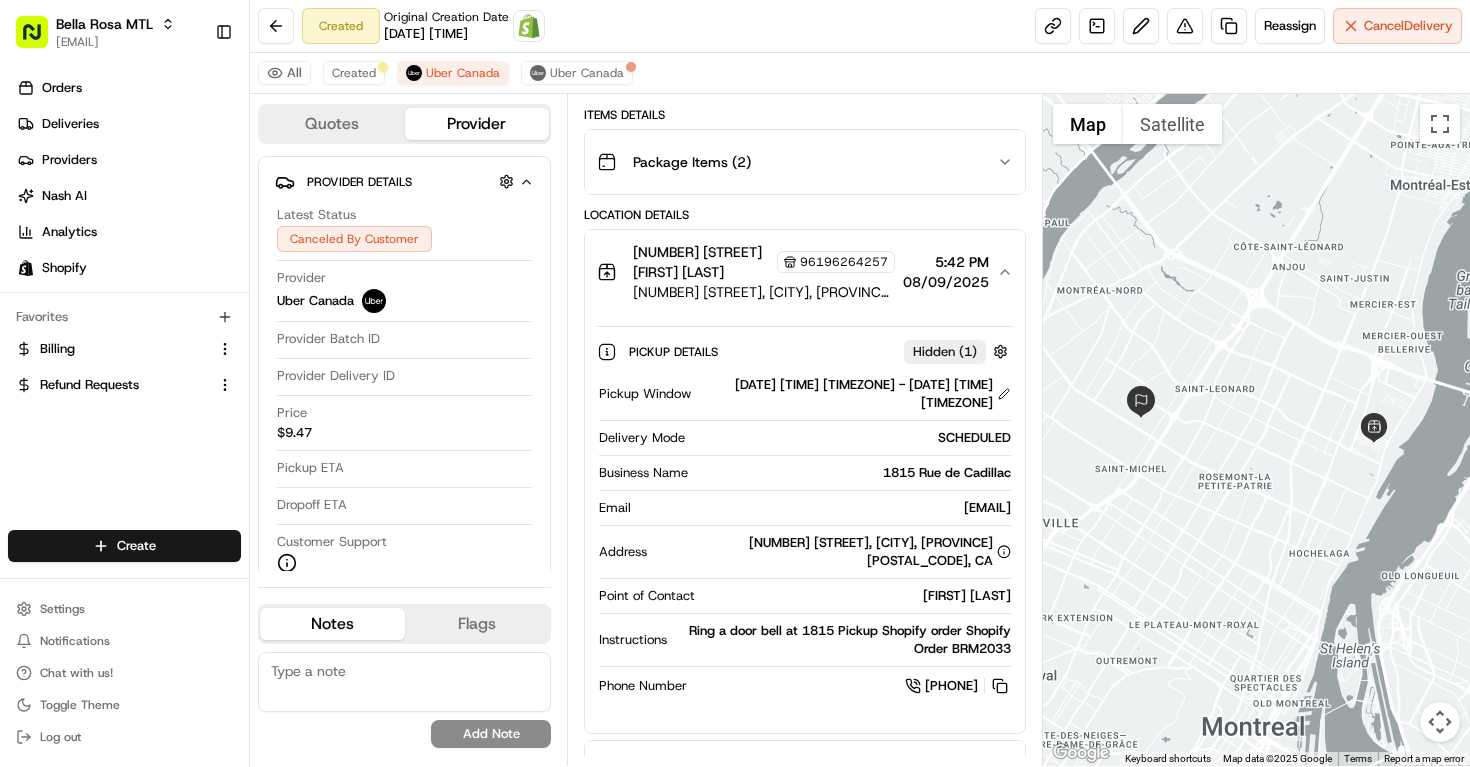 click on "All Created Uber Canada Uber Canada" at bounding box center (860, 73) 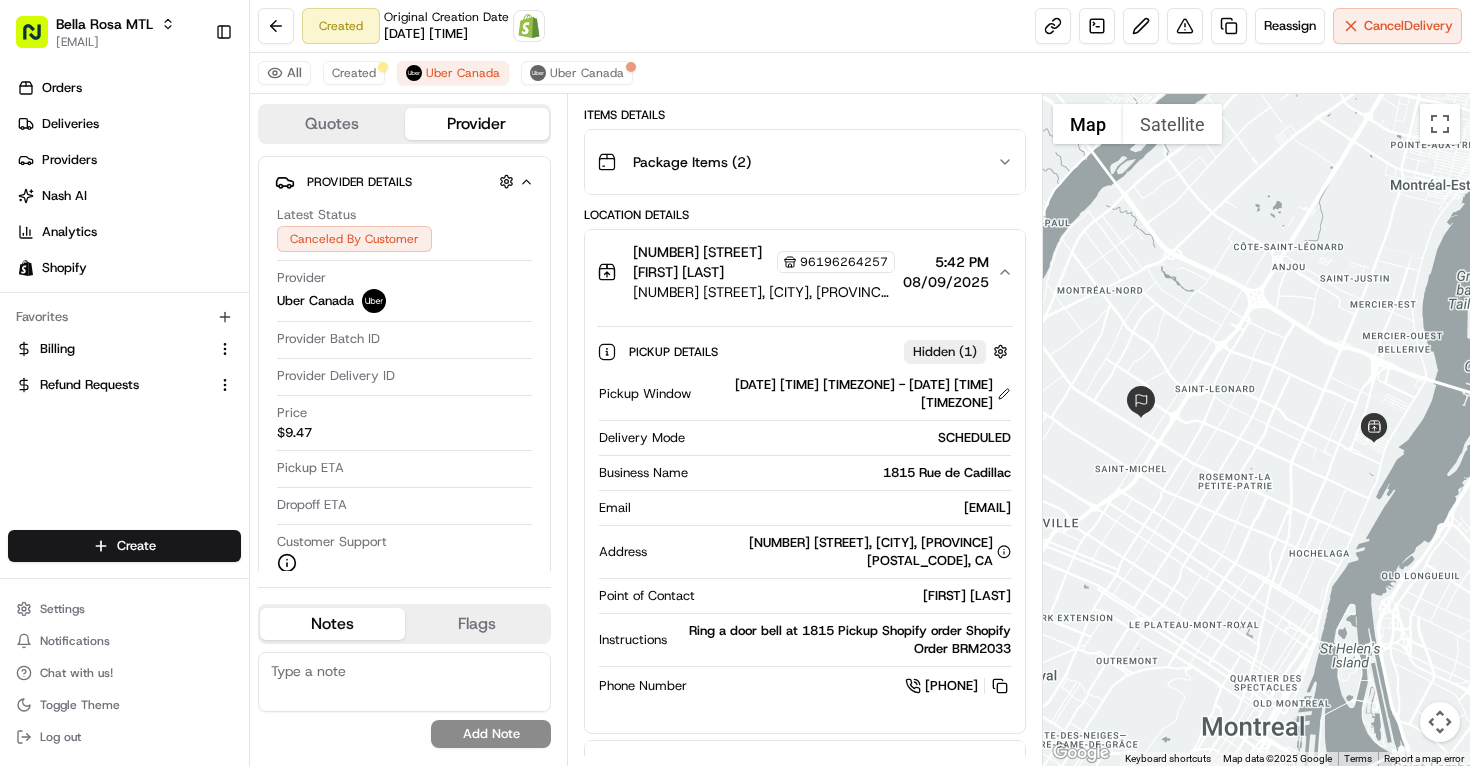 click on "All Created Uber Canada Uber Canada" at bounding box center [860, 73] 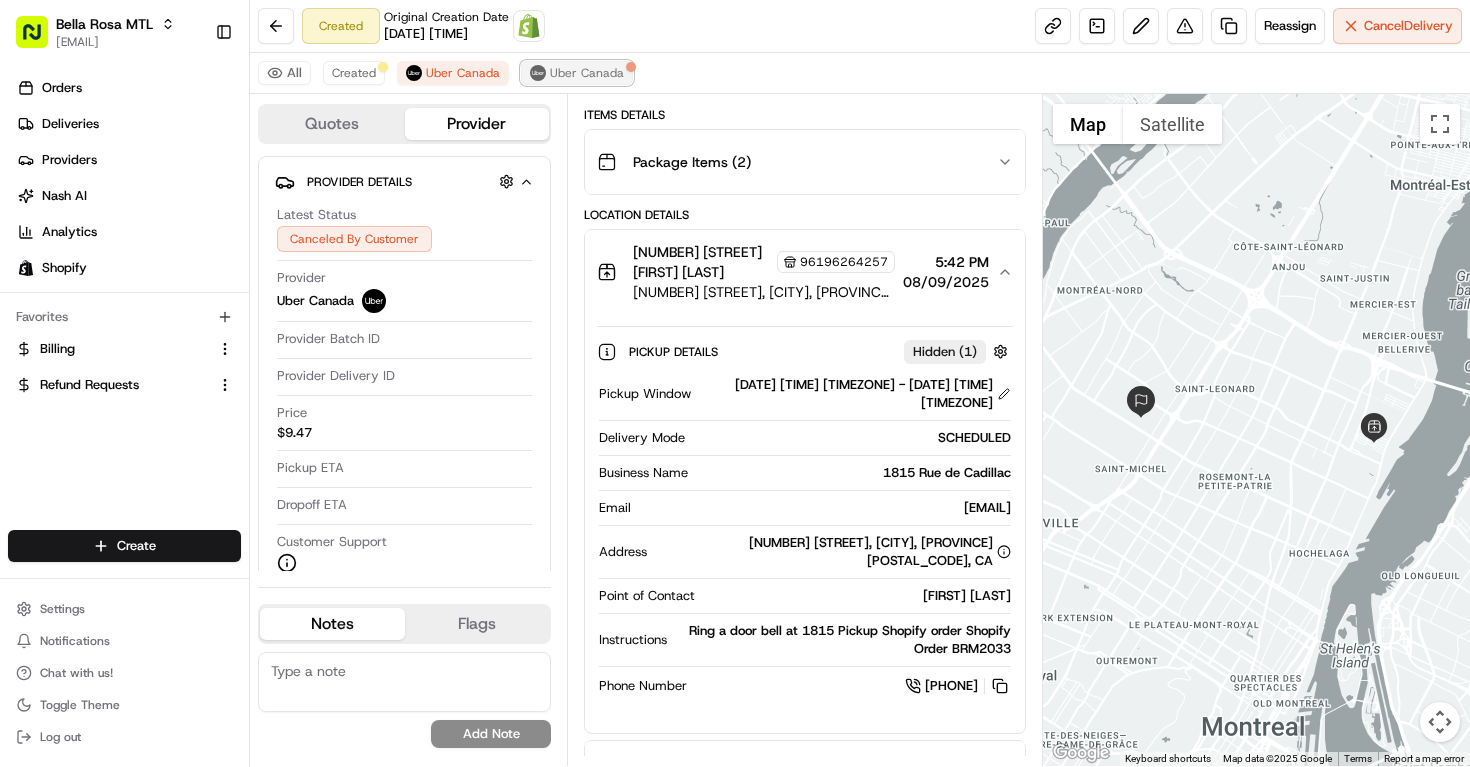 click on "Uber Canada" at bounding box center [587, 73] 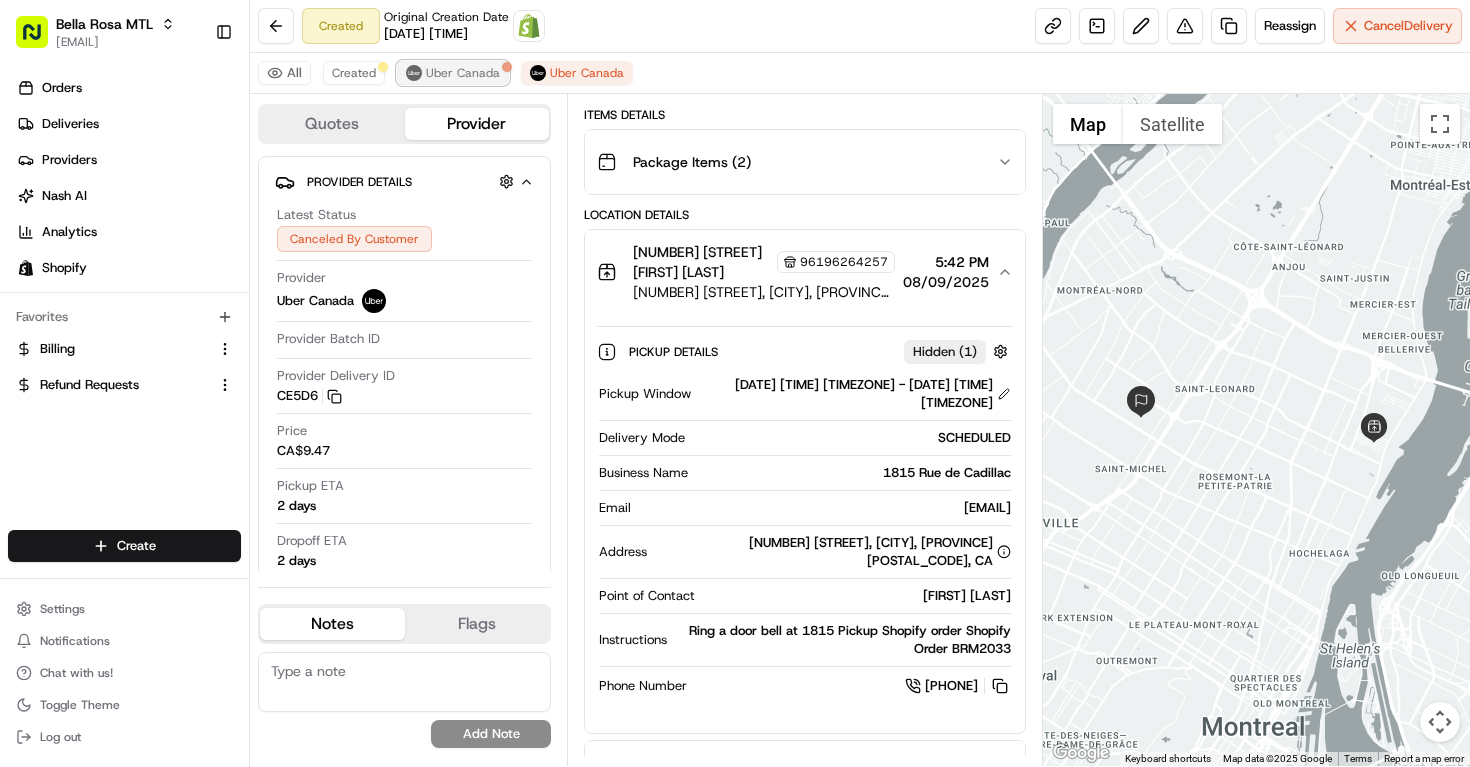 click on "Uber Canada" at bounding box center (463, 73) 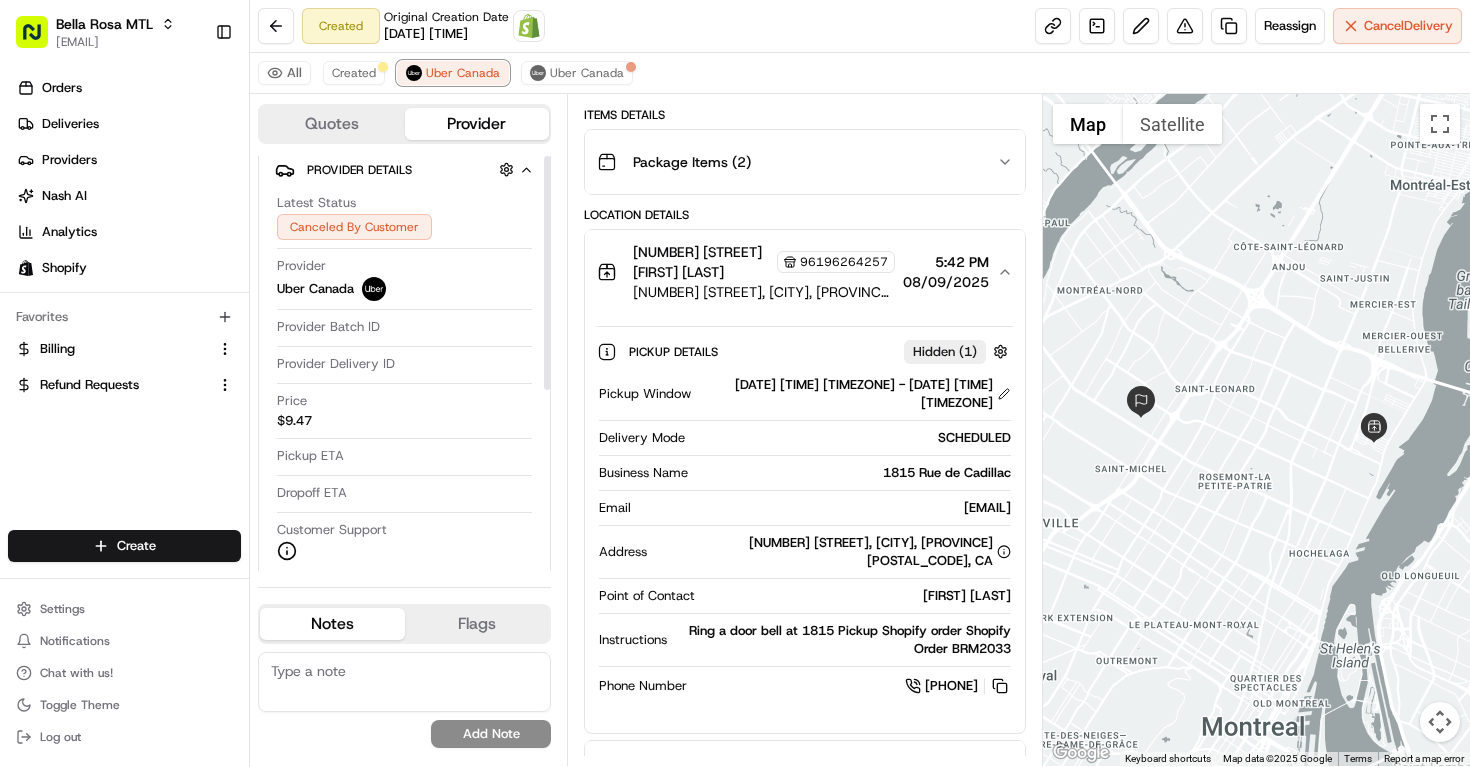 scroll, scrollTop: 0, scrollLeft: 0, axis: both 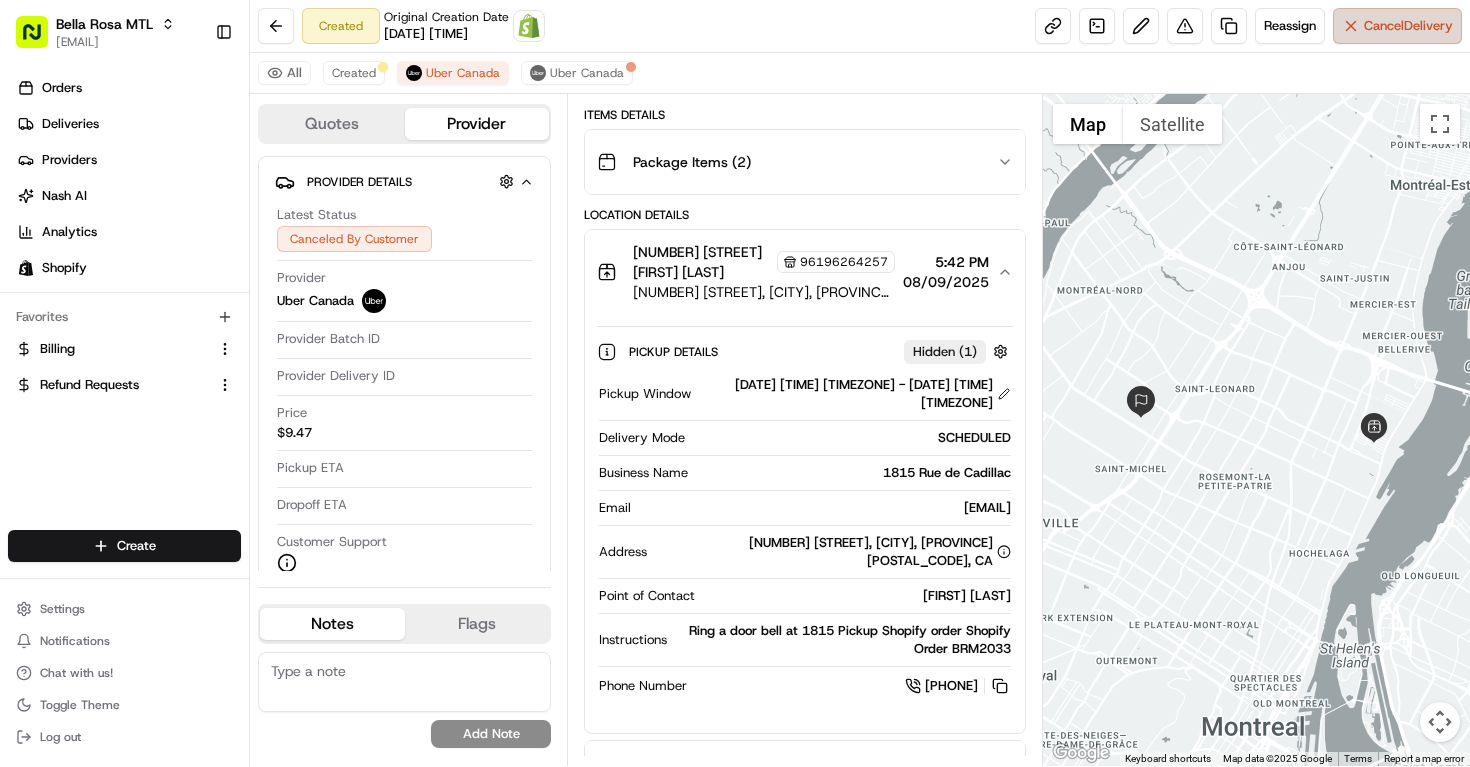 click on "Cancel  Delivery" at bounding box center (1408, 26) 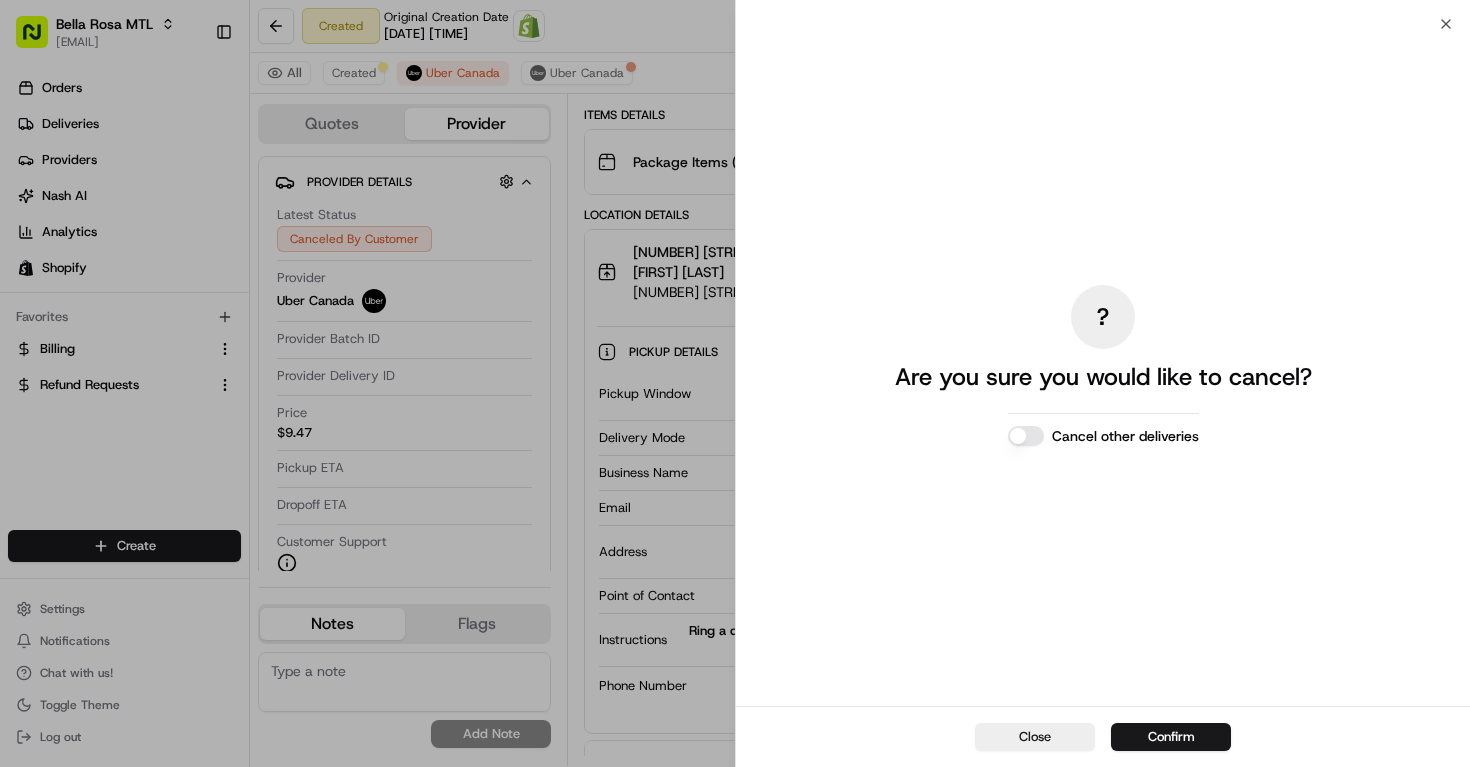 click on "Cancel other deliveries" at bounding box center [1125, 436] 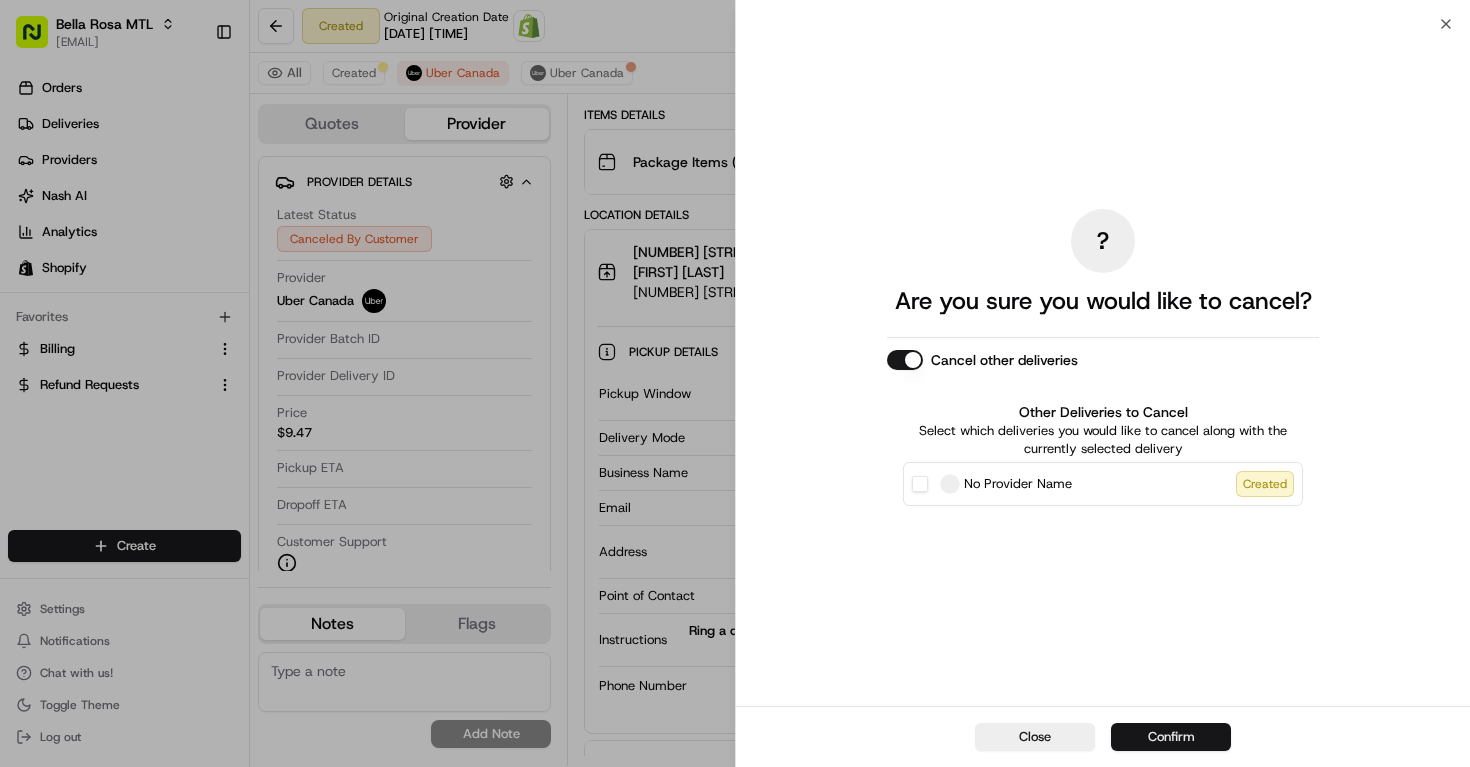 click on "Confirm" at bounding box center (1171, 737) 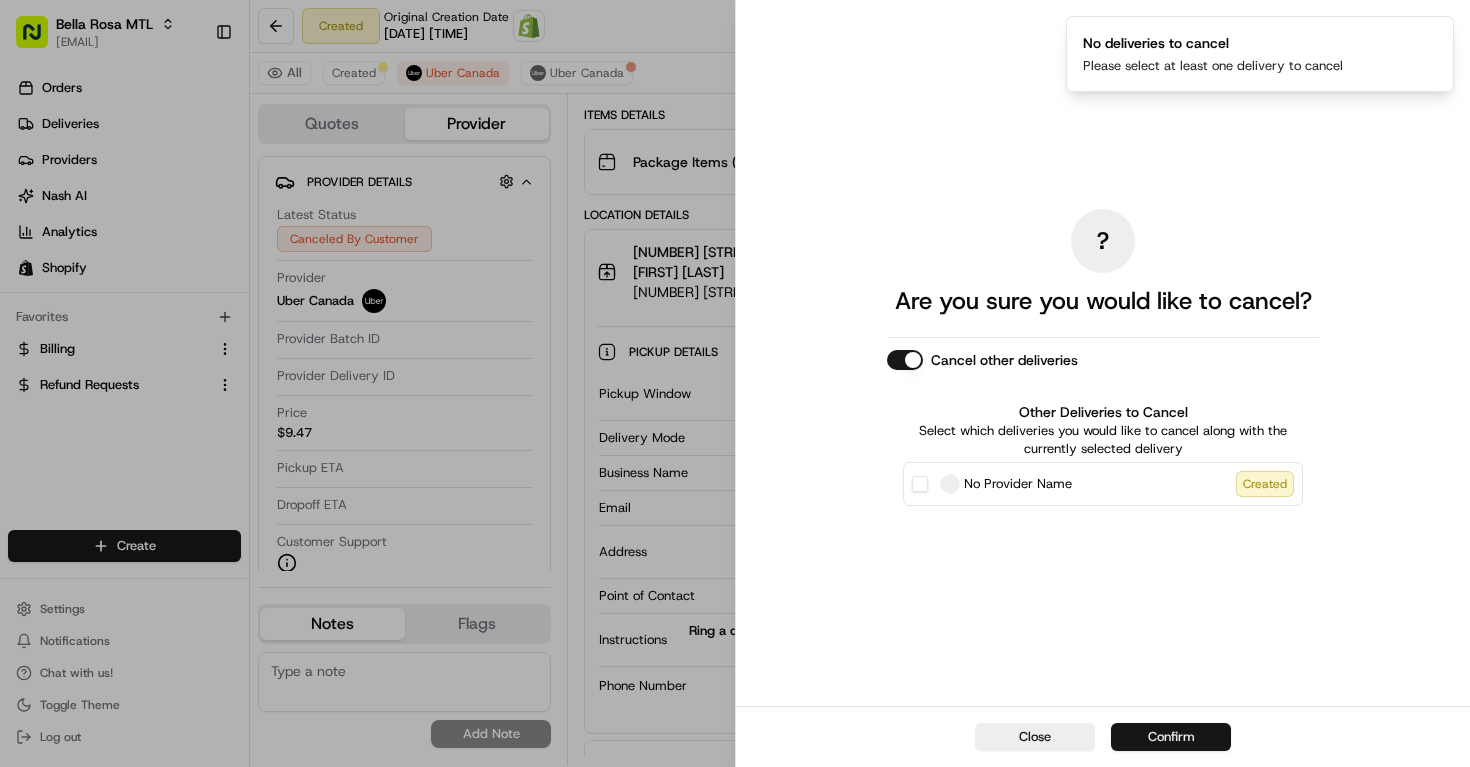 click on "Confirm" at bounding box center [1171, 737] 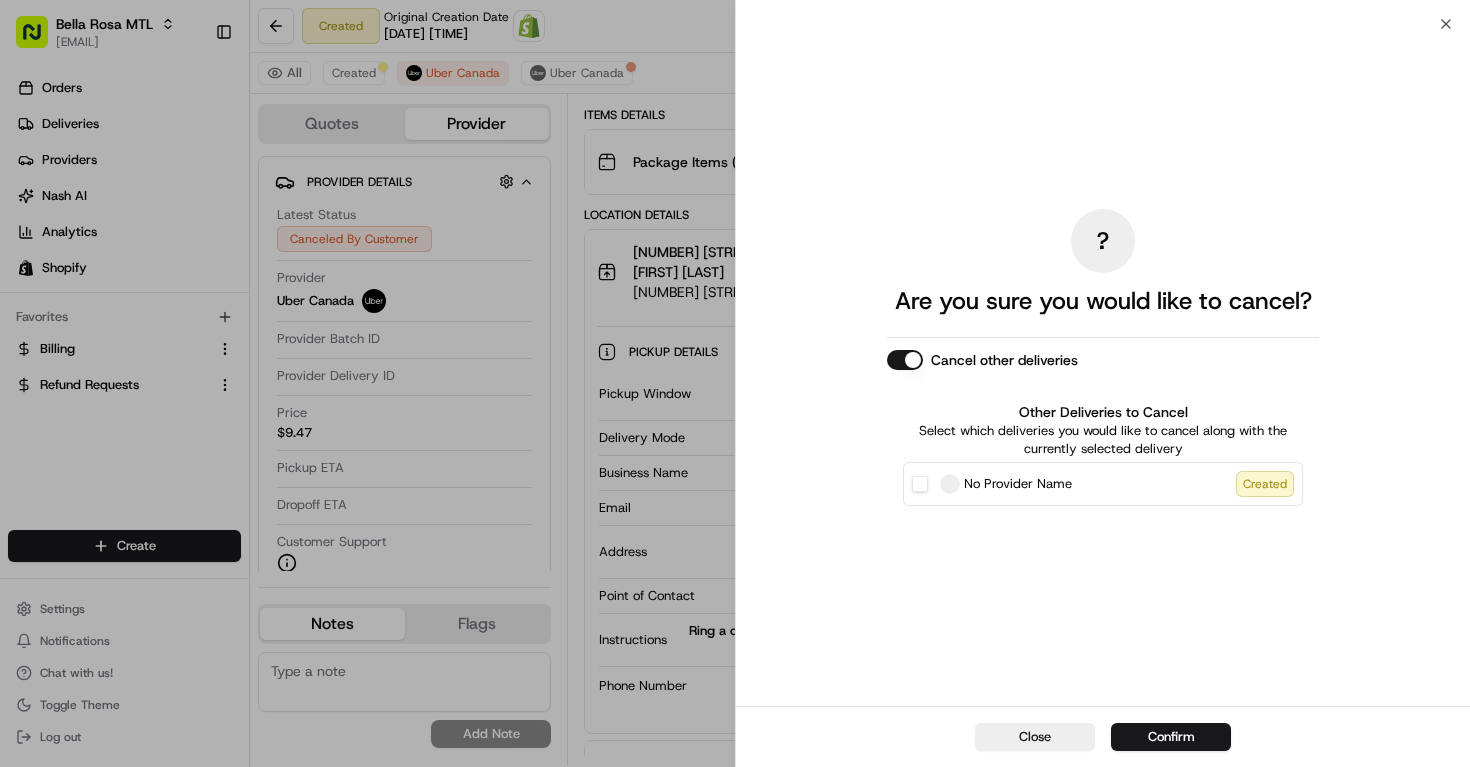 click at bounding box center (950, 484) 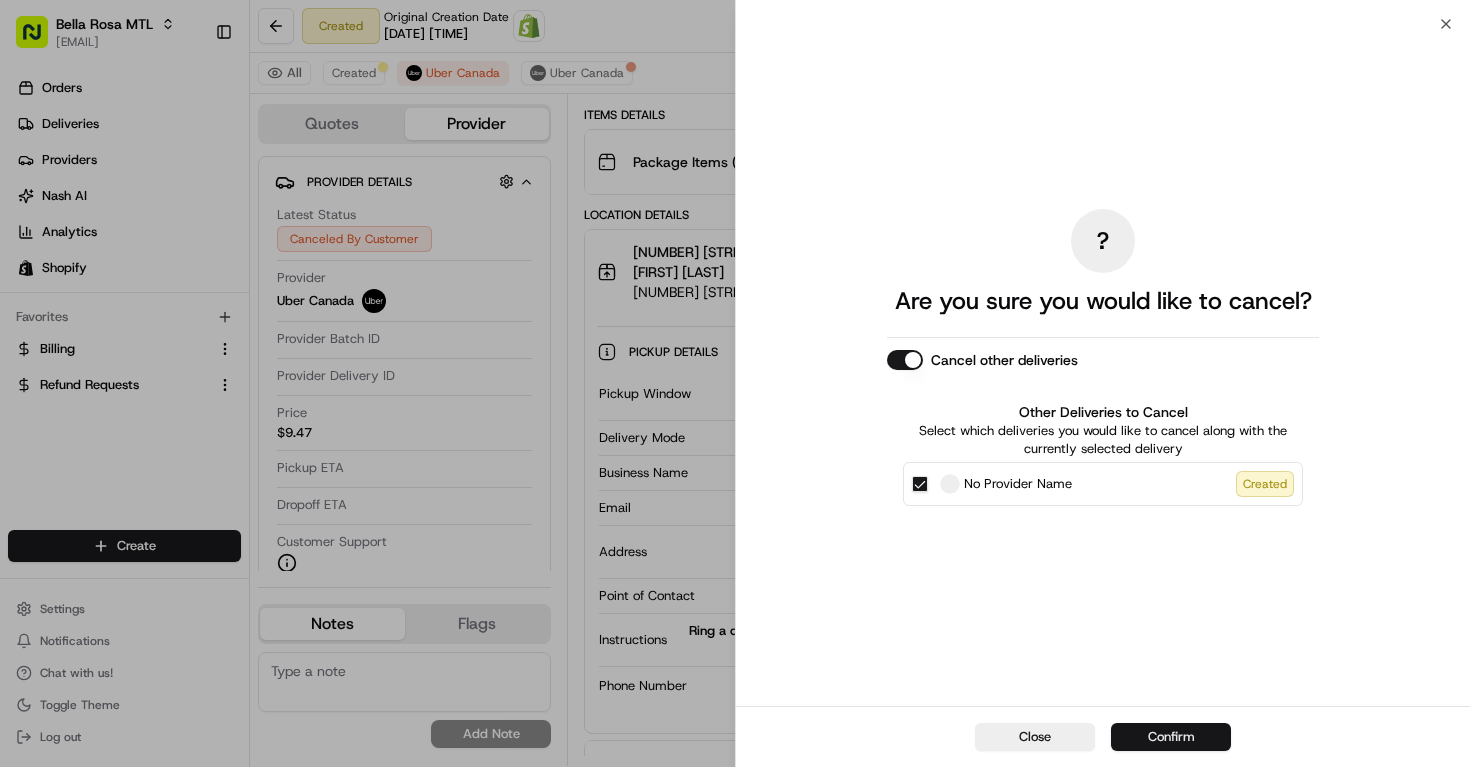 click on "Confirm" at bounding box center (1171, 737) 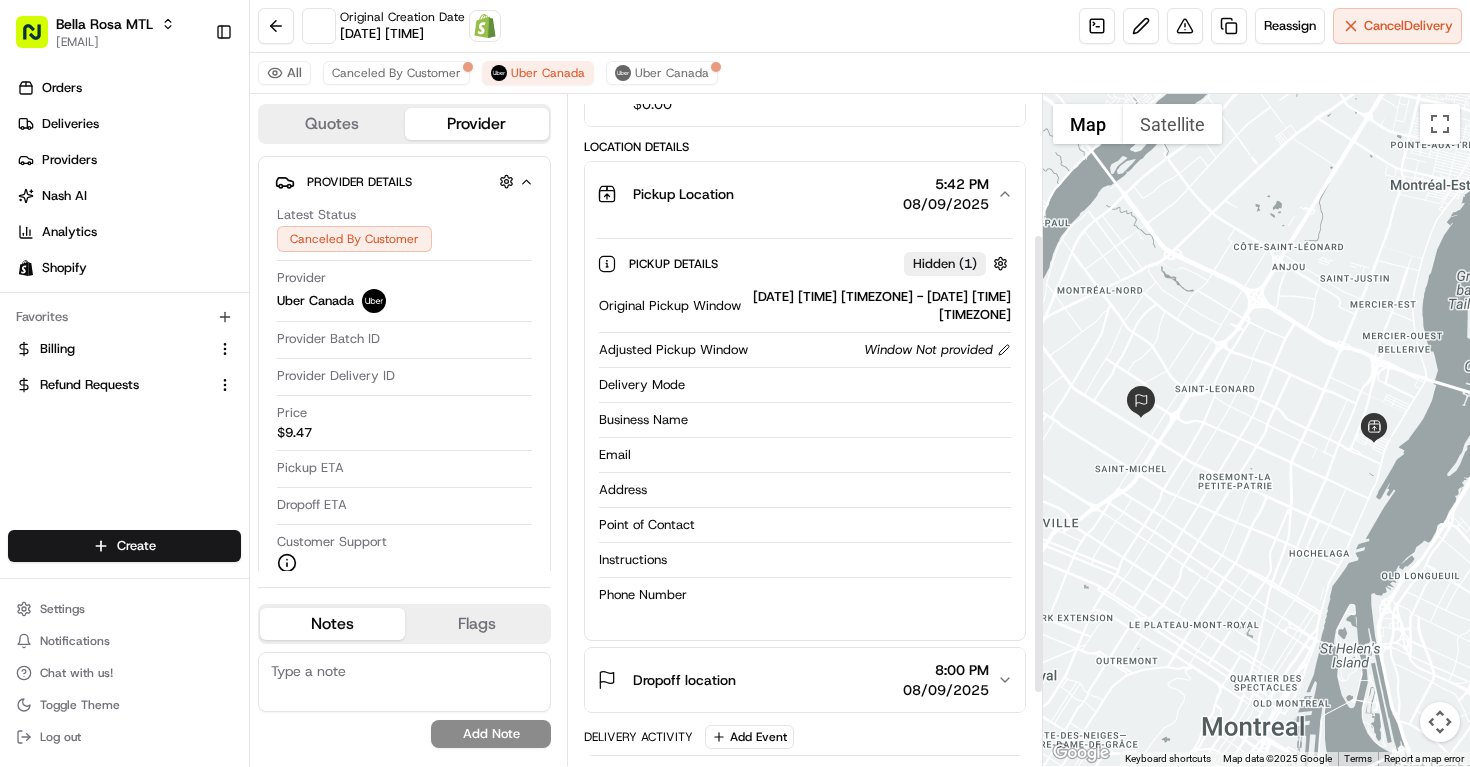 scroll, scrollTop: 235, scrollLeft: 0, axis: vertical 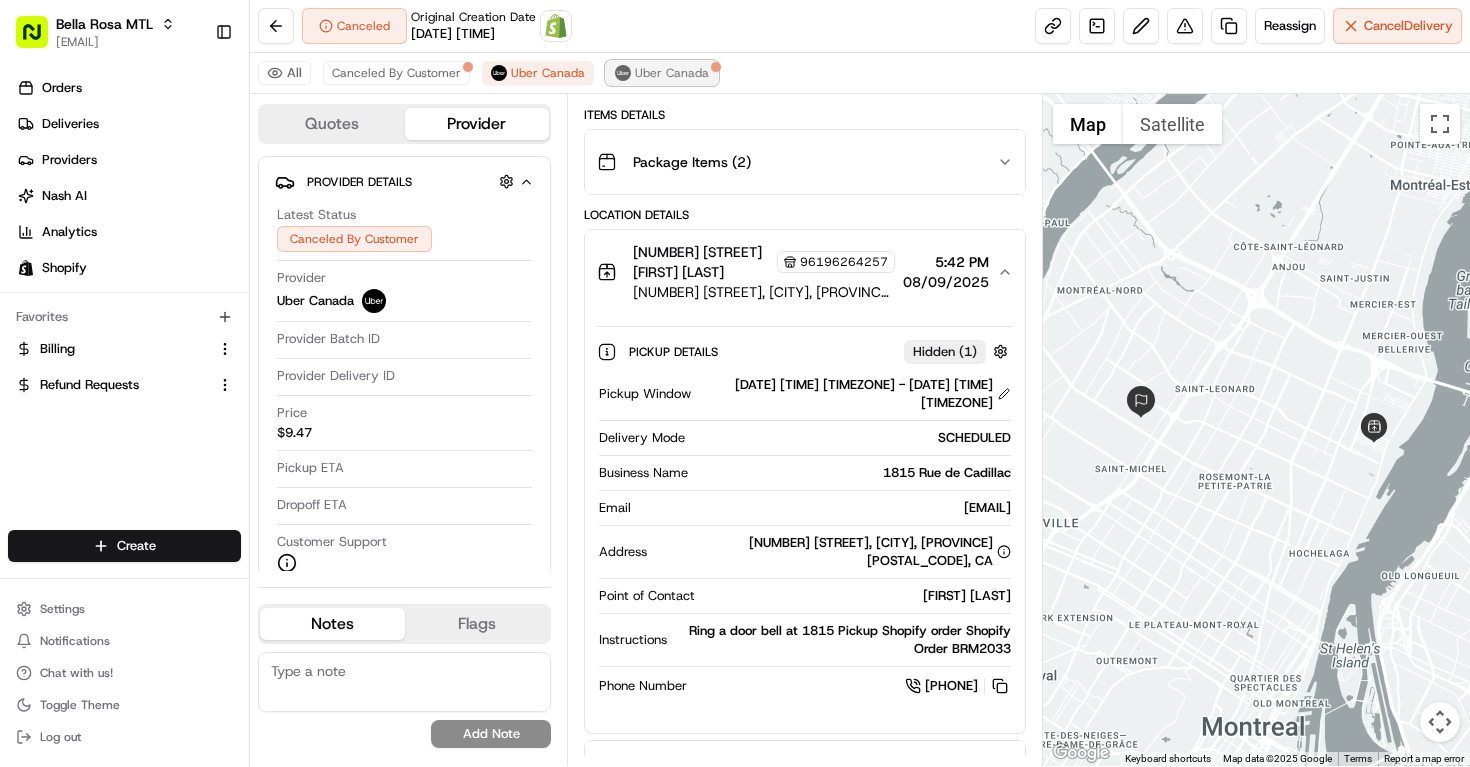 click on "Uber Canada" at bounding box center (662, 73) 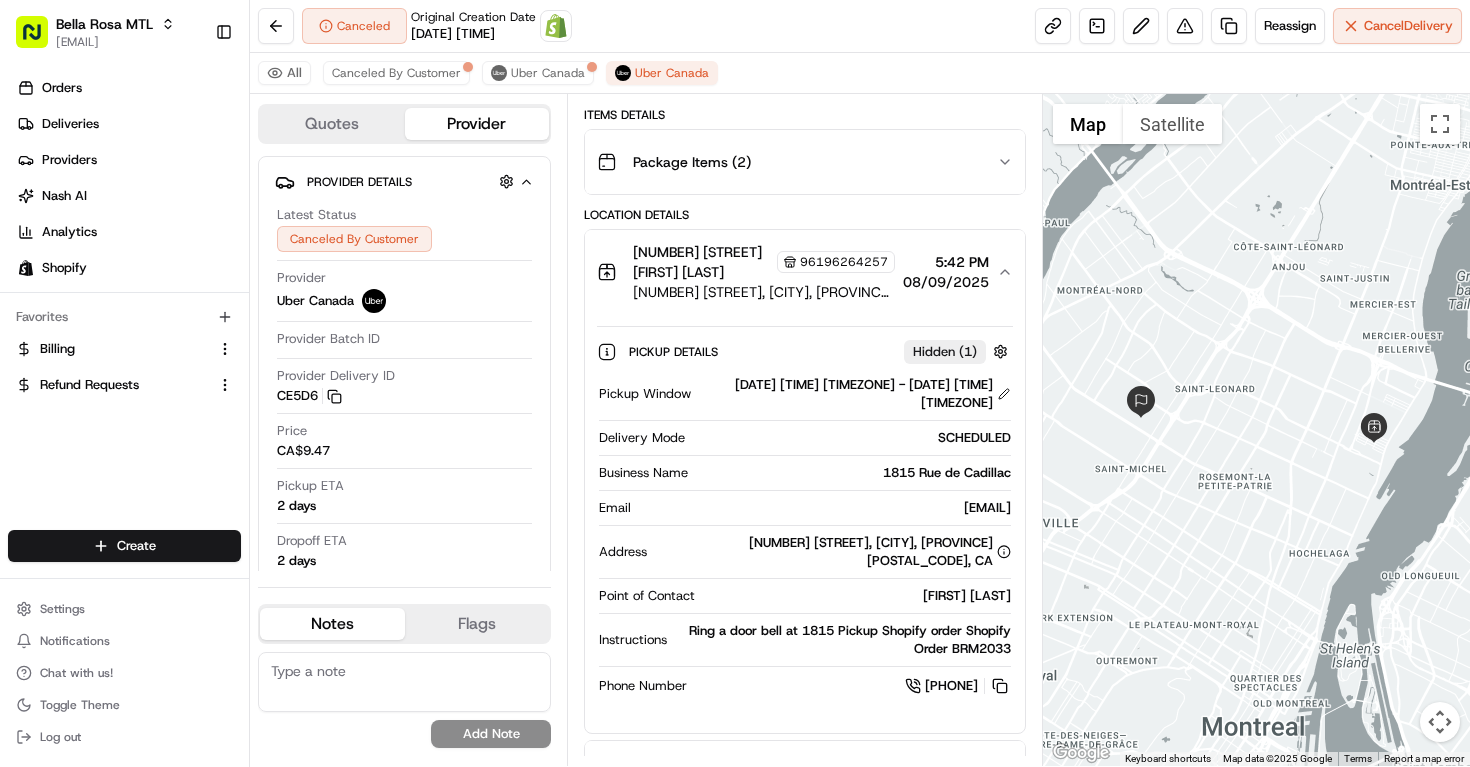 click on "All Canceled By Customer Uber Canada Uber Canada" at bounding box center (860, 73) 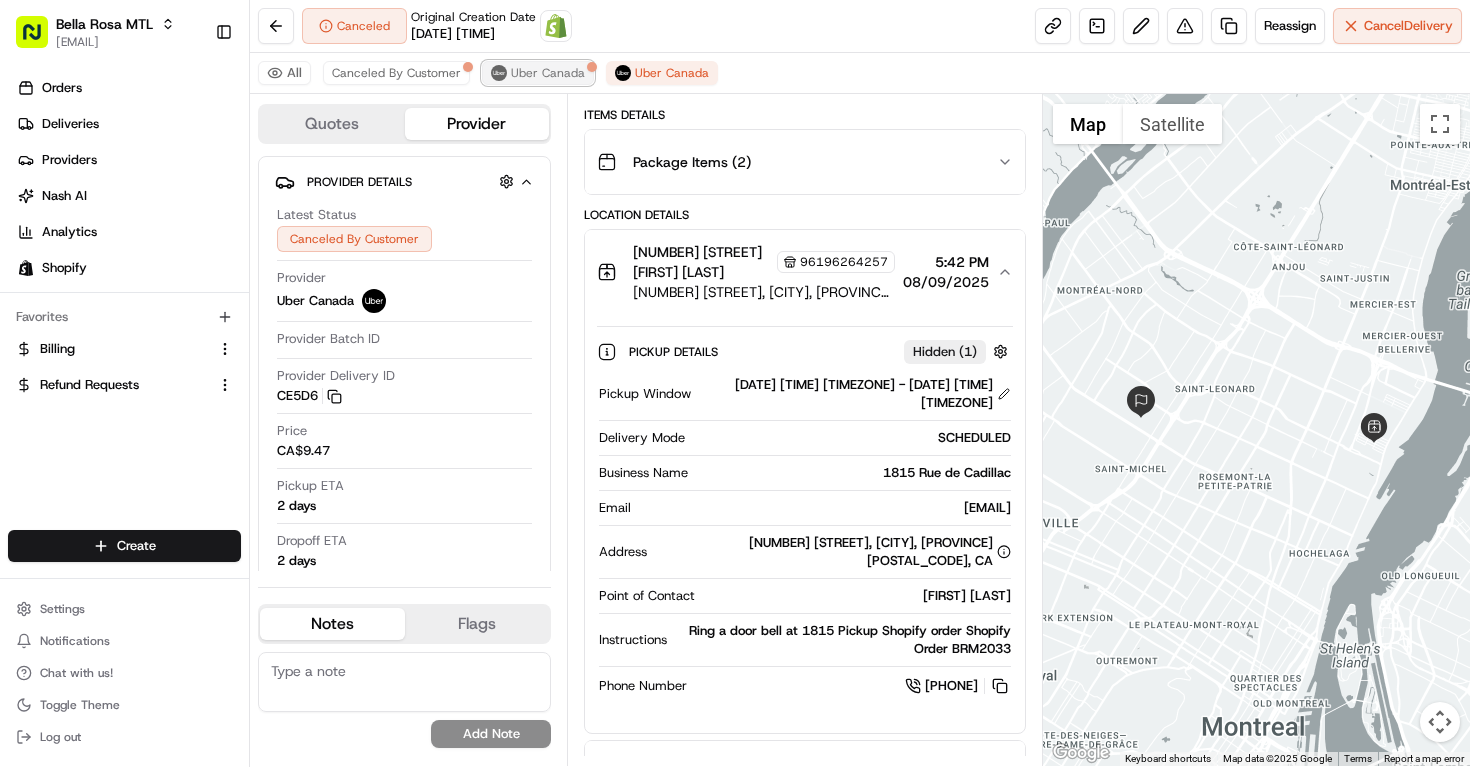 click on "Uber Canada" at bounding box center [548, 73] 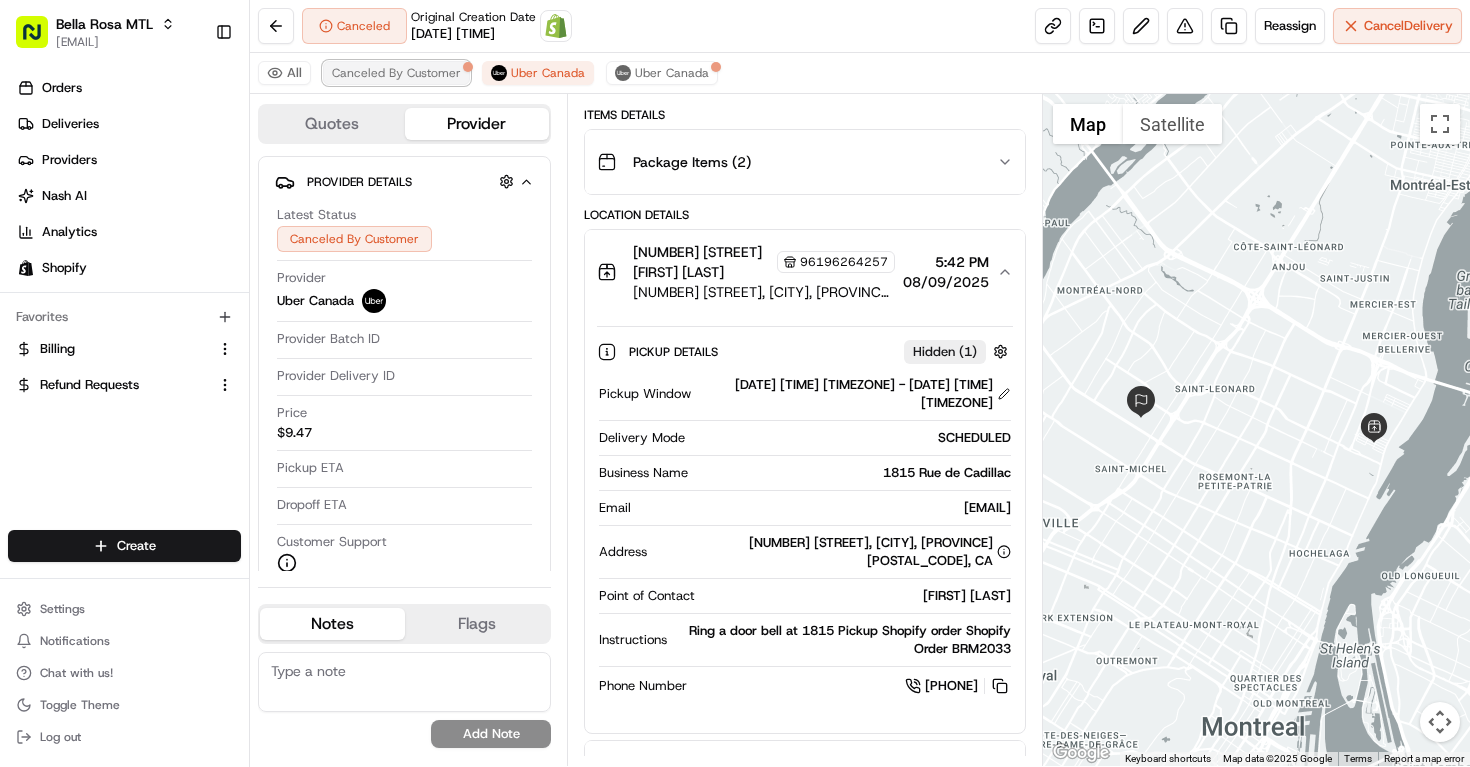 click on "Canceled By Customer" at bounding box center (396, 73) 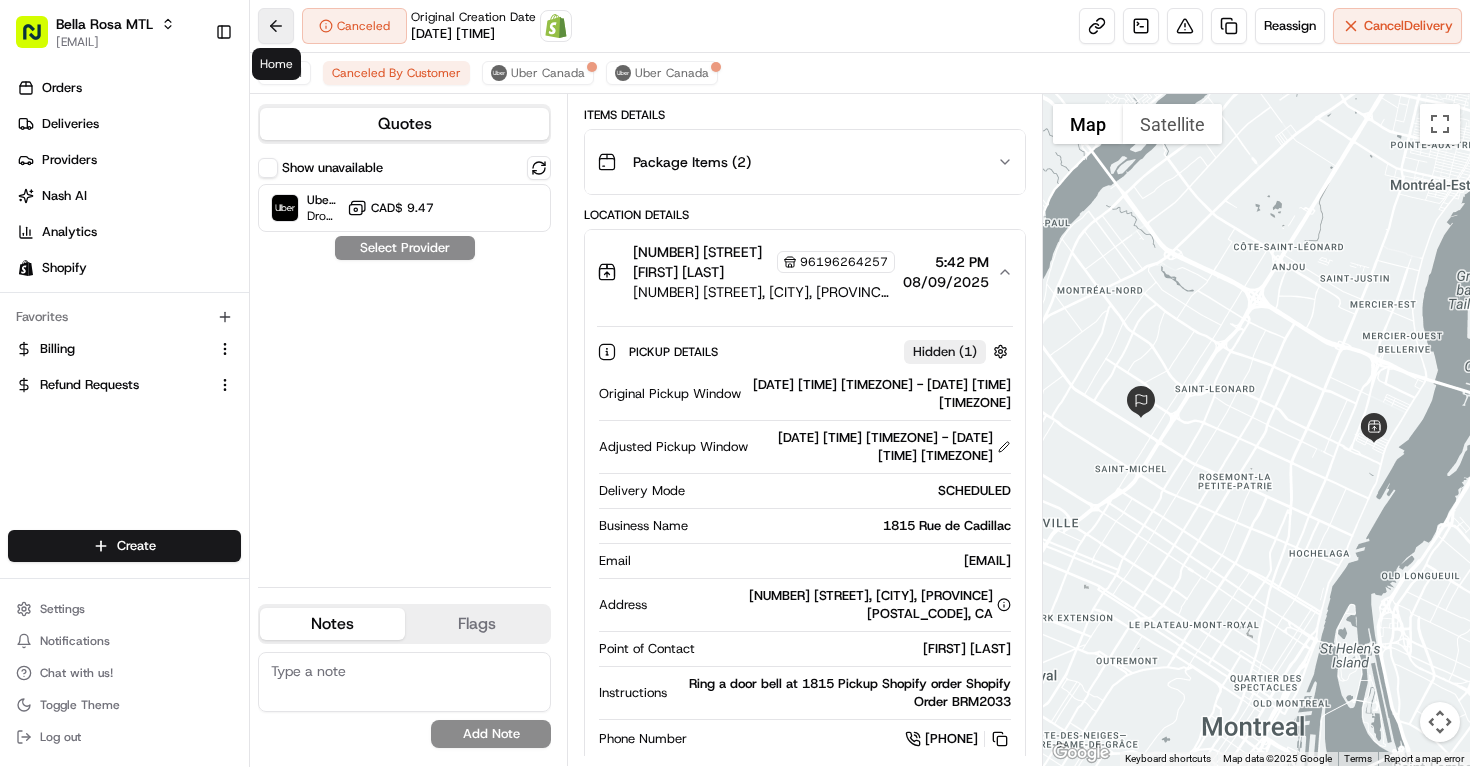 click at bounding box center [276, 26] 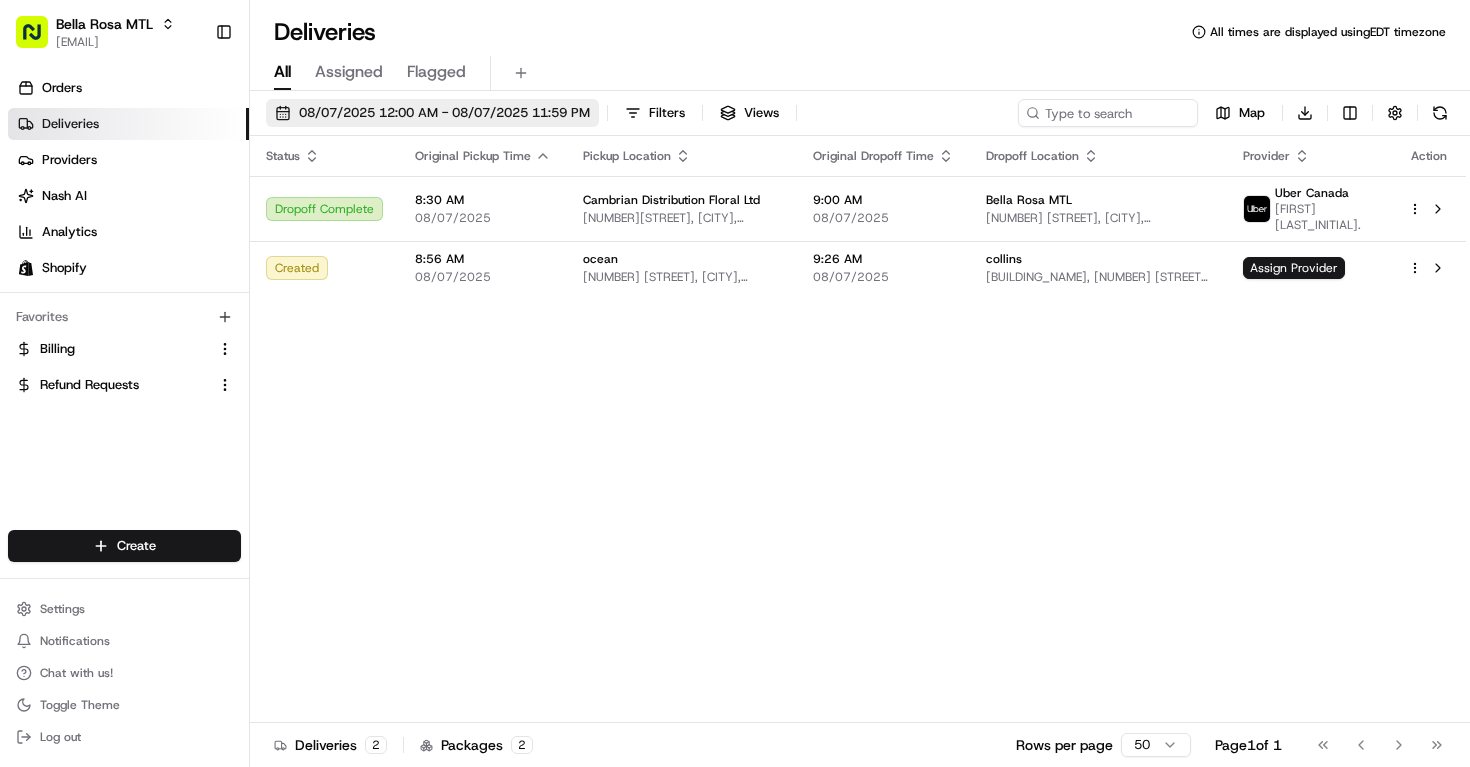 click on "08/07/2025 12:00 AM - 08/07/2025 11:59 PM" at bounding box center (444, 113) 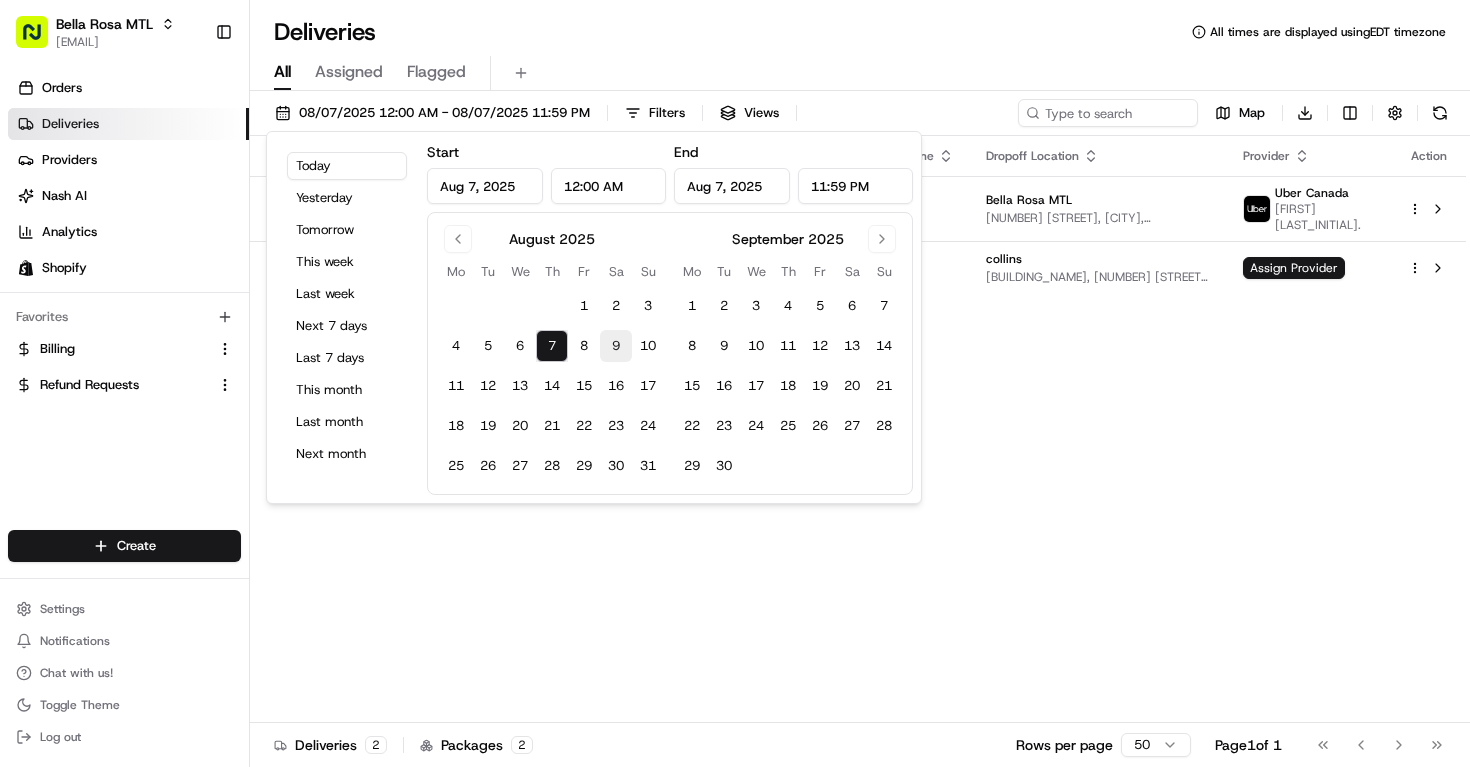 click on "9" at bounding box center [616, 346] 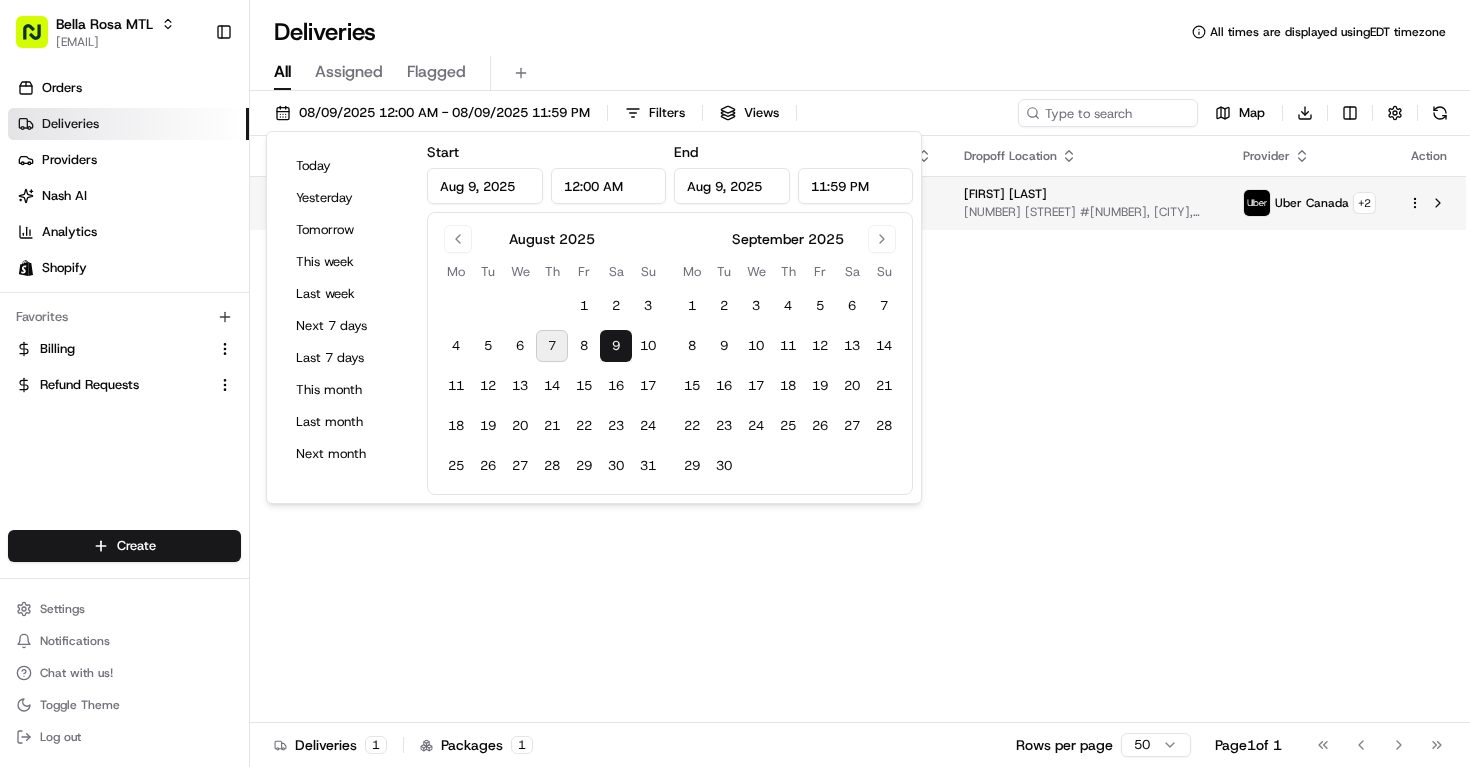 click at bounding box center (1257, 203) 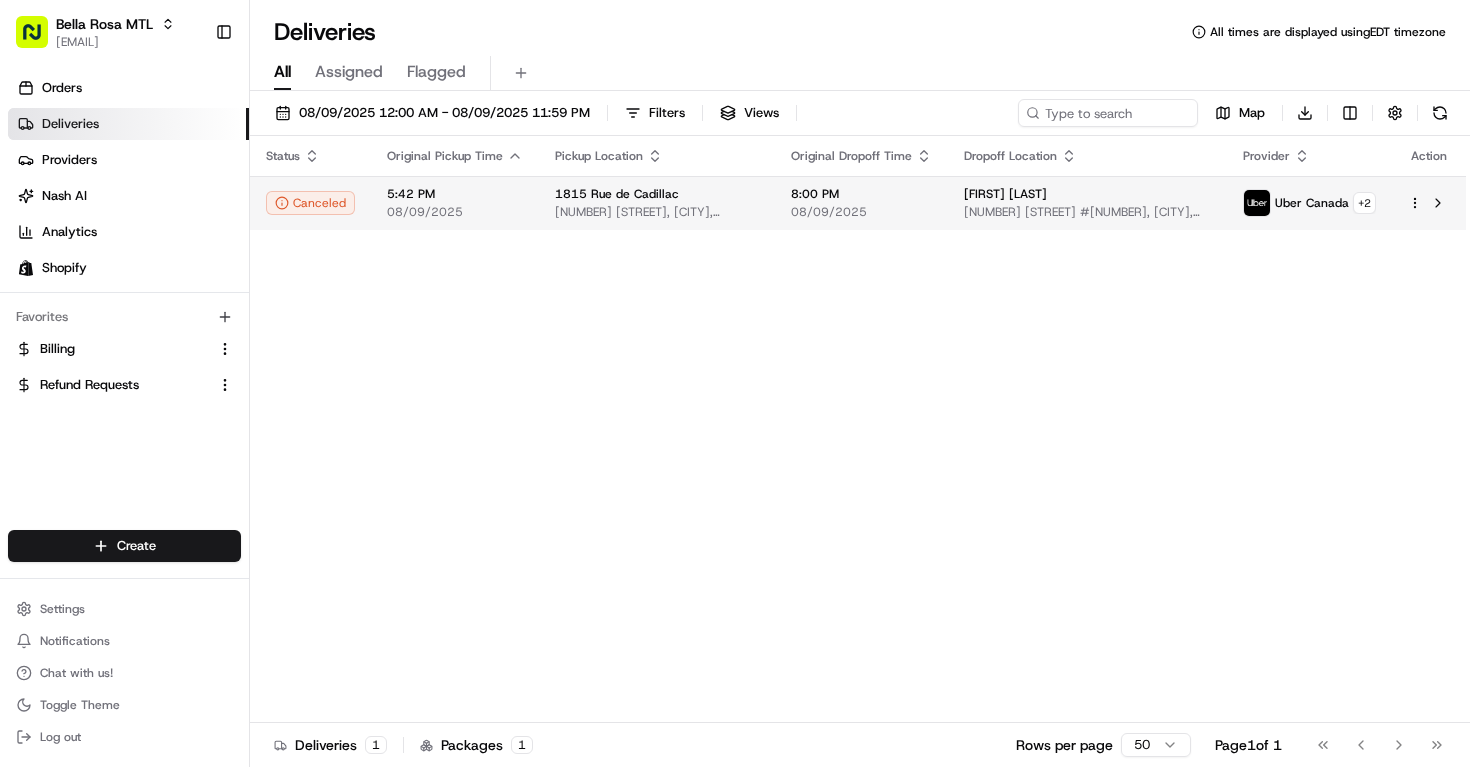 click on "Bella Rosa MTL bellarosa.mtl@gmail.com Toggle Sidebar Orders Deliveries Providers Nash AI Analytics Shopify Favorites Billing Refund Requests Main Menu Members & Organization Organization Users Roles Preferences Customization Tracking Orchestration Automations Dispatch Strategy Locations Pickup Locations Dropoff Locations Billing Billing Refund Requests Integrations Notification Triggers Webhooks API Keys Request Logs Create Settings Notifications Chat with us! Toggle Theme Log out Deliveries All times are displayed using  EDT   timezone All Assigned Flagged 08/09/2025 12:00 AM - 08/09/2025 11:59 PM Filters Views Map Download Status Original Pickup Time Pickup Location Original Dropoff Time Dropoff Location Provider Action Canceled 5:42 PM 08/09/2025 1815 Rue de Cadillac 1815 Rue de Cadillac, Montréal, QC H1N 2T4, CA 8:00 PM 08/09/2025 Nolvia Zaldana 4299 Rue Jean-Rivard #10, Montreal, QC H1Z 2A9, Canada Uber Canada + 2 Deliveries 1 Packages 1 Rows per page 50 Page  1  of   1 Go to first page" at bounding box center [735, 383] 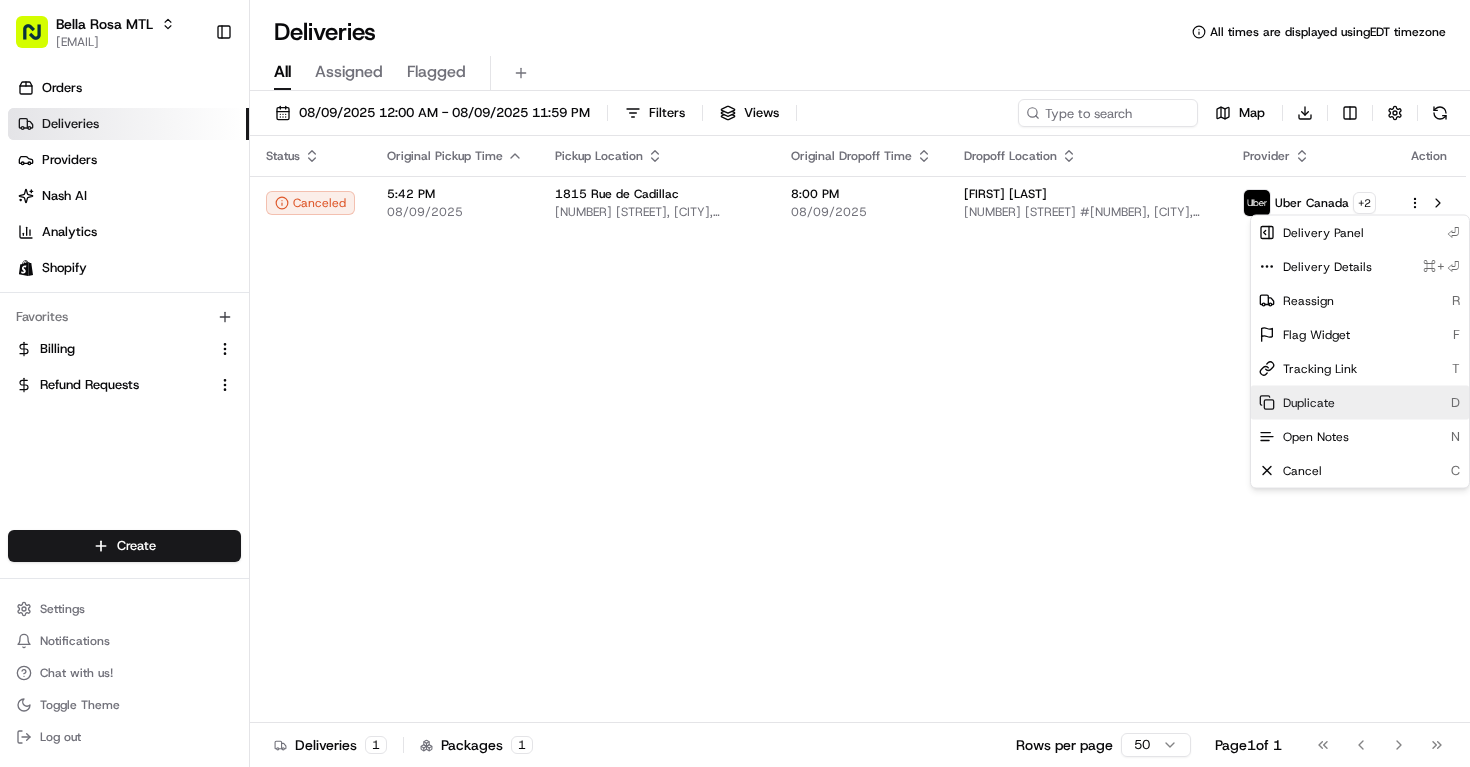 click on "Duplicate" at bounding box center (1309, 403) 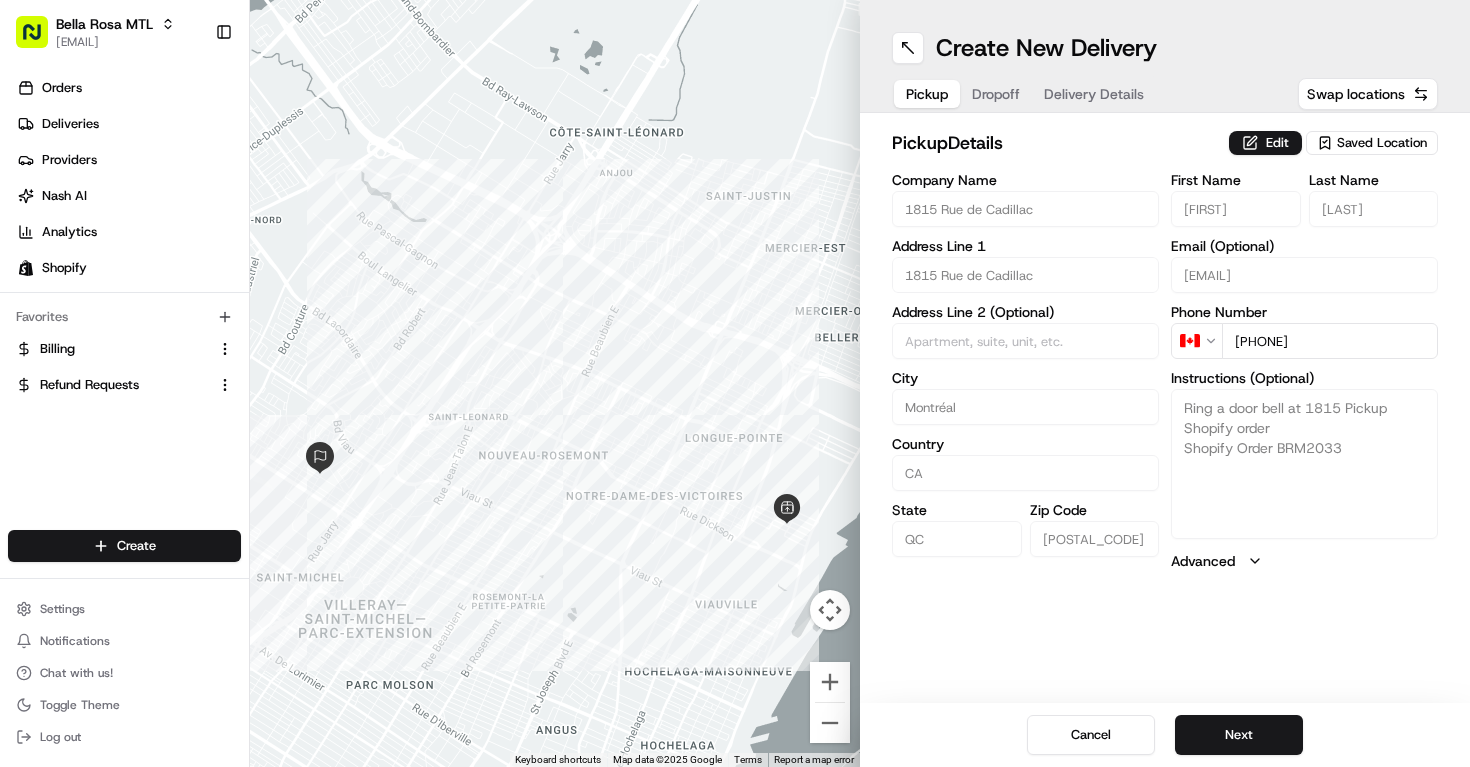 scroll, scrollTop: 0, scrollLeft: 0, axis: both 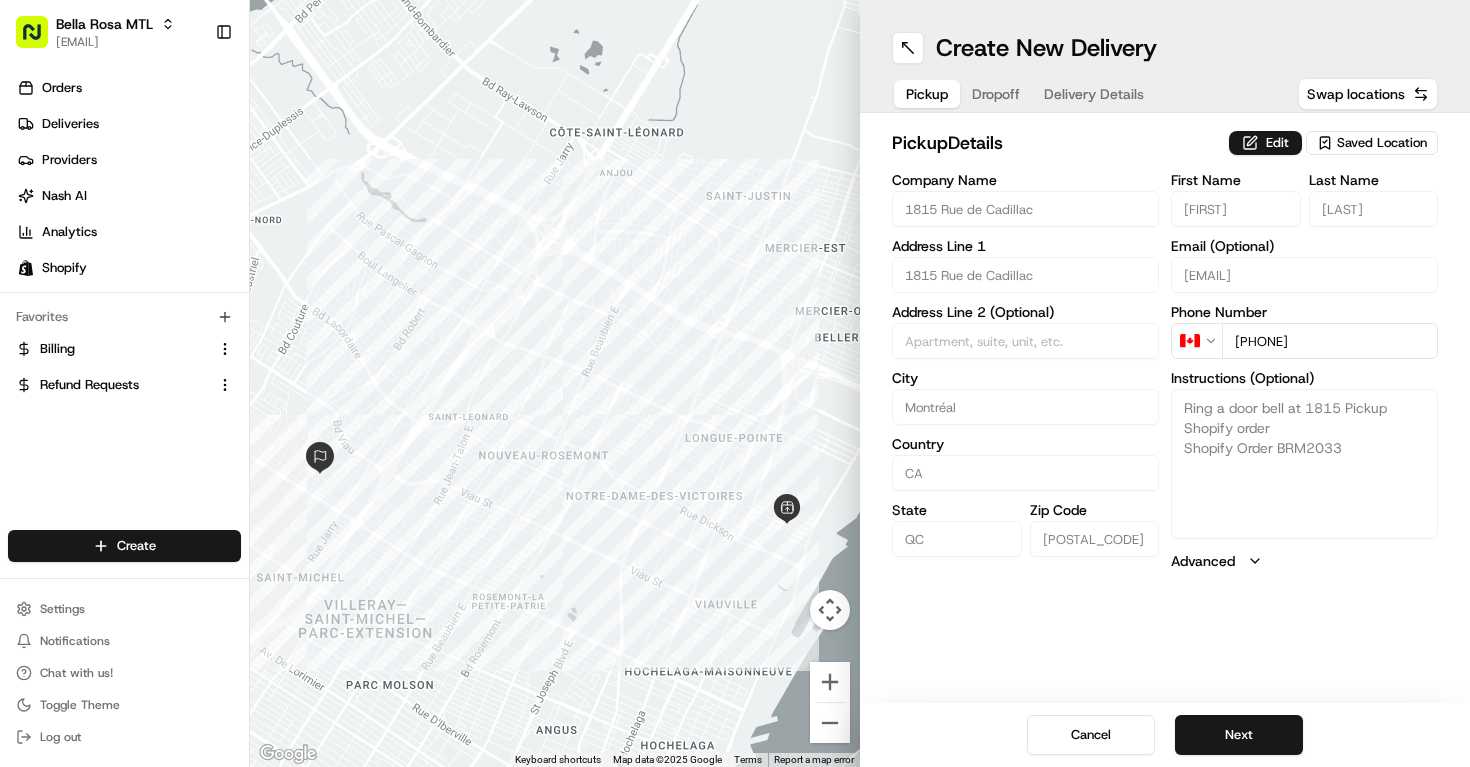 click on "Dropoff" at bounding box center (996, 94) 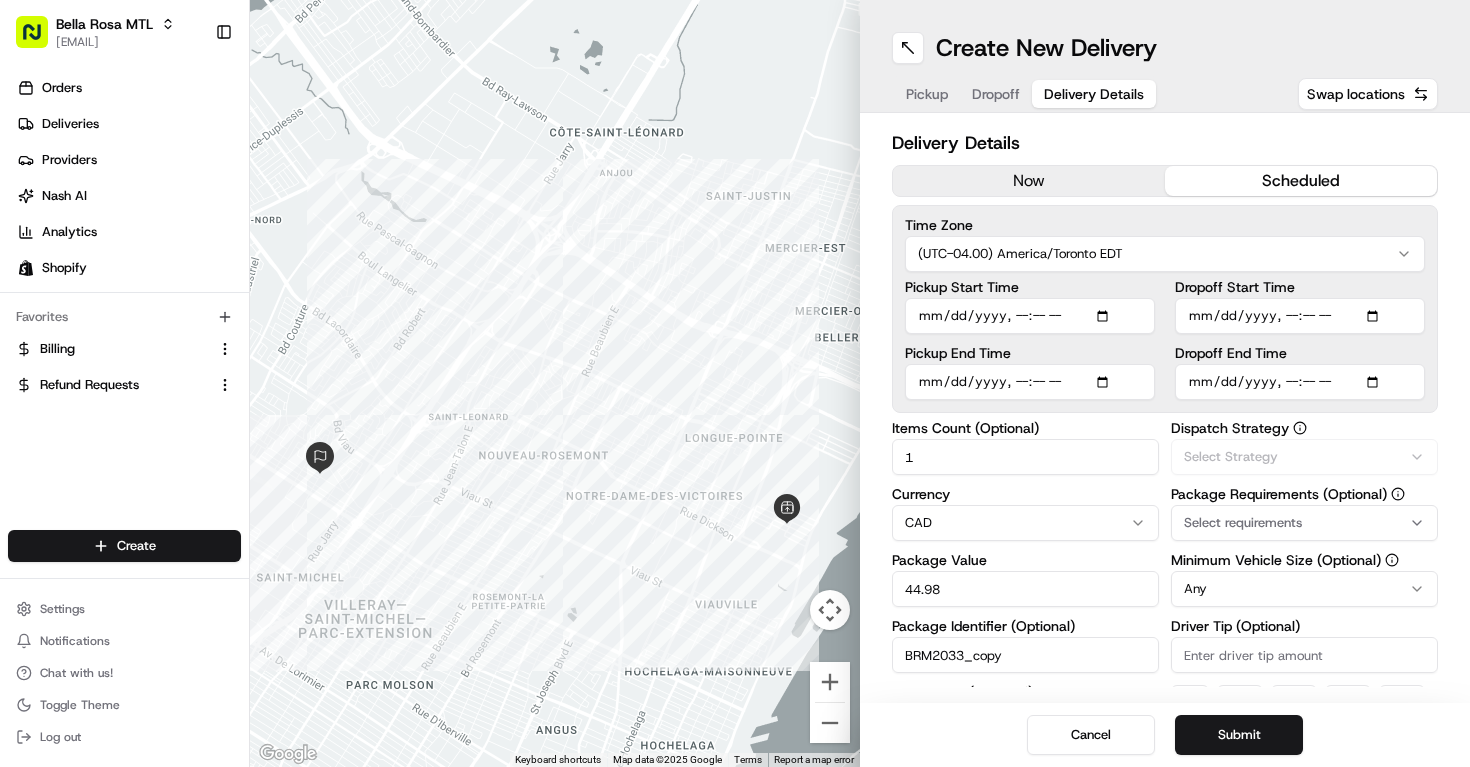 click on "Delivery Details" at bounding box center (1094, 94) 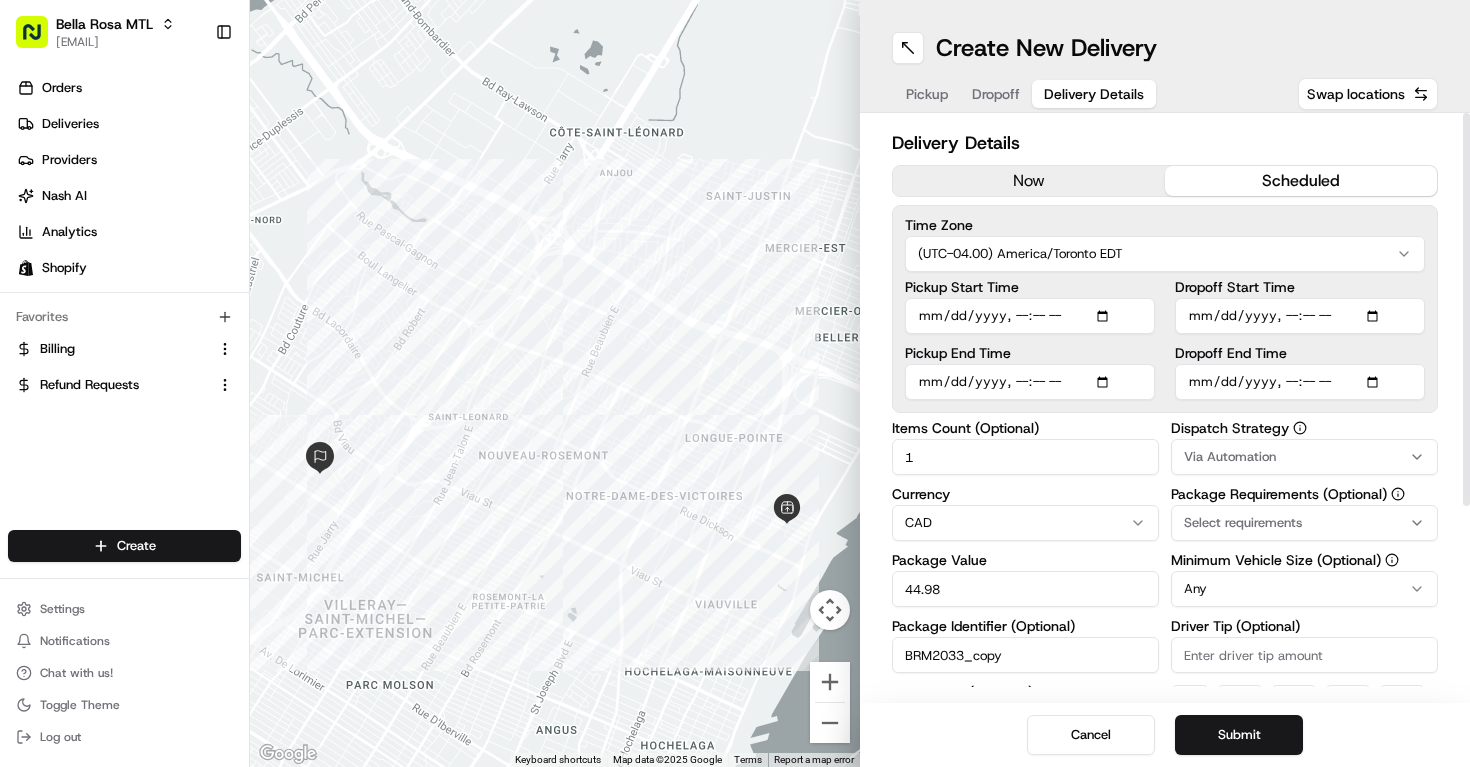 click on "Pickup Start Time" at bounding box center (1030, 316) 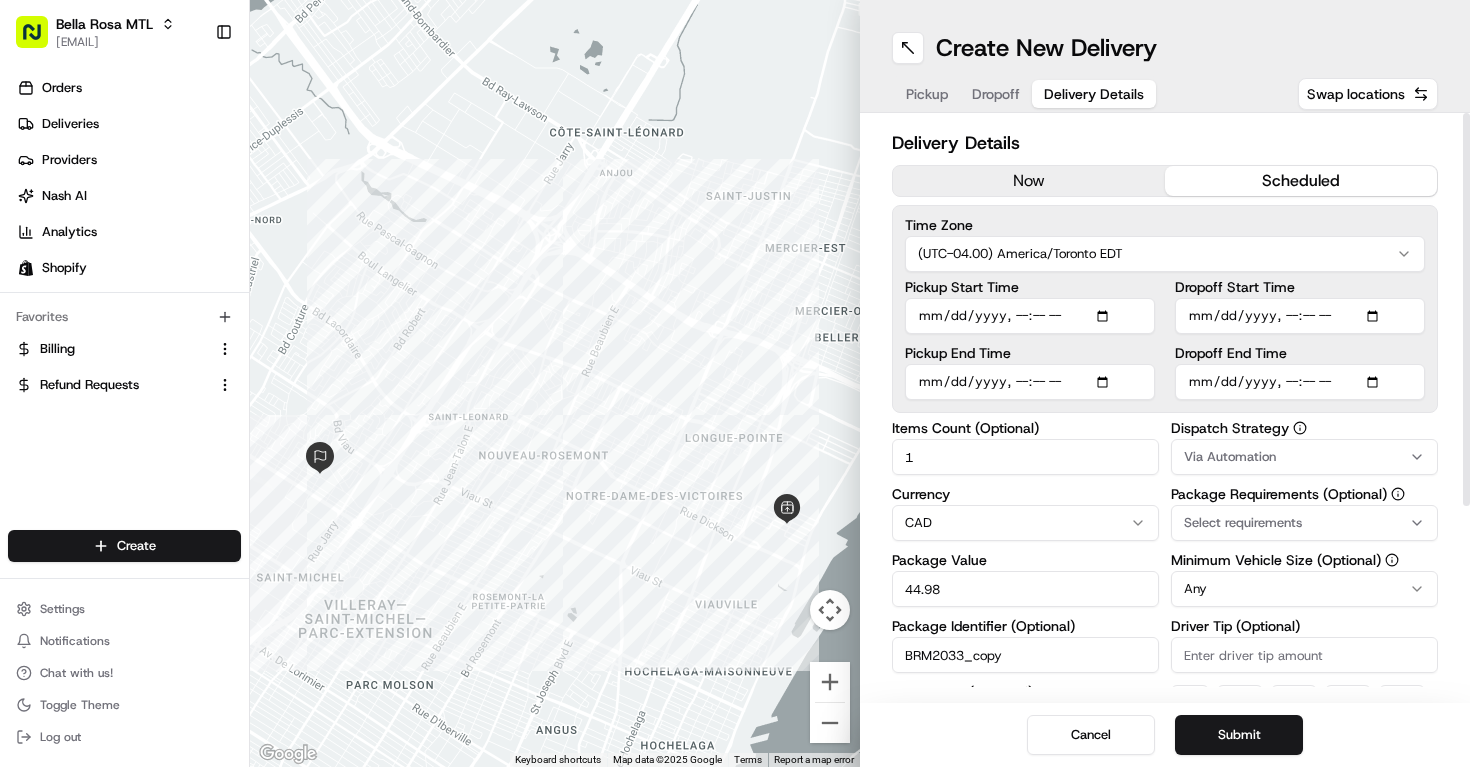 type on "[DATE]T[TIME]" 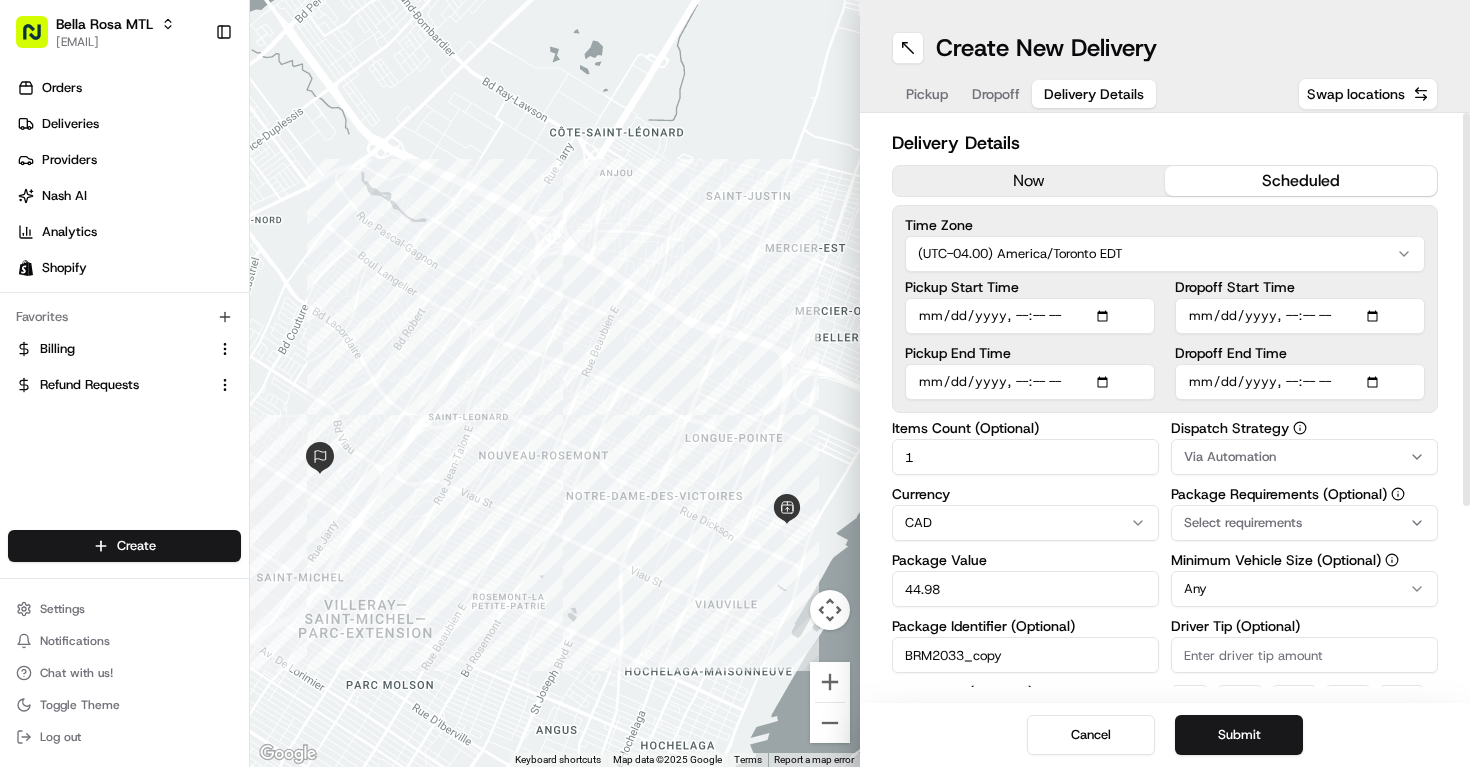 click on "Pickup End Time" at bounding box center [1030, 373] 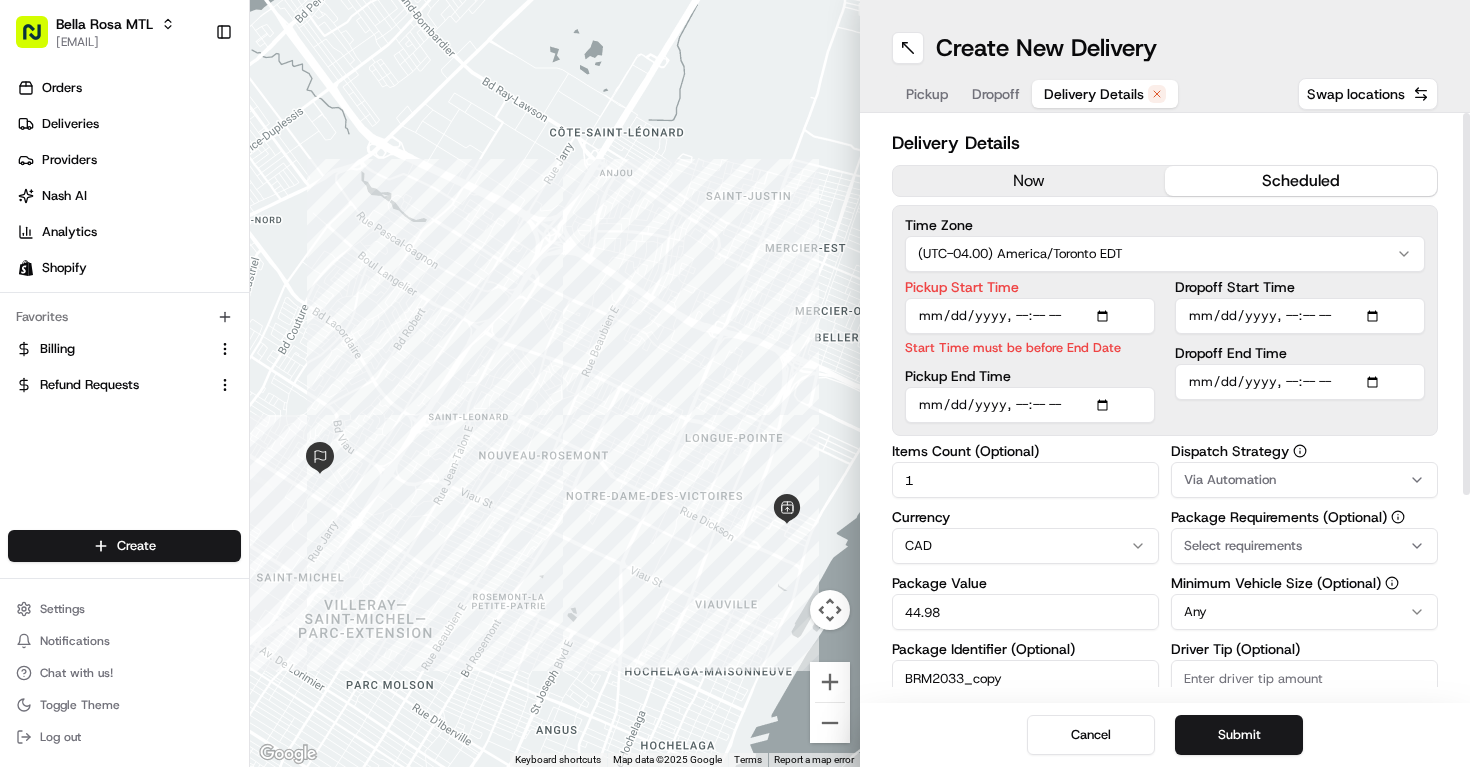 type on "2025-08-16T19:42" 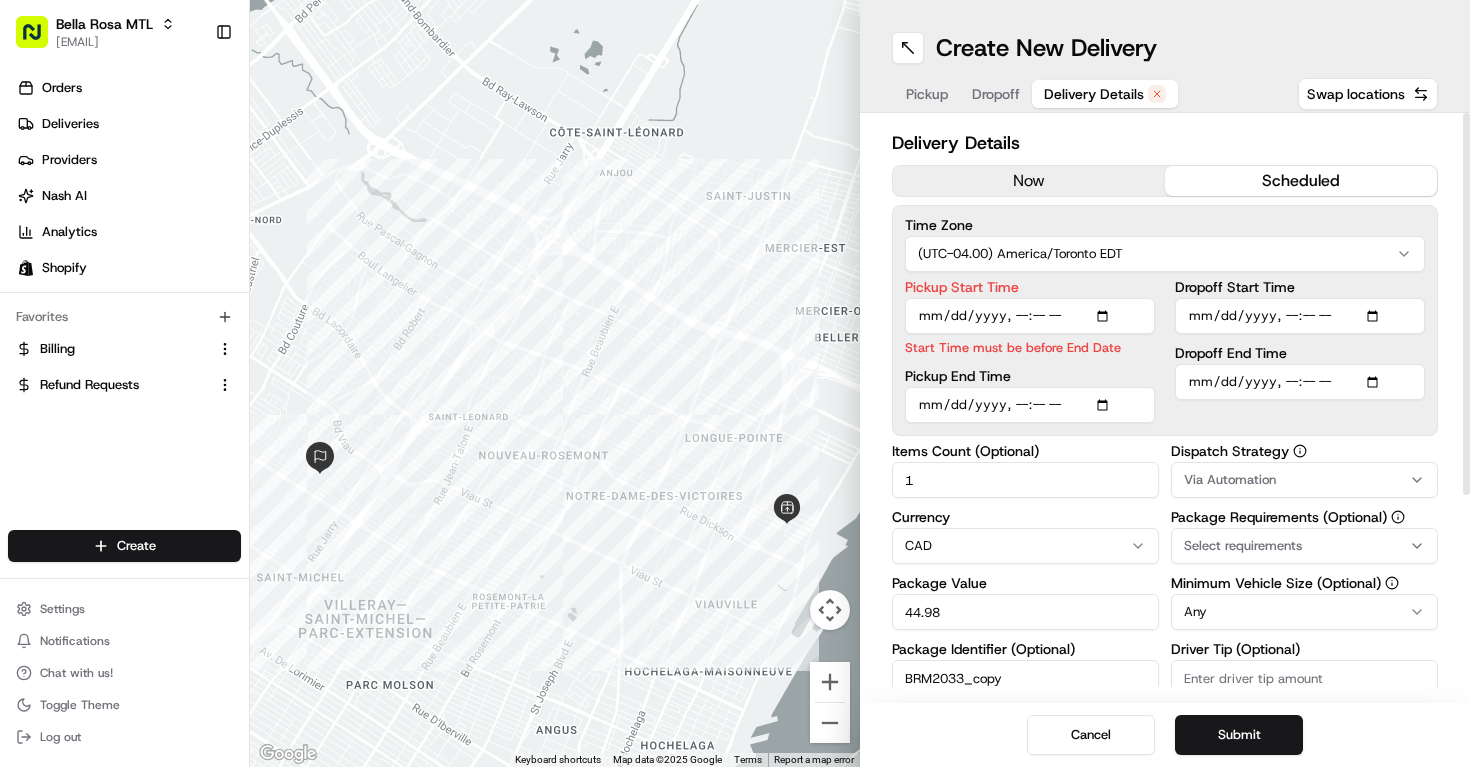 click on "Dropoff Start Time" at bounding box center [1300, 316] 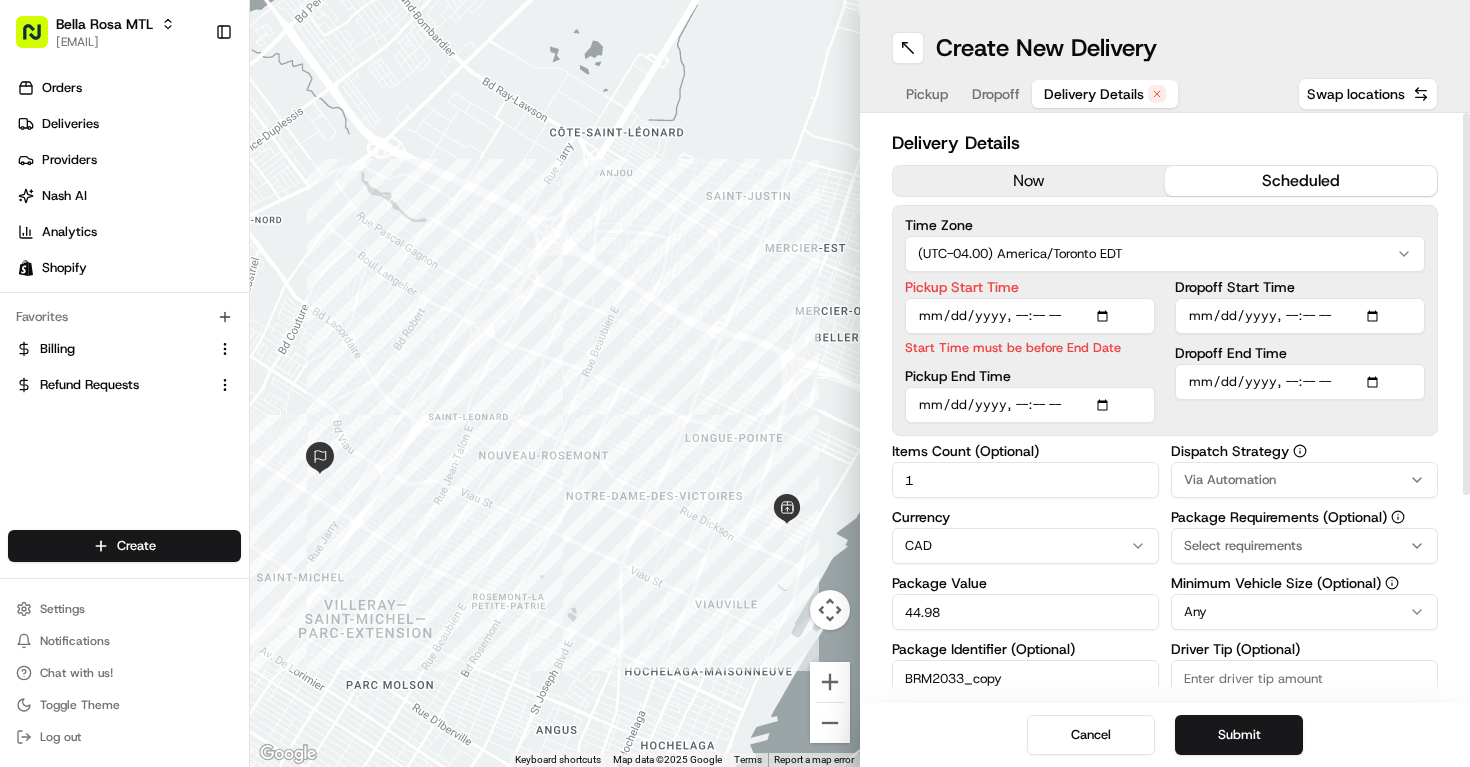 type on "2025-08-16T18:00" 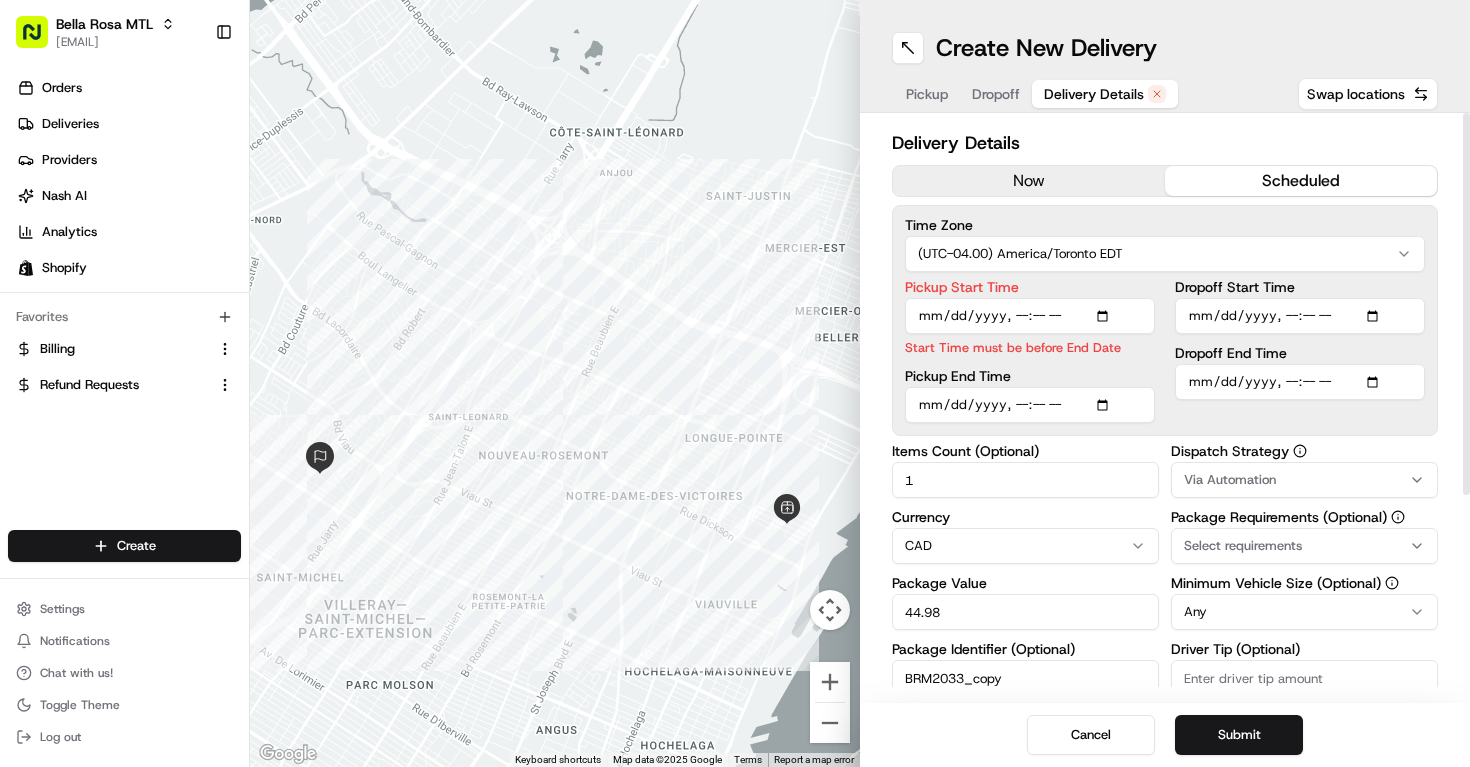 click on "Dropoff End Time" at bounding box center [1300, 373] 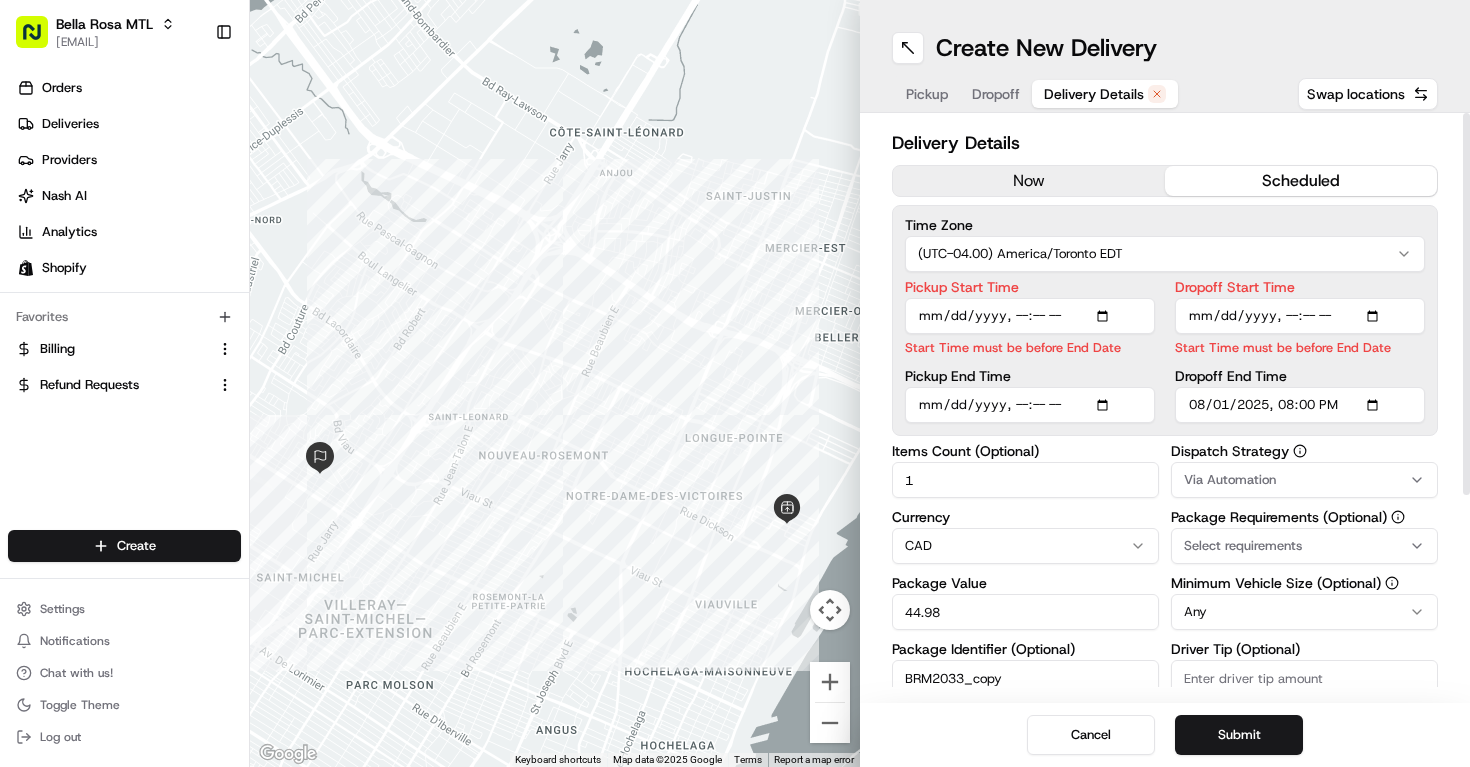 type on "2025-08-16T20:00" 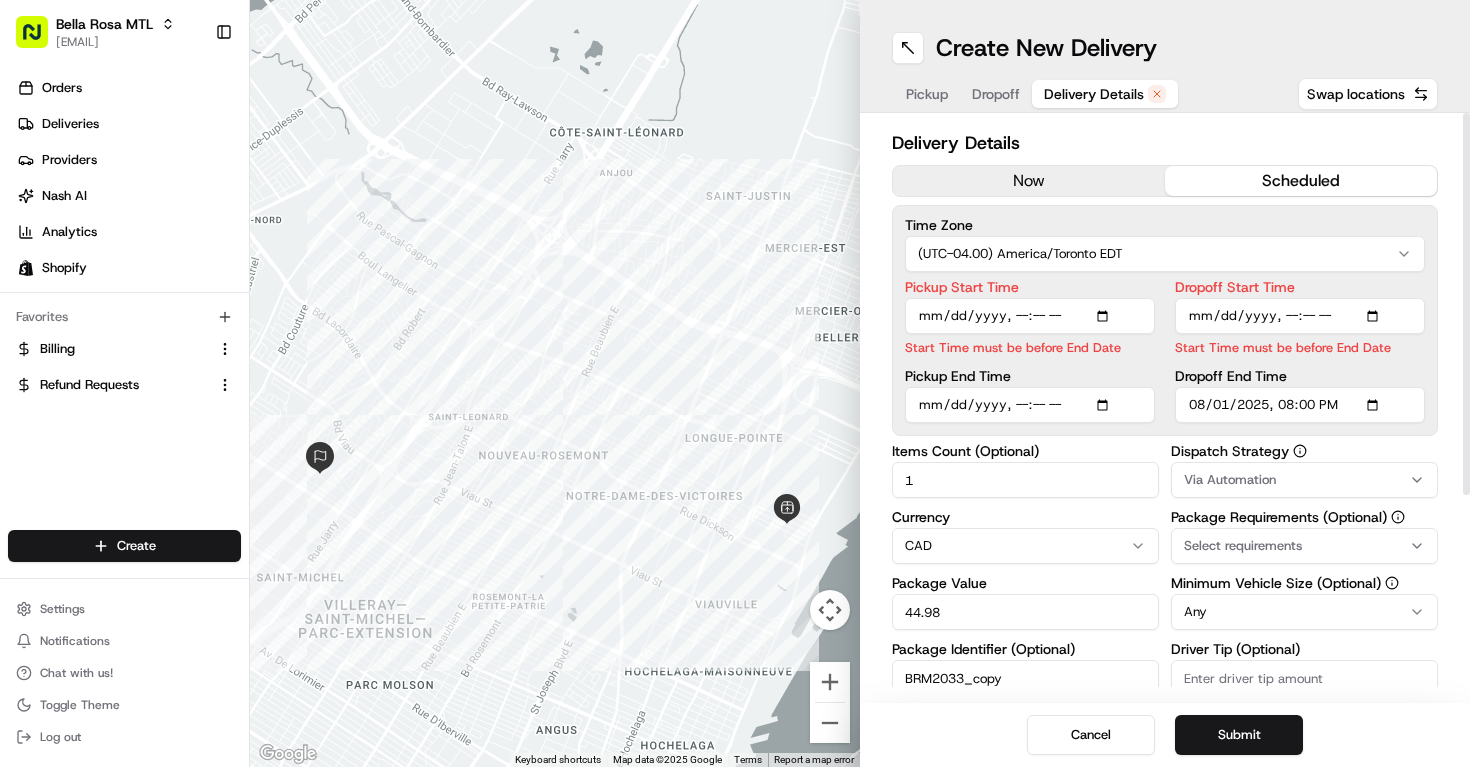 click on "Items Count (Optional)" at bounding box center (1025, 451) 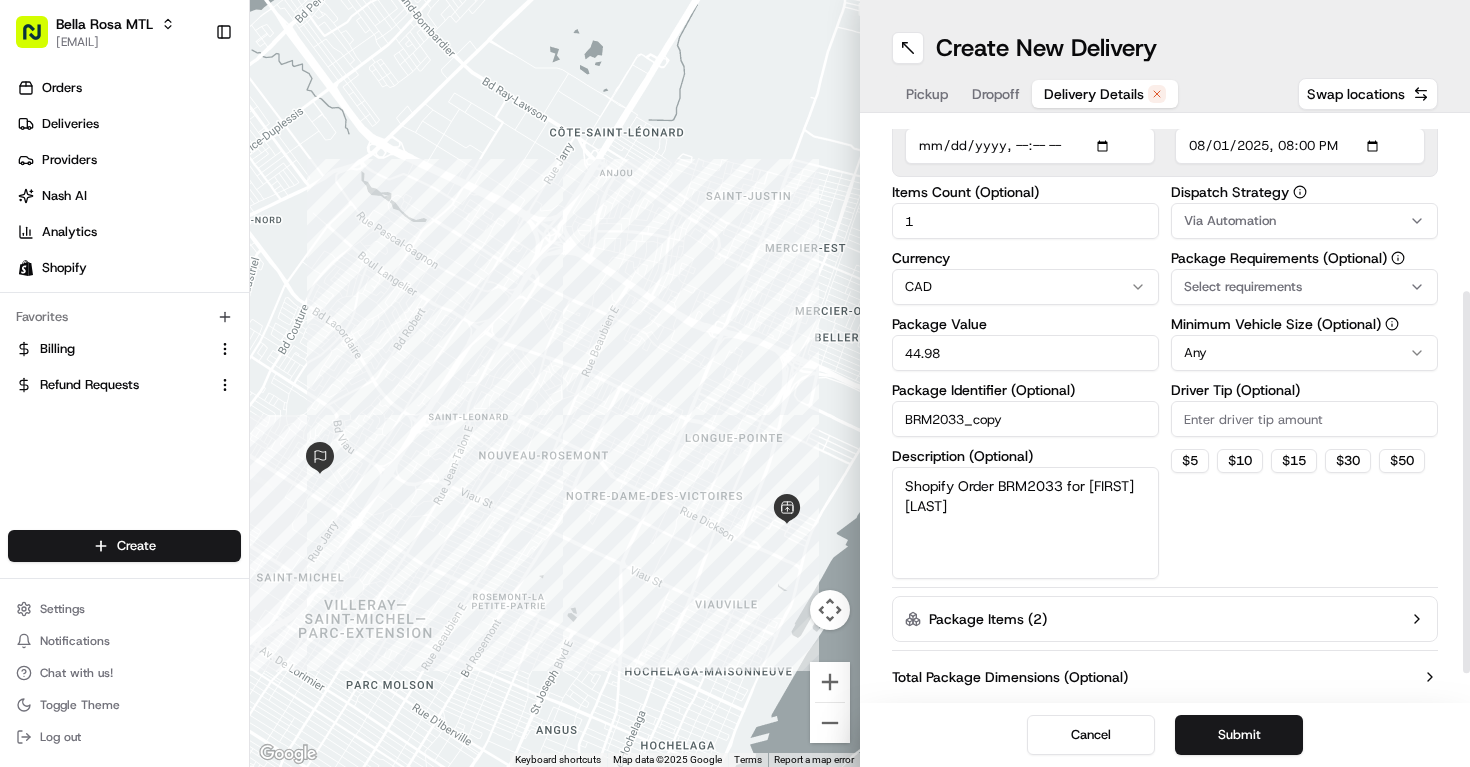 scroll, scrollTop: 260, scrollLeft: 0, axis: vertical 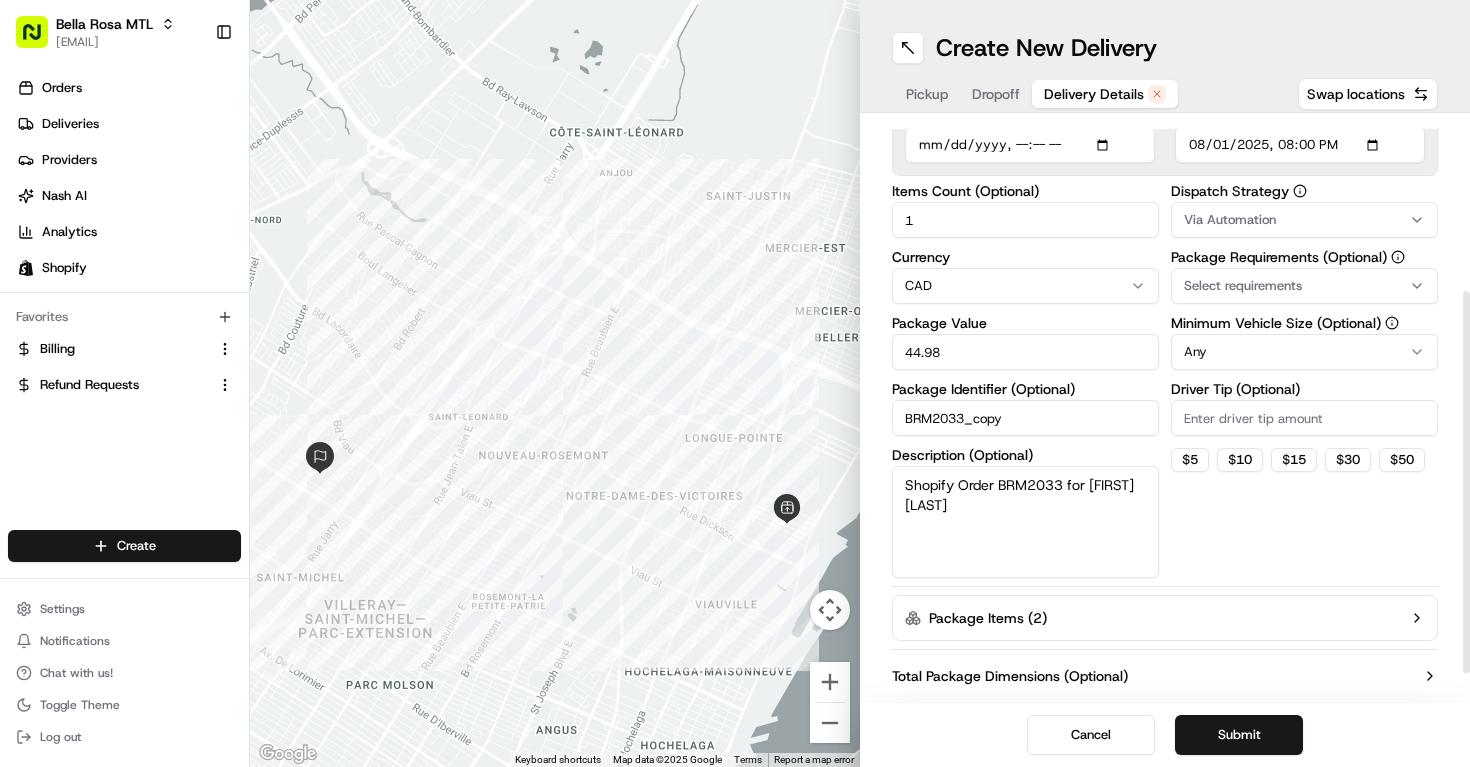 drag, startPoint x: 1019, startPoint y: 351, endPoint x: 855, endPoint y: 341, distance: 164.3046 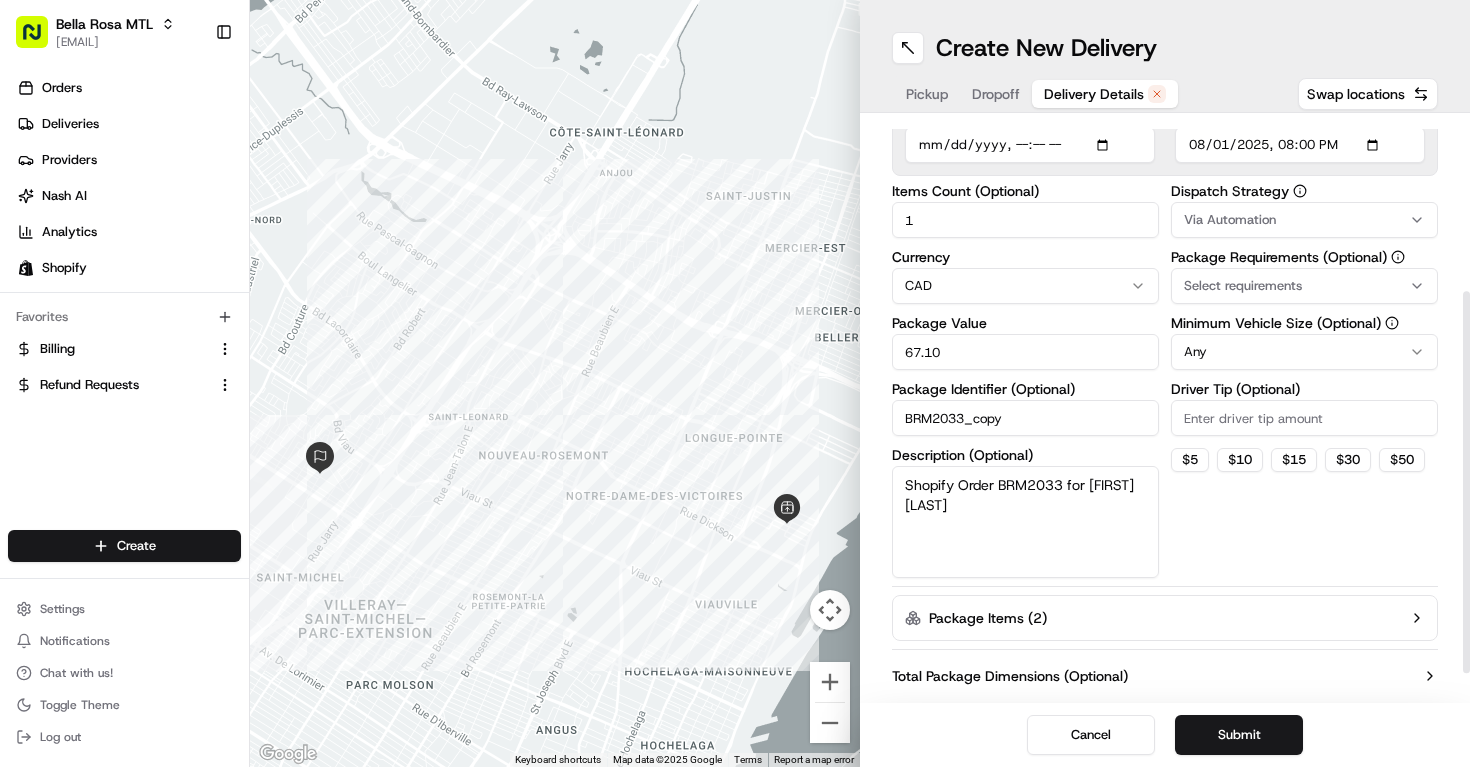 type on "67.10" 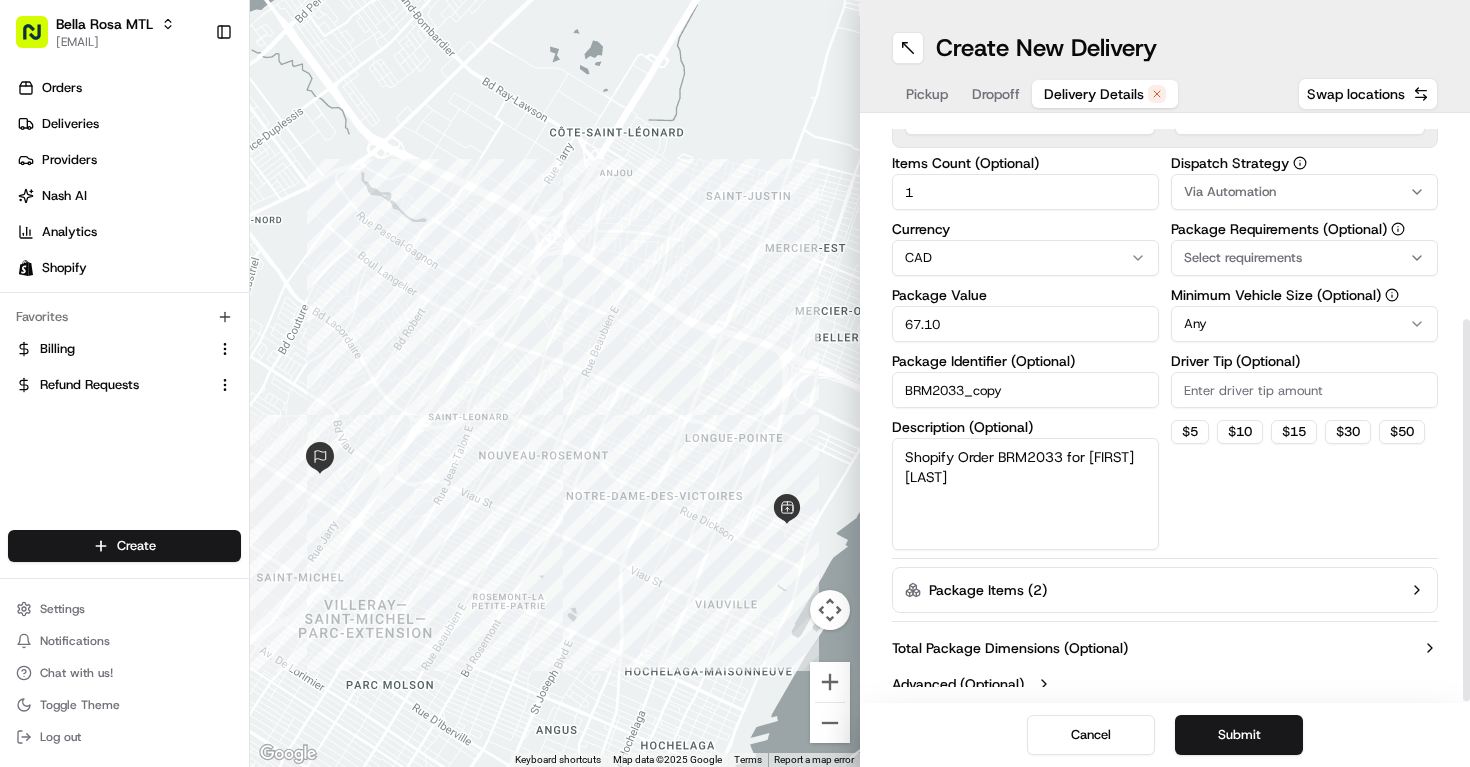 scroll, scrollTop: 303, scrollLeft: 0, axis: vertical 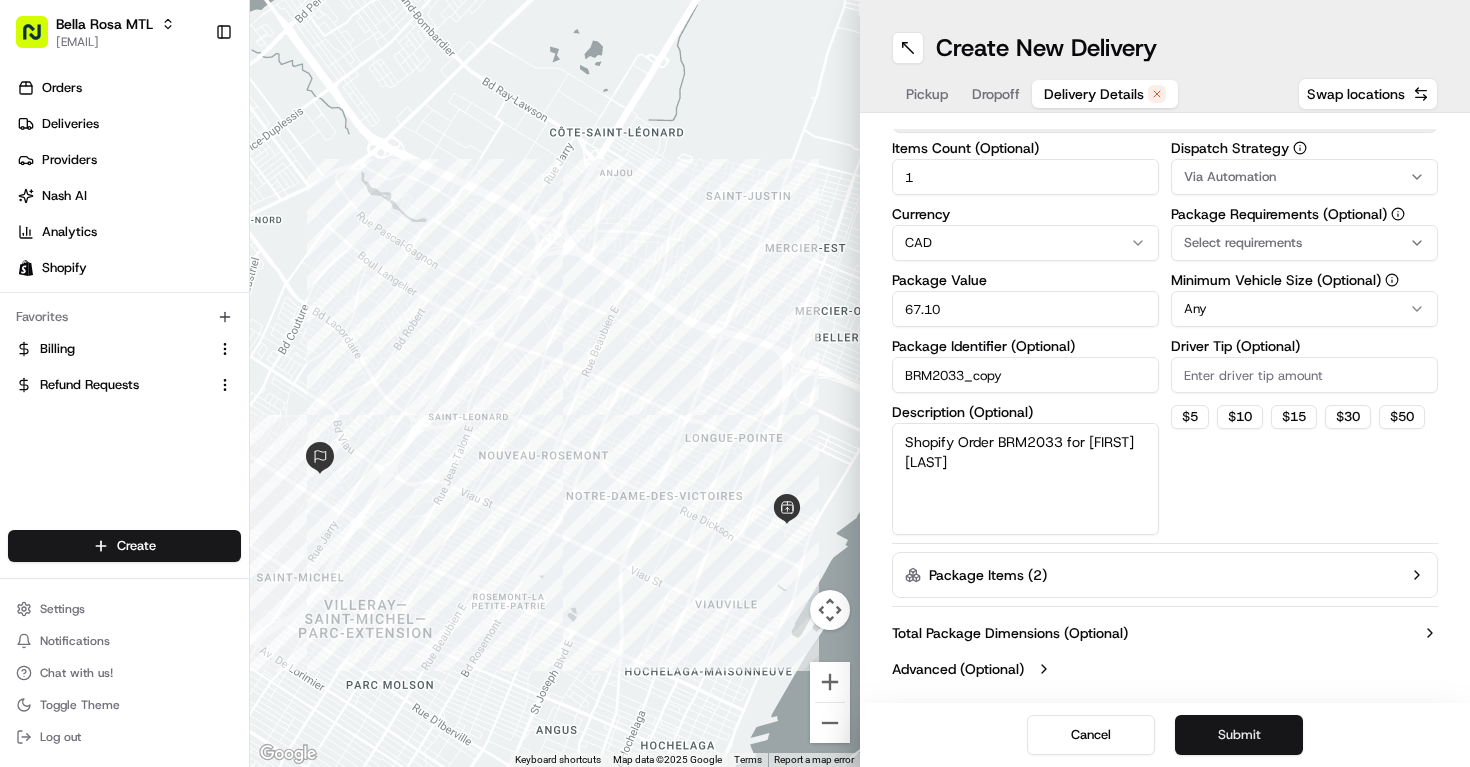 click on "Submit" at bounding box center [1239, 735] 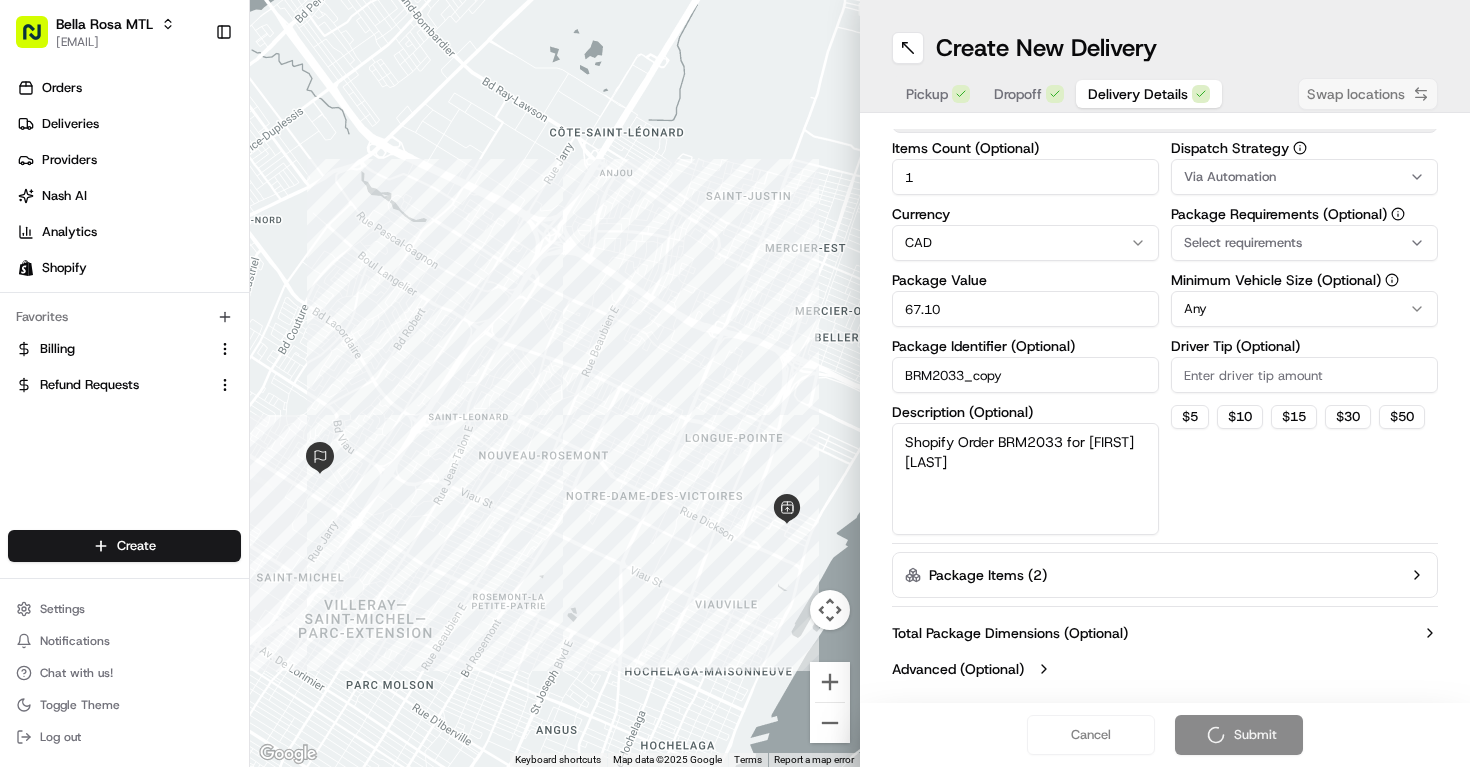 scroll, scrollTop: 280, scrollLeft: 0, axis: vertical 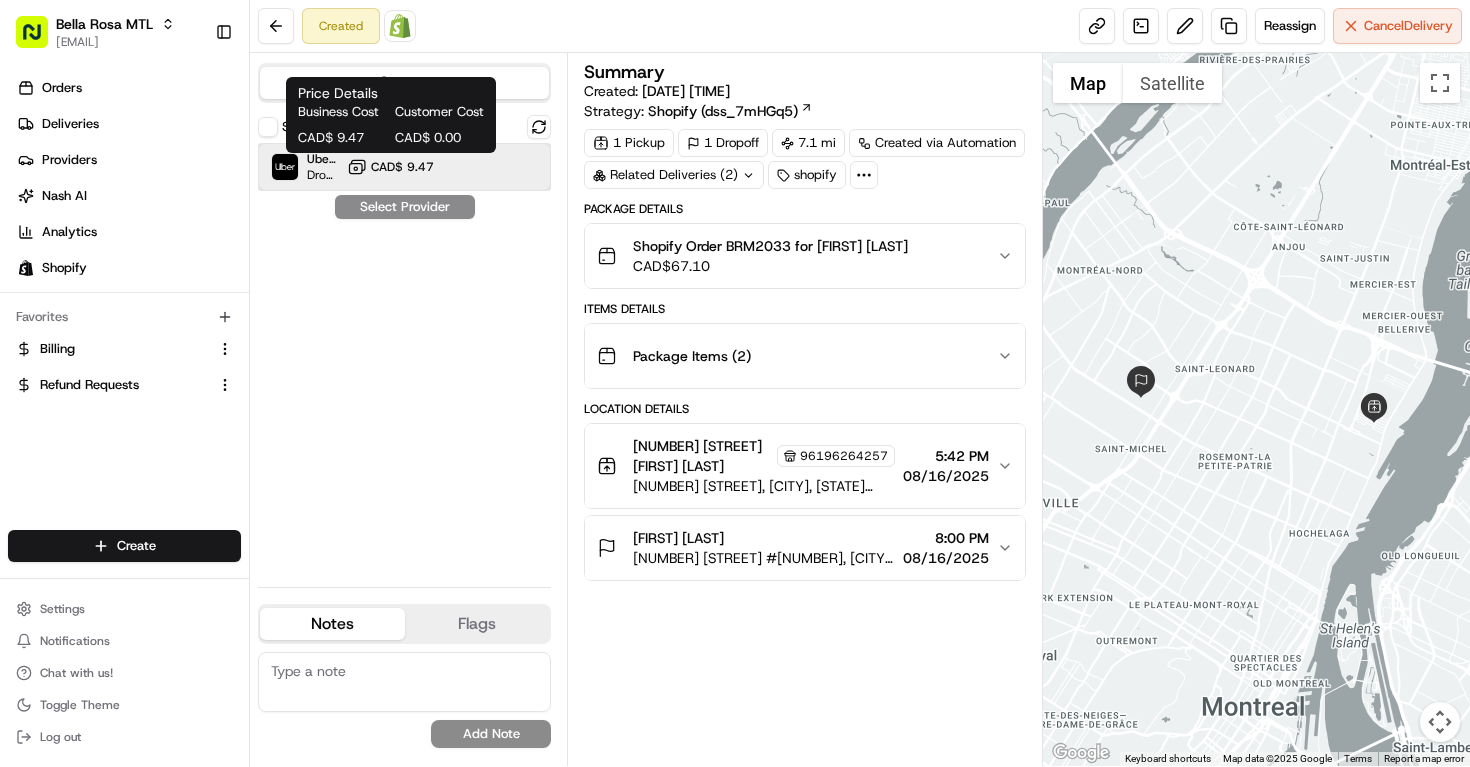 click on "Dropoff ETA   9 days" at bounding box center (323, 175) 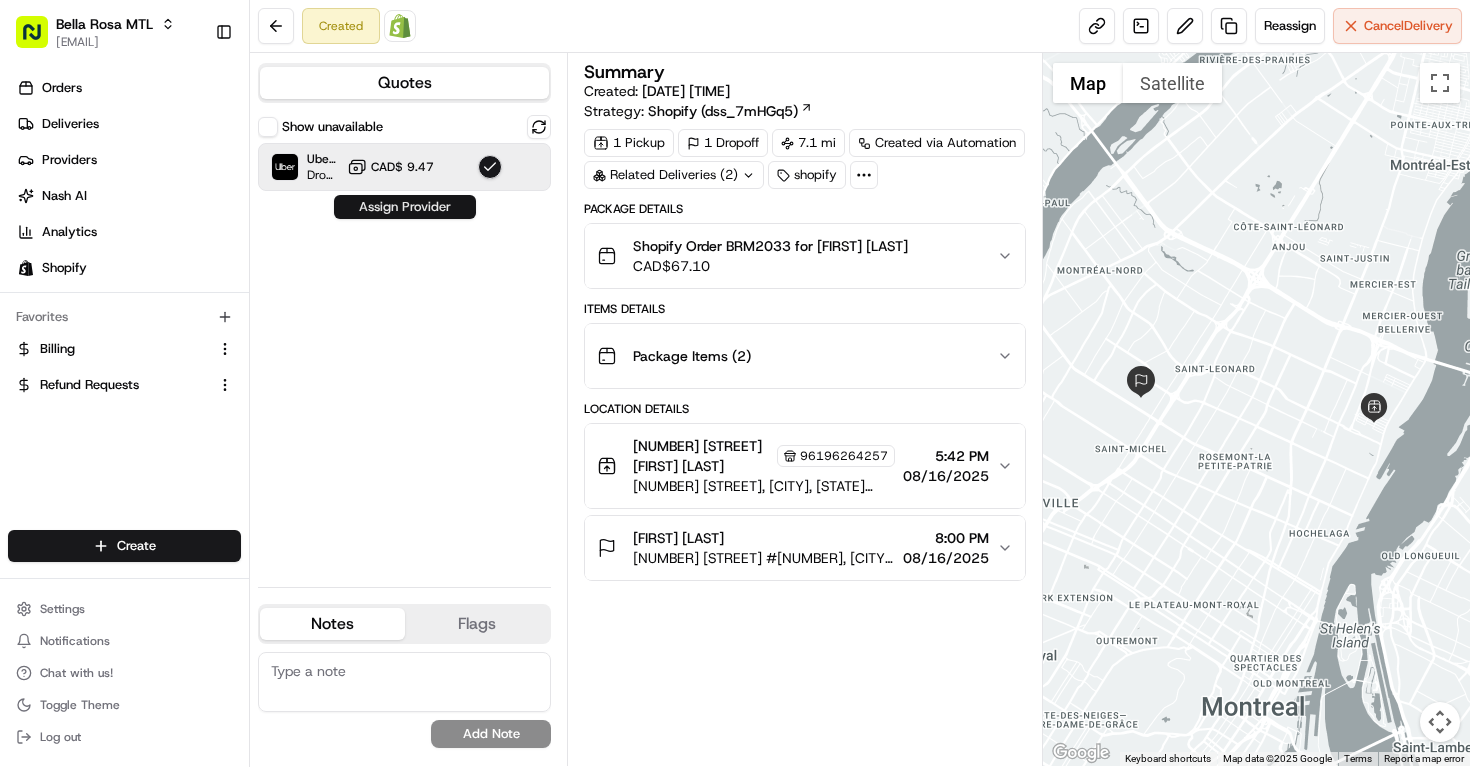 click on "Assign Provider" at bounding box center [405, 207] 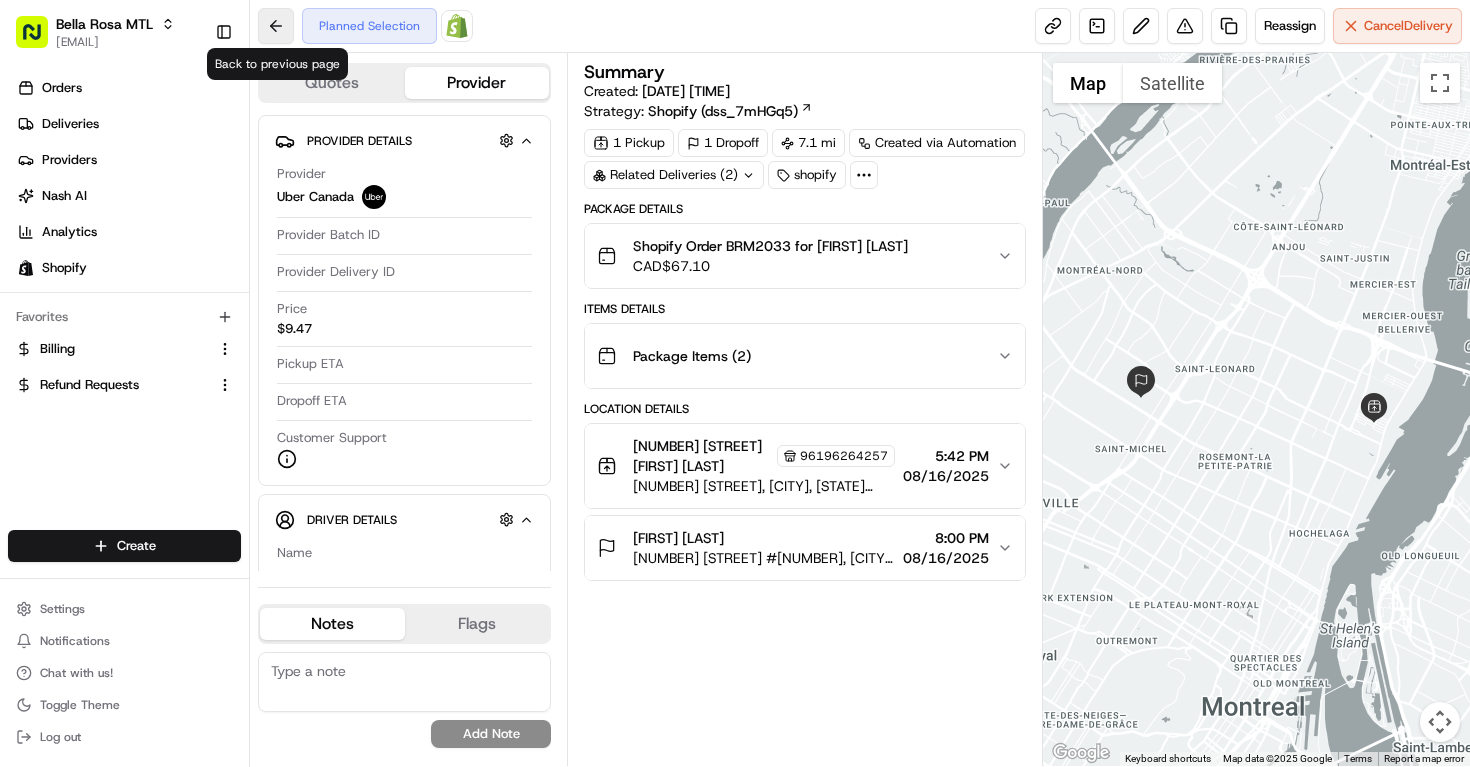 click at bounding box center [276, 26] 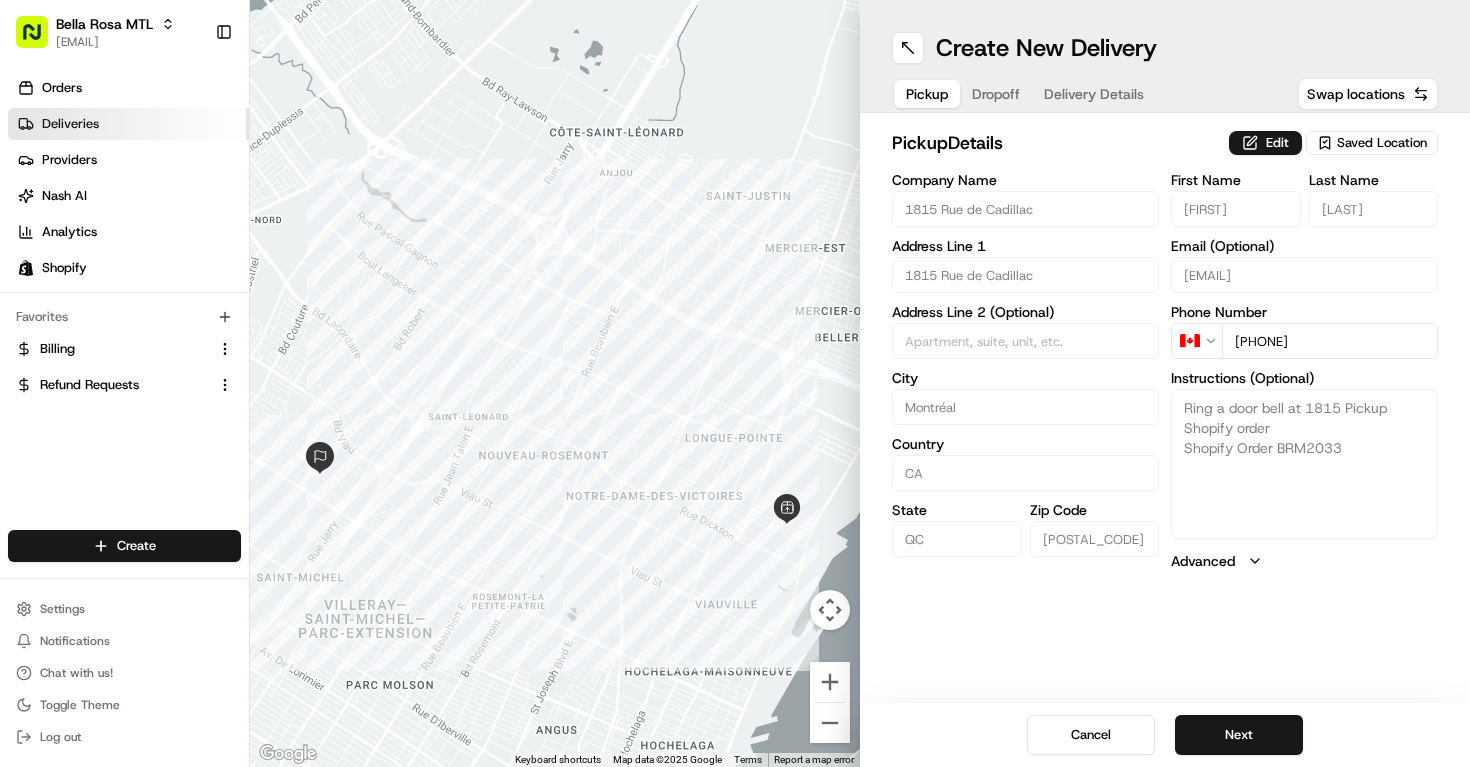 click on "Deliveries" at bounding box center (70, 124) 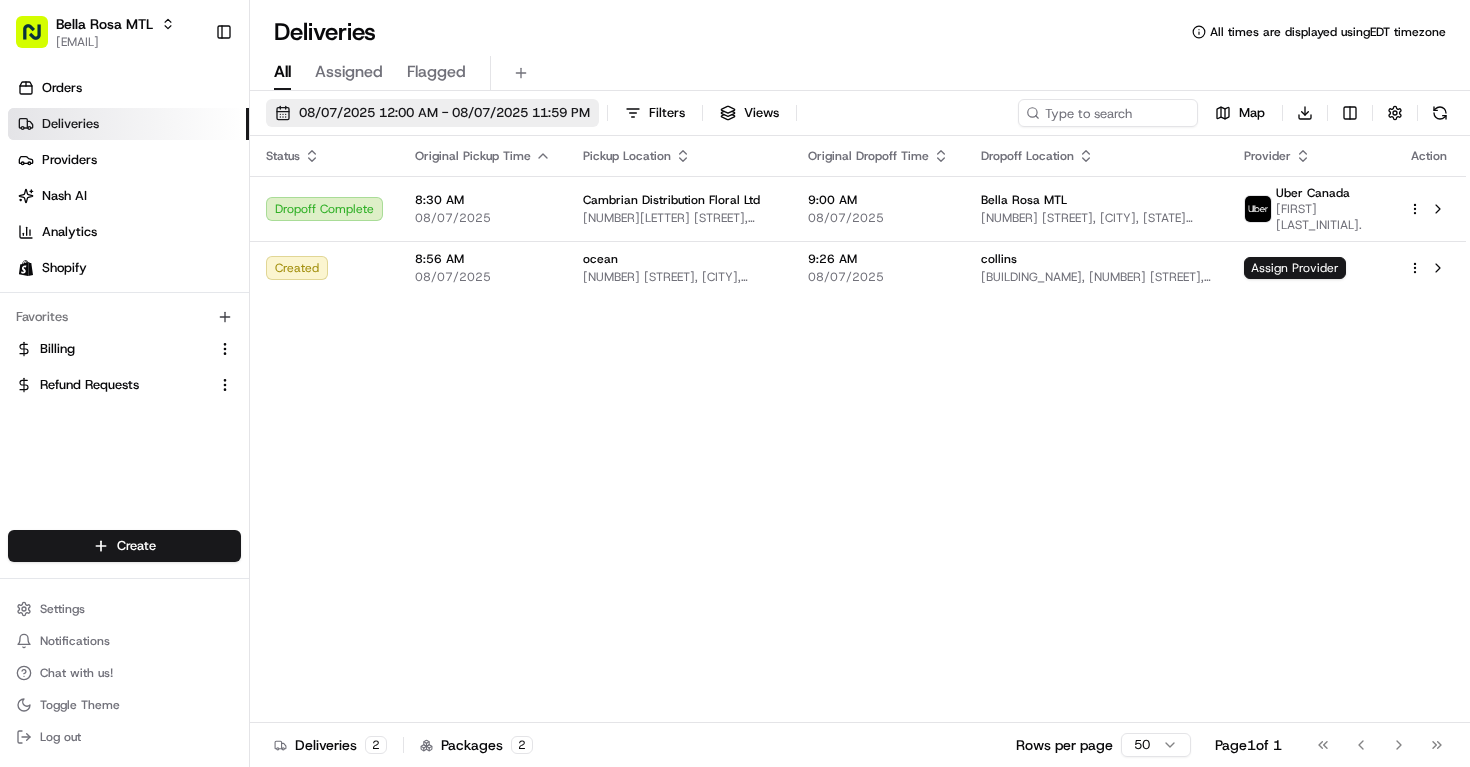 click on "08/07/2025 12:00 AM - 08/07/2025 11:59 PM" at bounding box center (444, 113) 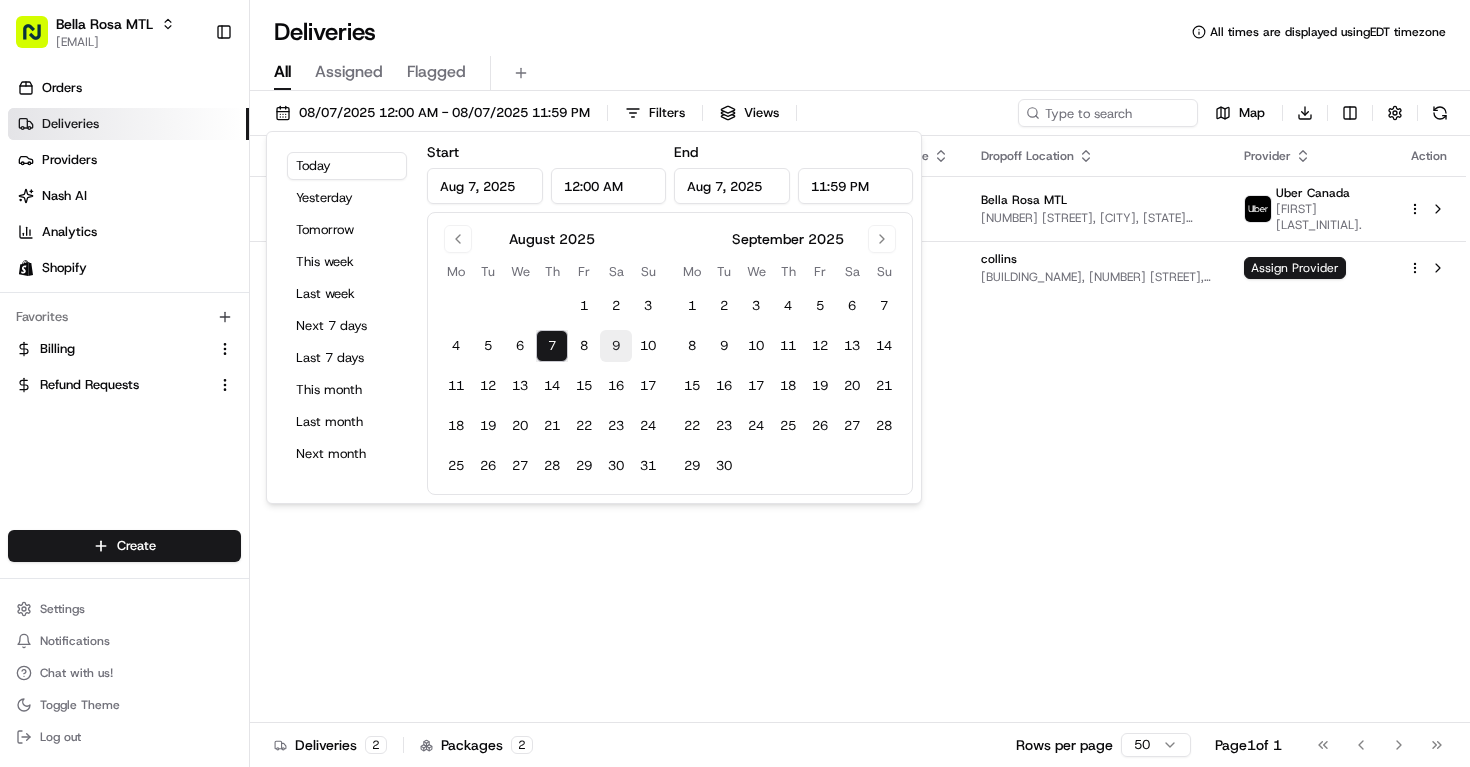 click on "9" at bounding box center [616, 346] 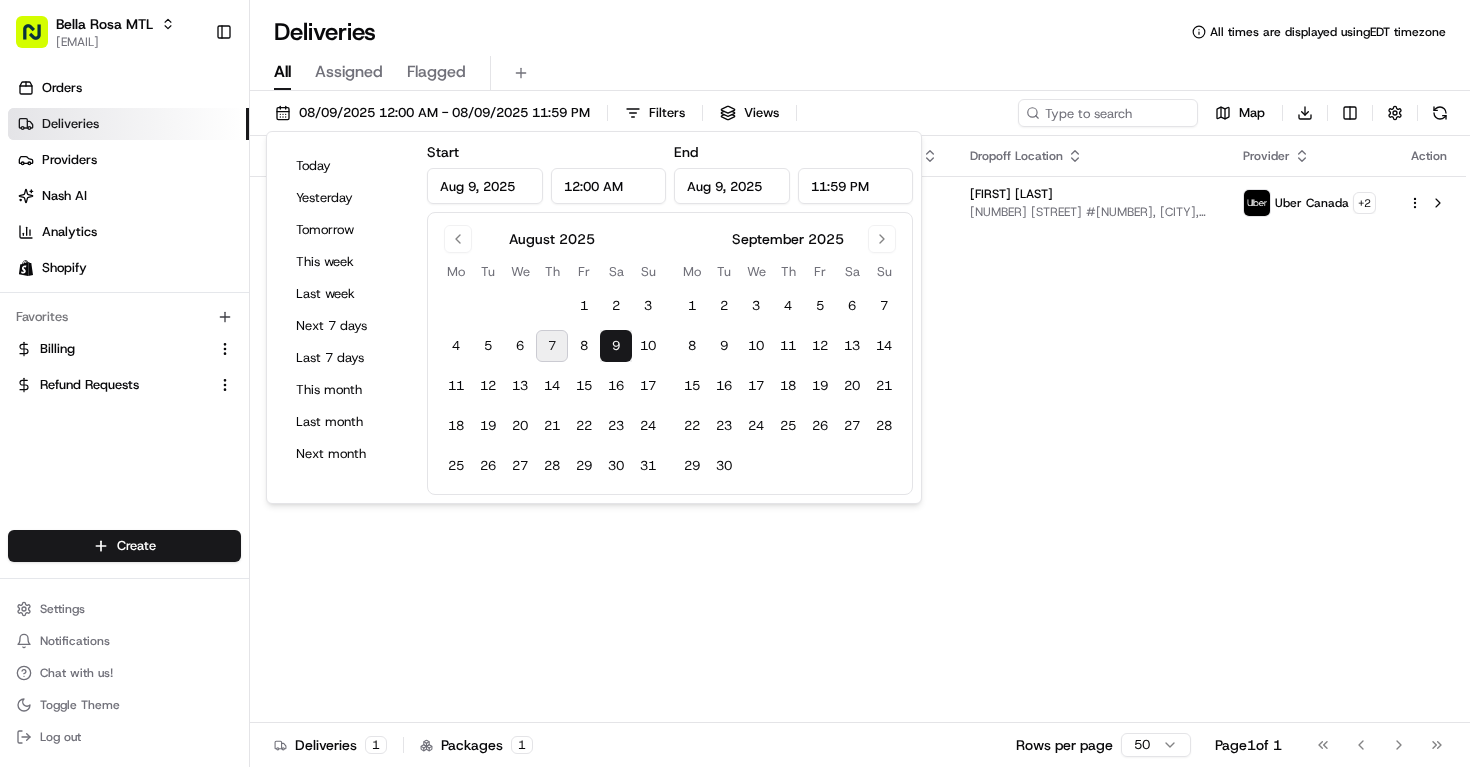 click on "Status Original Pickup Time Pickup Location Original Dropoff Time Dropoff Location Provider Action Canceled 5:42 PM 08/09/2025 1815 Rue de Cadillac 1815 Rue de Cadillac, Montréal, QC H1N 2T4, CA 8:00 PM 08/09/2025 Nolvia Zaldana 4299 Rue Jean-Rivard #10, Montreal, QC H1Z 2A9, Canada Uber Canada + 2" at bounding box center [858, 429] 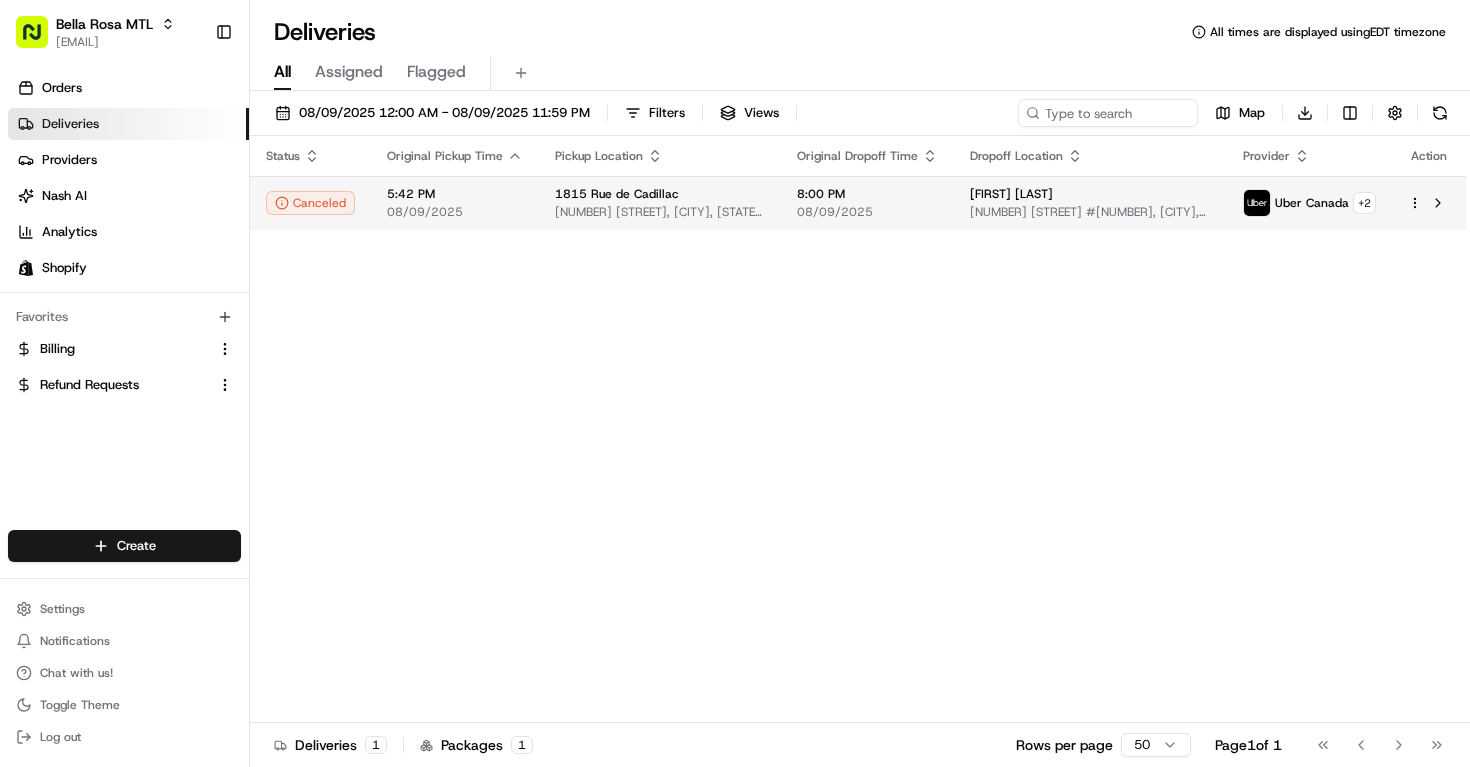 click on "1815 Rue de Cadillac" at bounding box center [617, 194] 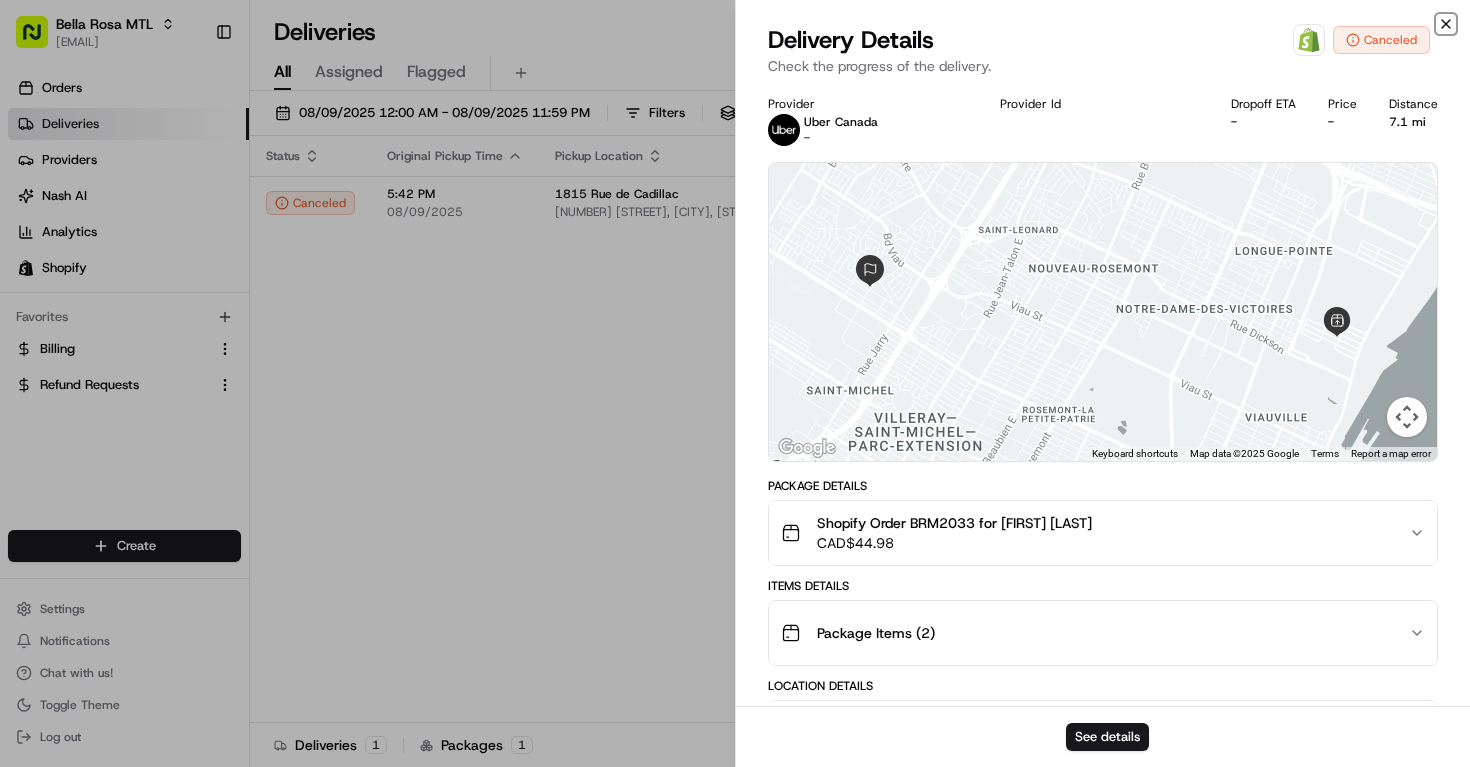click 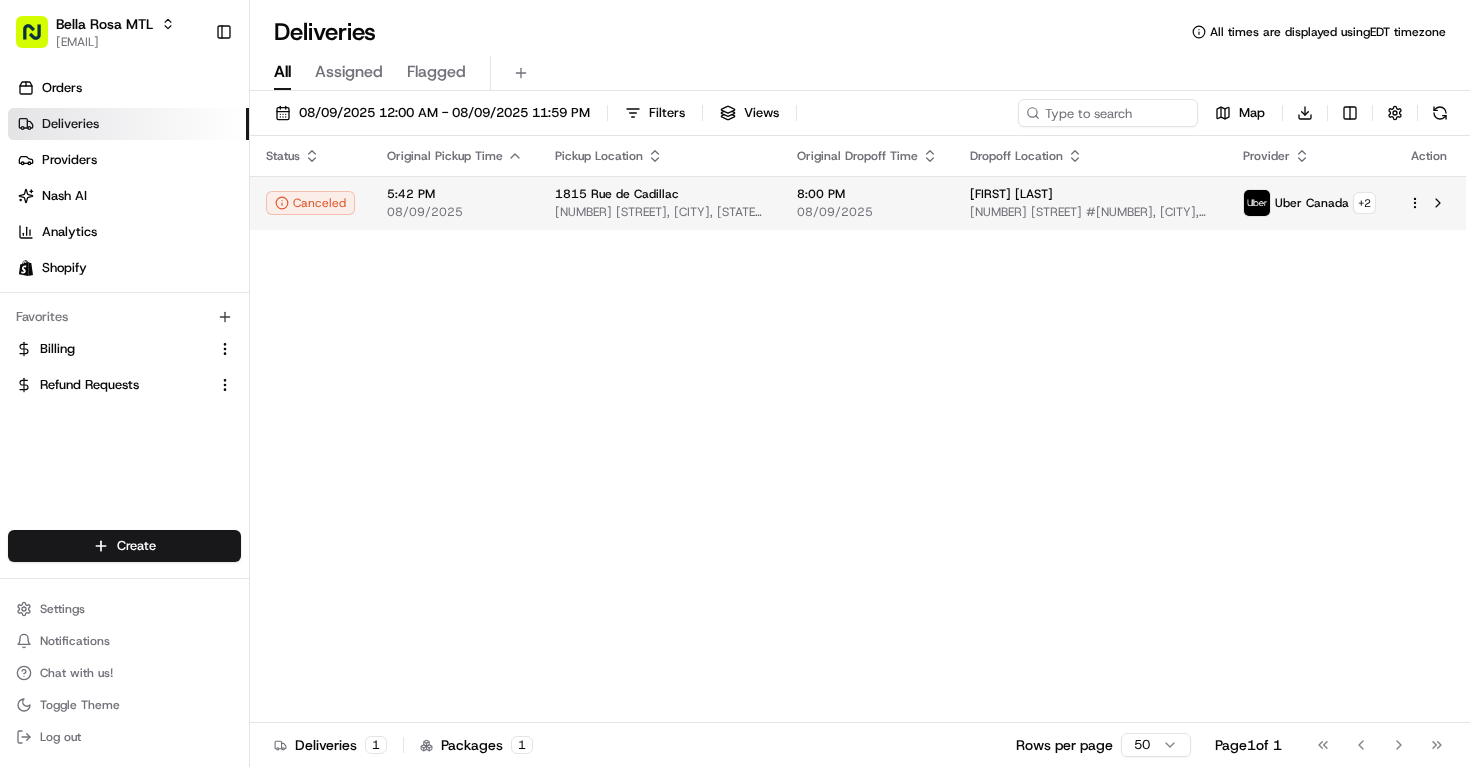 click on "[NAME] [LAST]" at bounding box center (1090, 194) 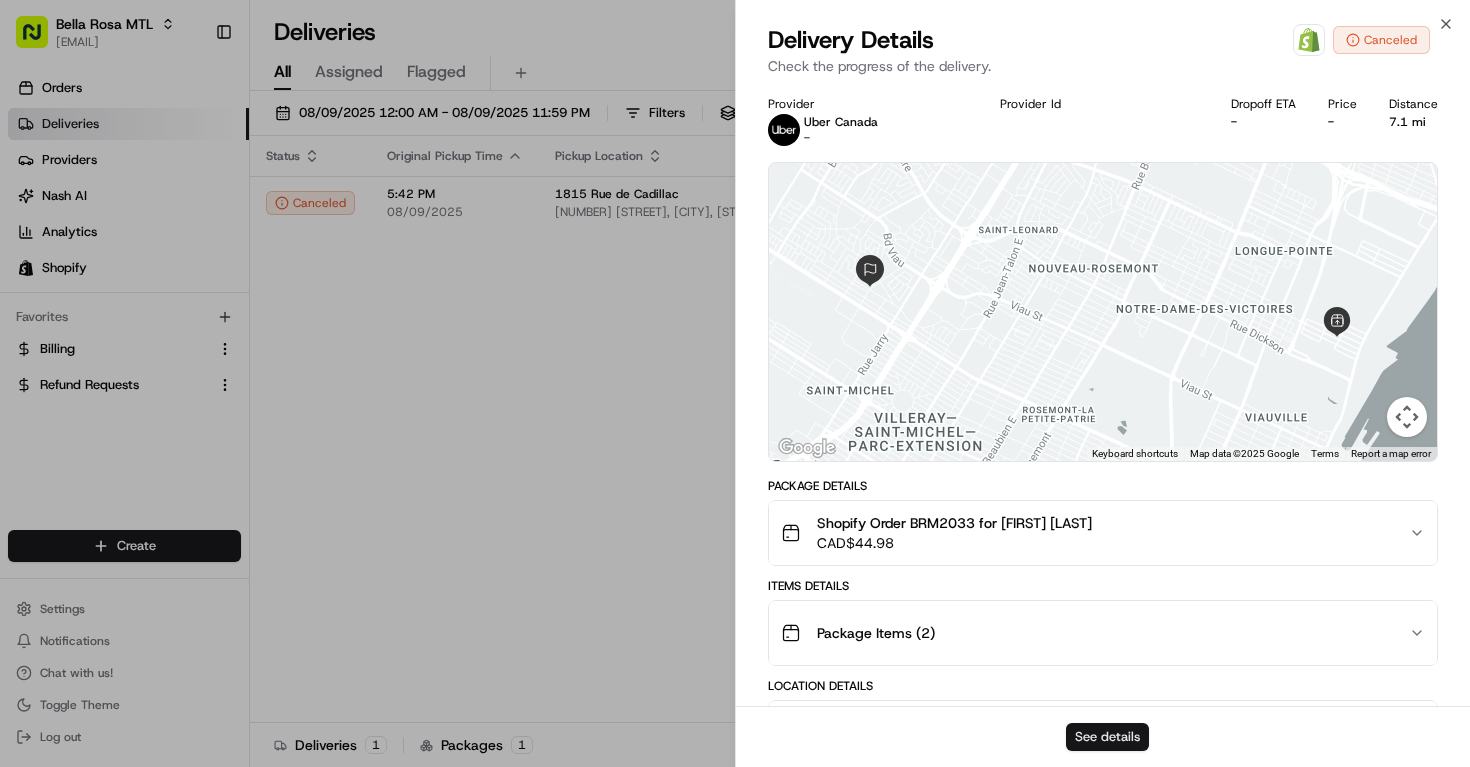 click on "See details" at bounding box center (1107, 737) 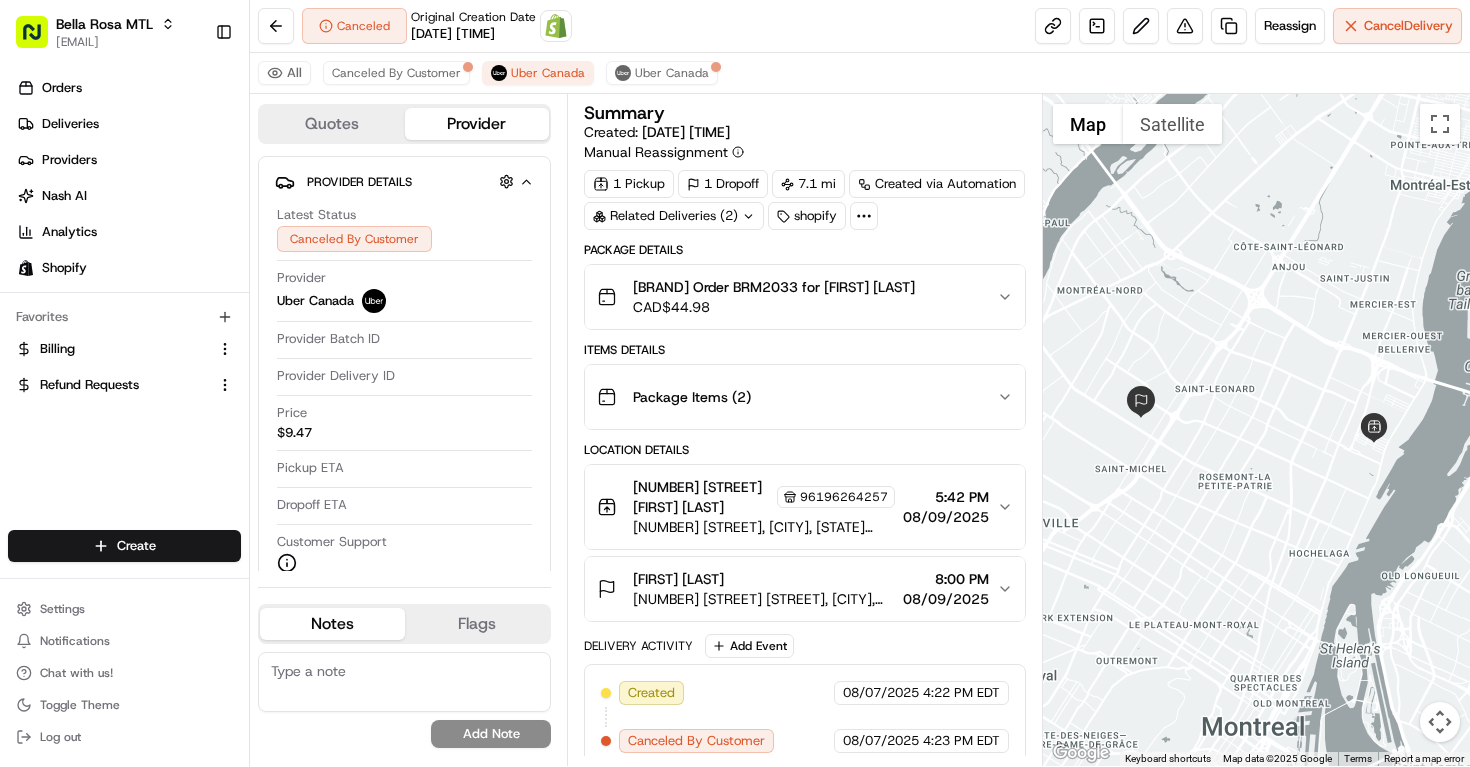 scroll, scrollTop: 0, scrollLeft: 0, axis: both 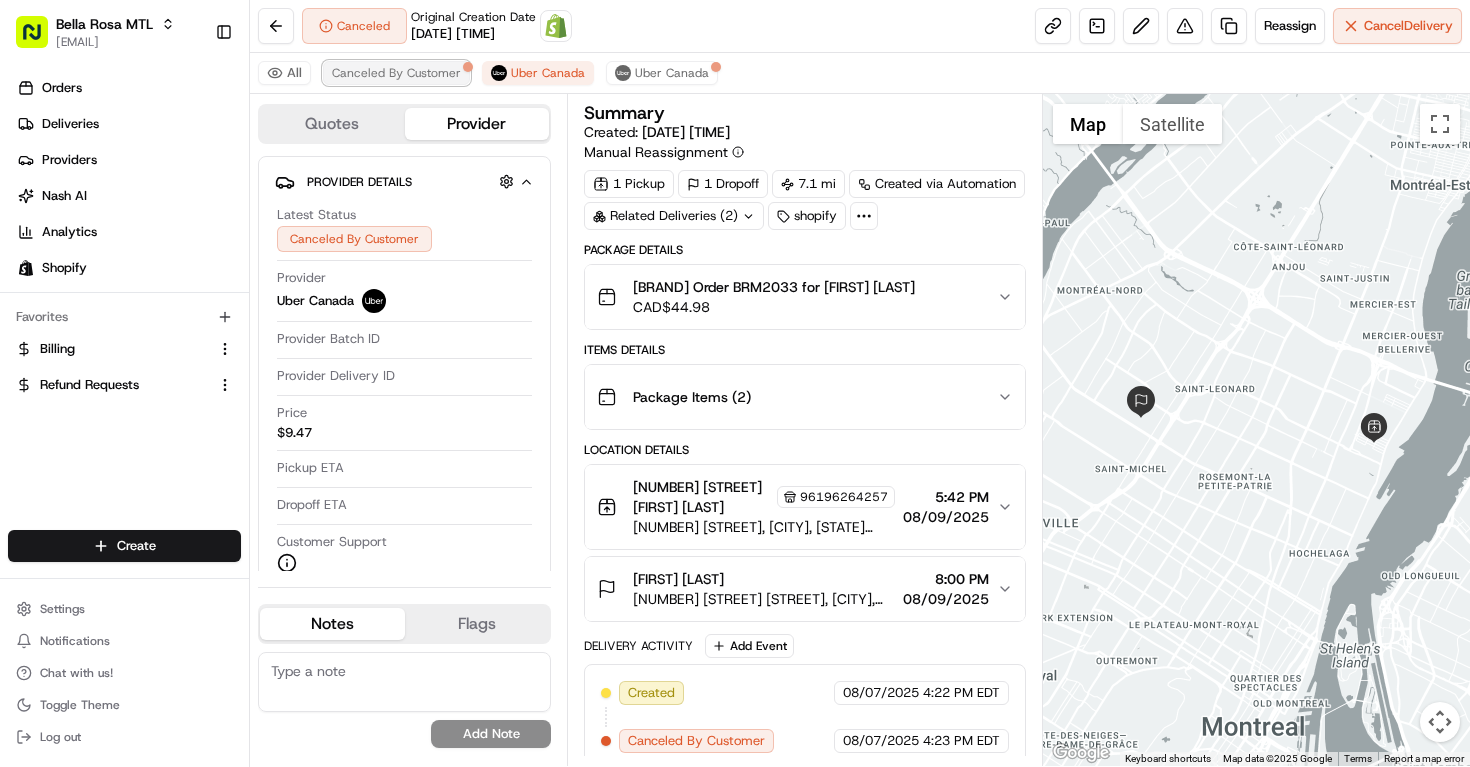click on "Canceled By Customer" at bounding box center [396, 73] 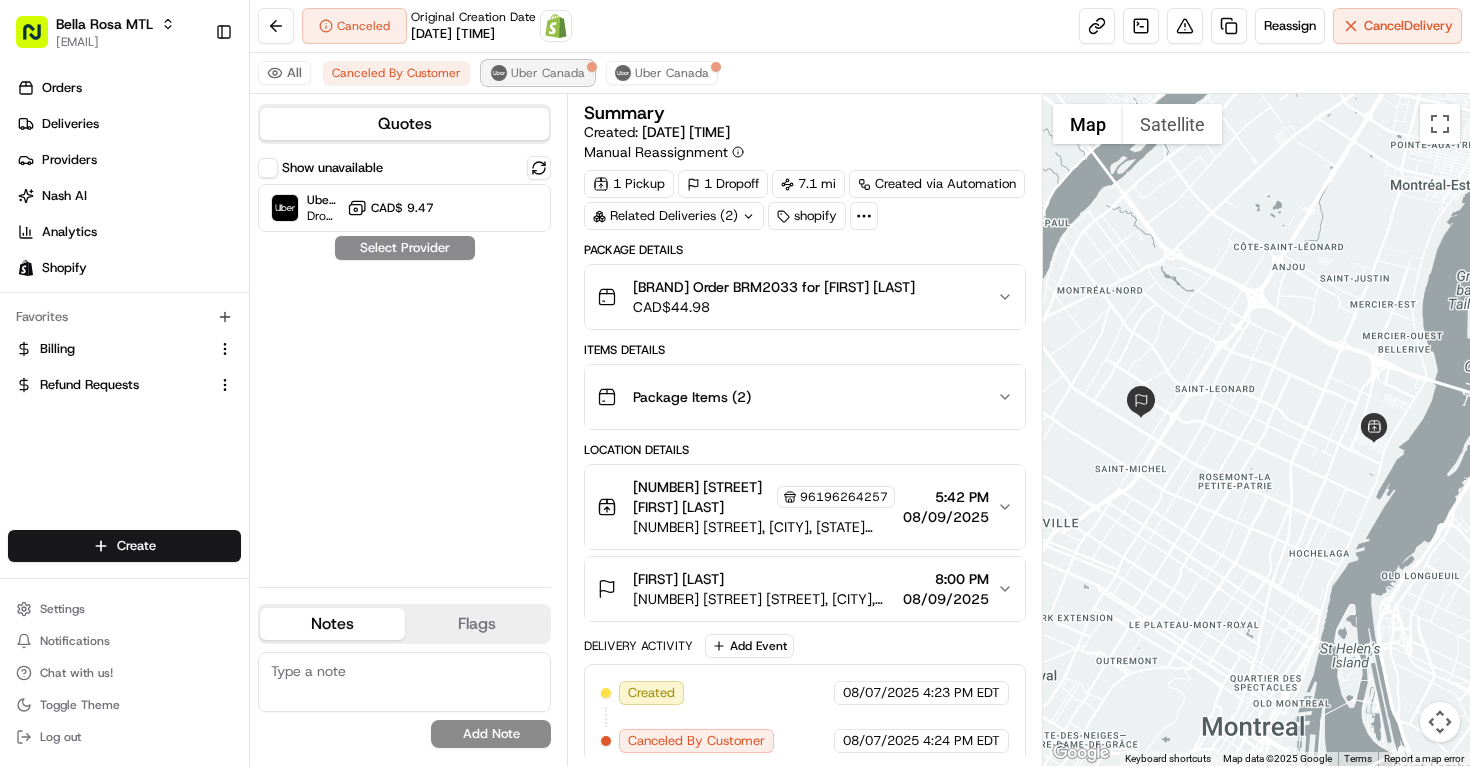 click on "Uber Canada" at bounding box center [538, 73] 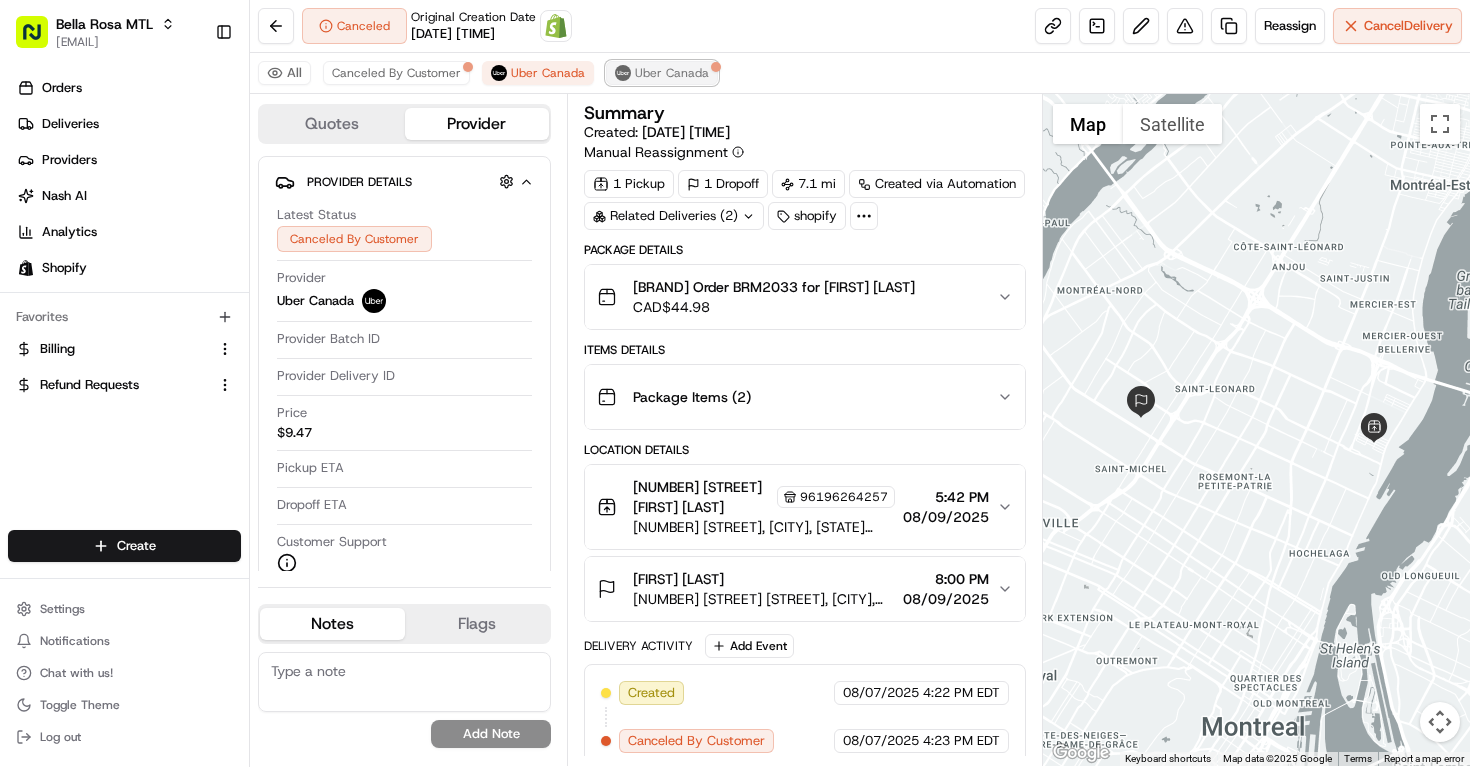 click on "Uber Canada" at bounding box center (672, 73) 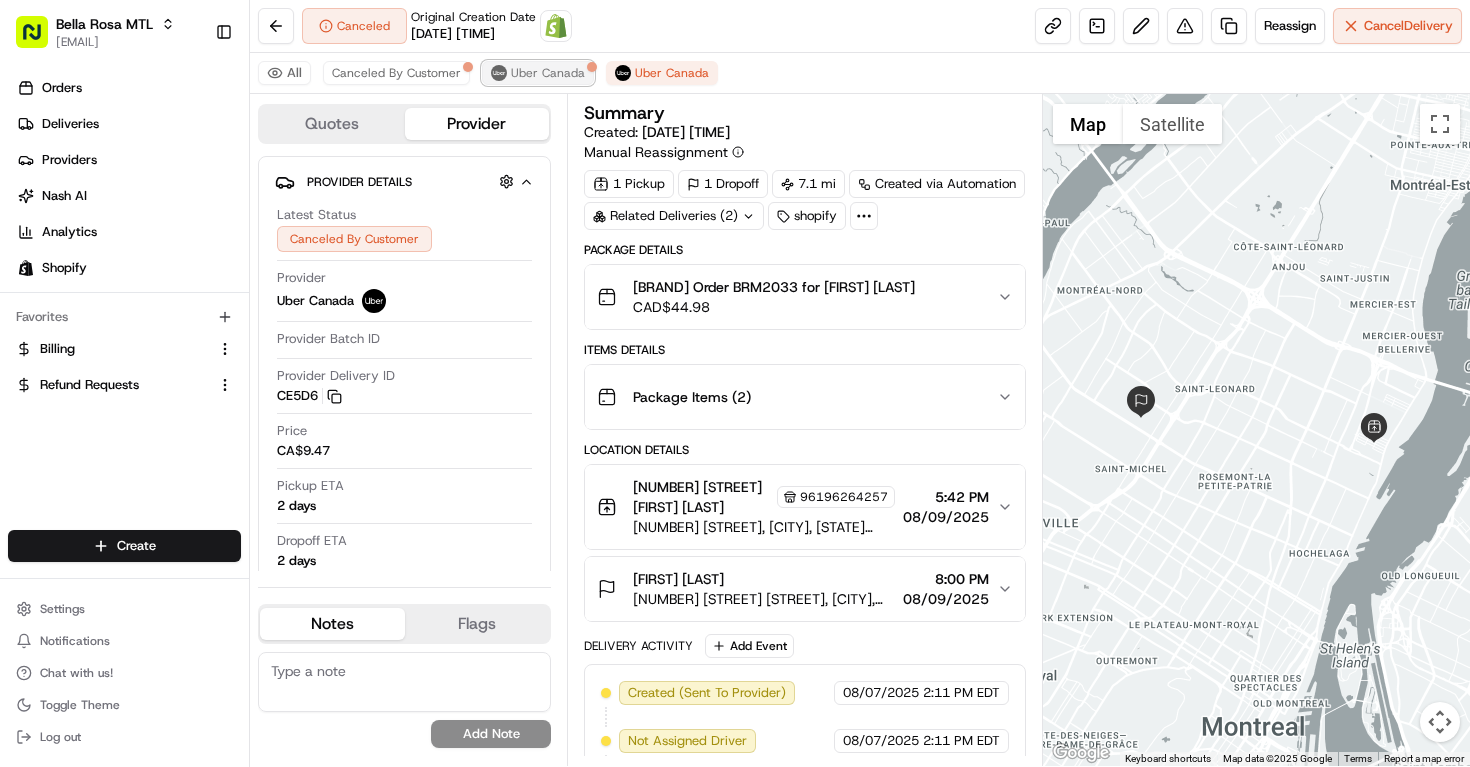 click on "Uber Canada" at bounding box center (548, 73) 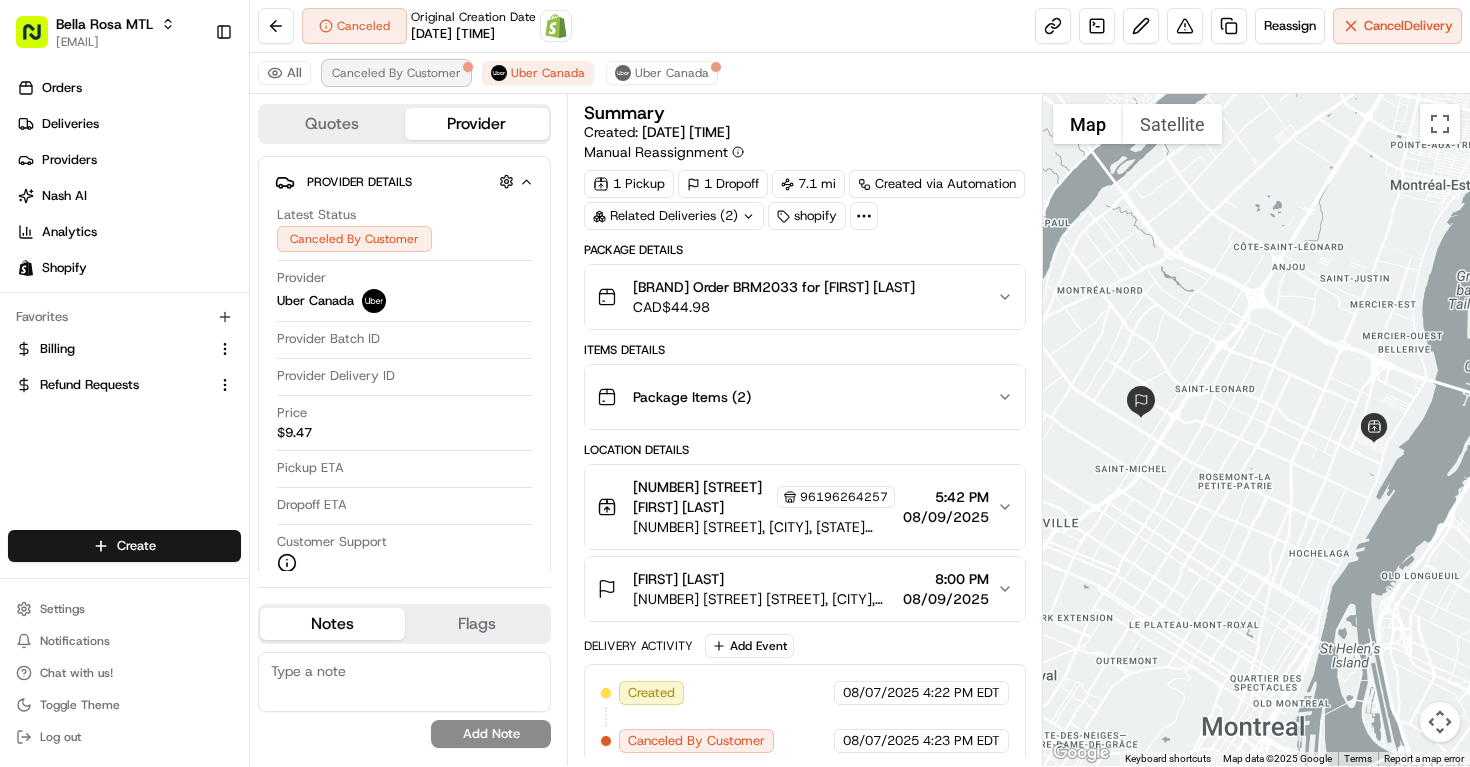click on "Canceled By Customer" at bounding box center [396, 73] 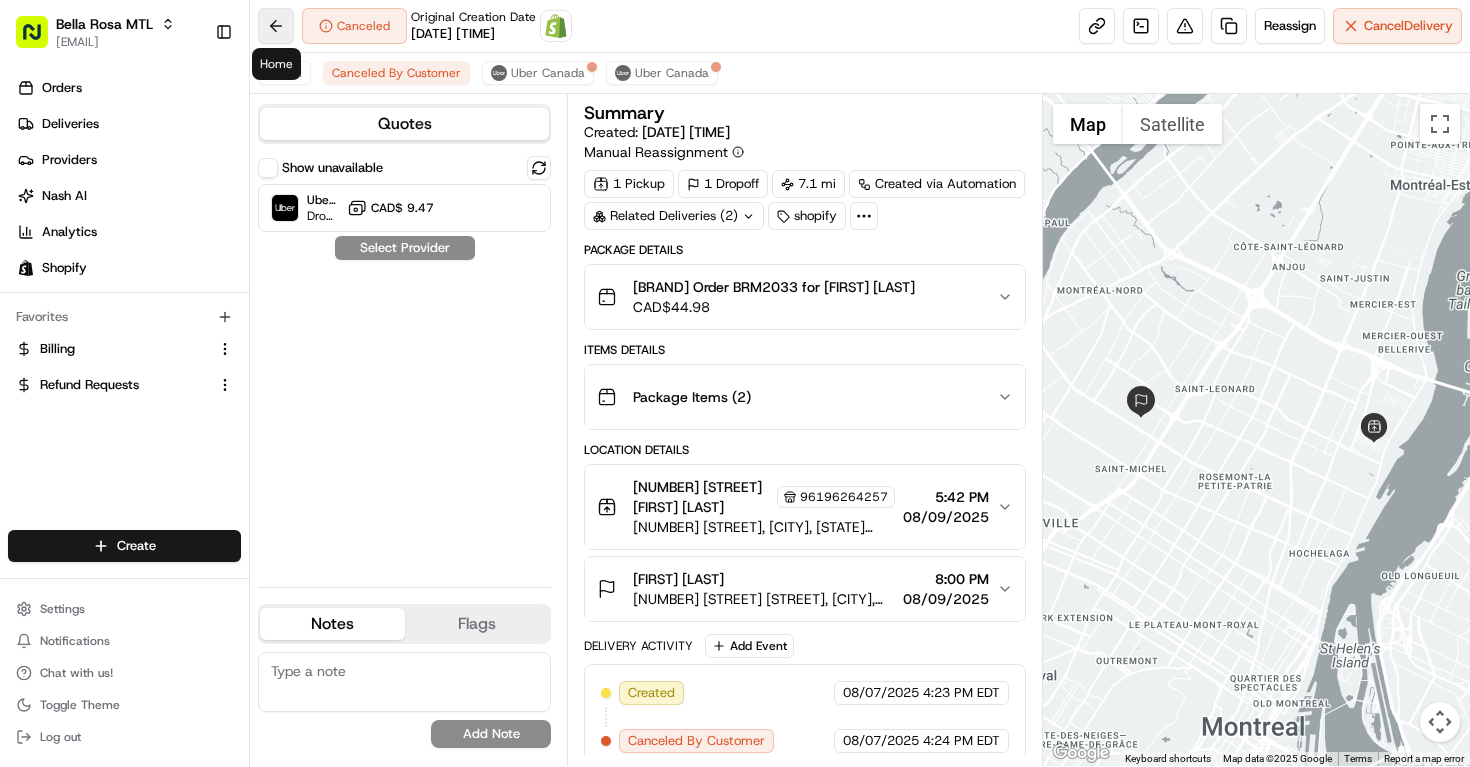 click at bounding box center (276, 26) 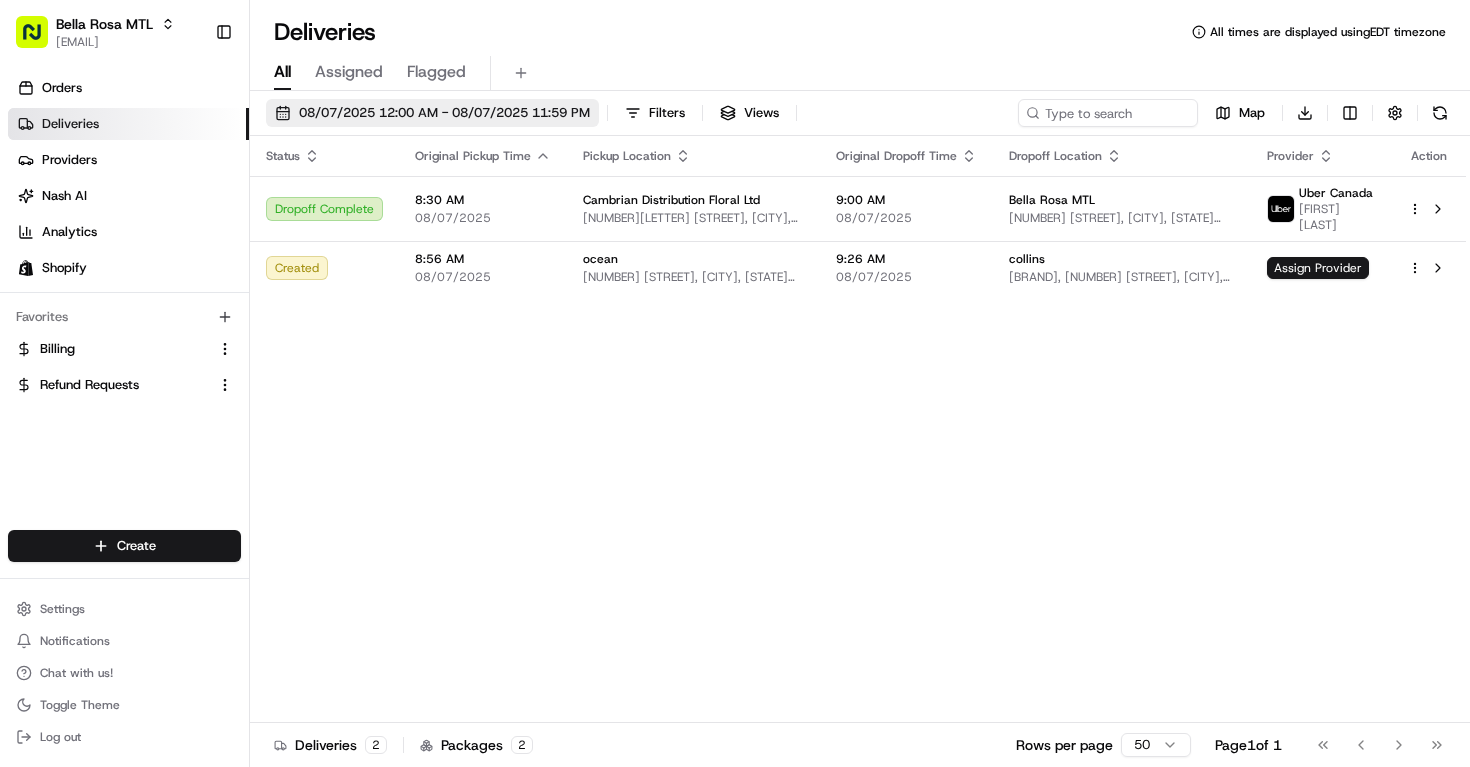 click on "08/07/2025 12:00 AM - 08/07/2025 11:59 PM" at bounding box center [444, 113] 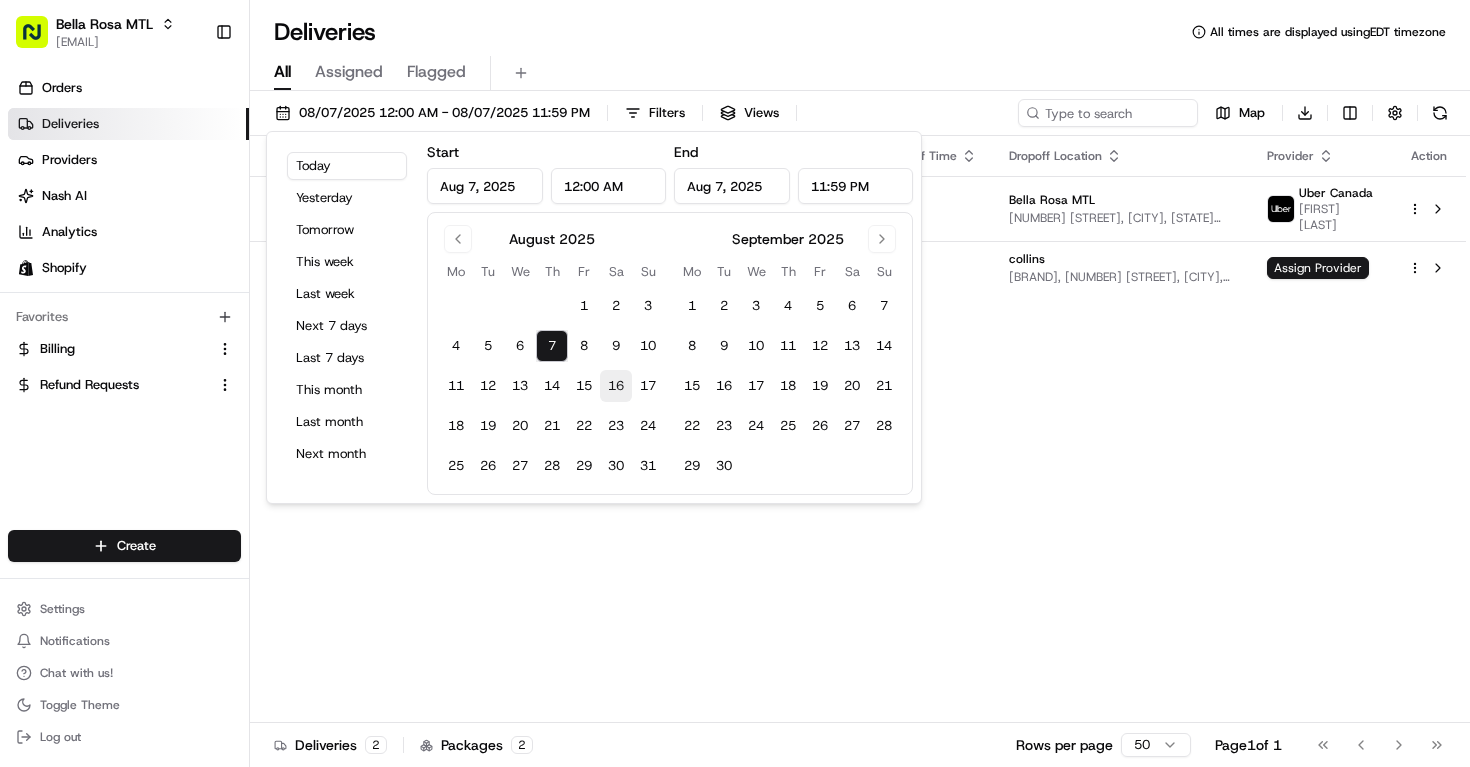 click on "16" at bounding box center (616, 386) 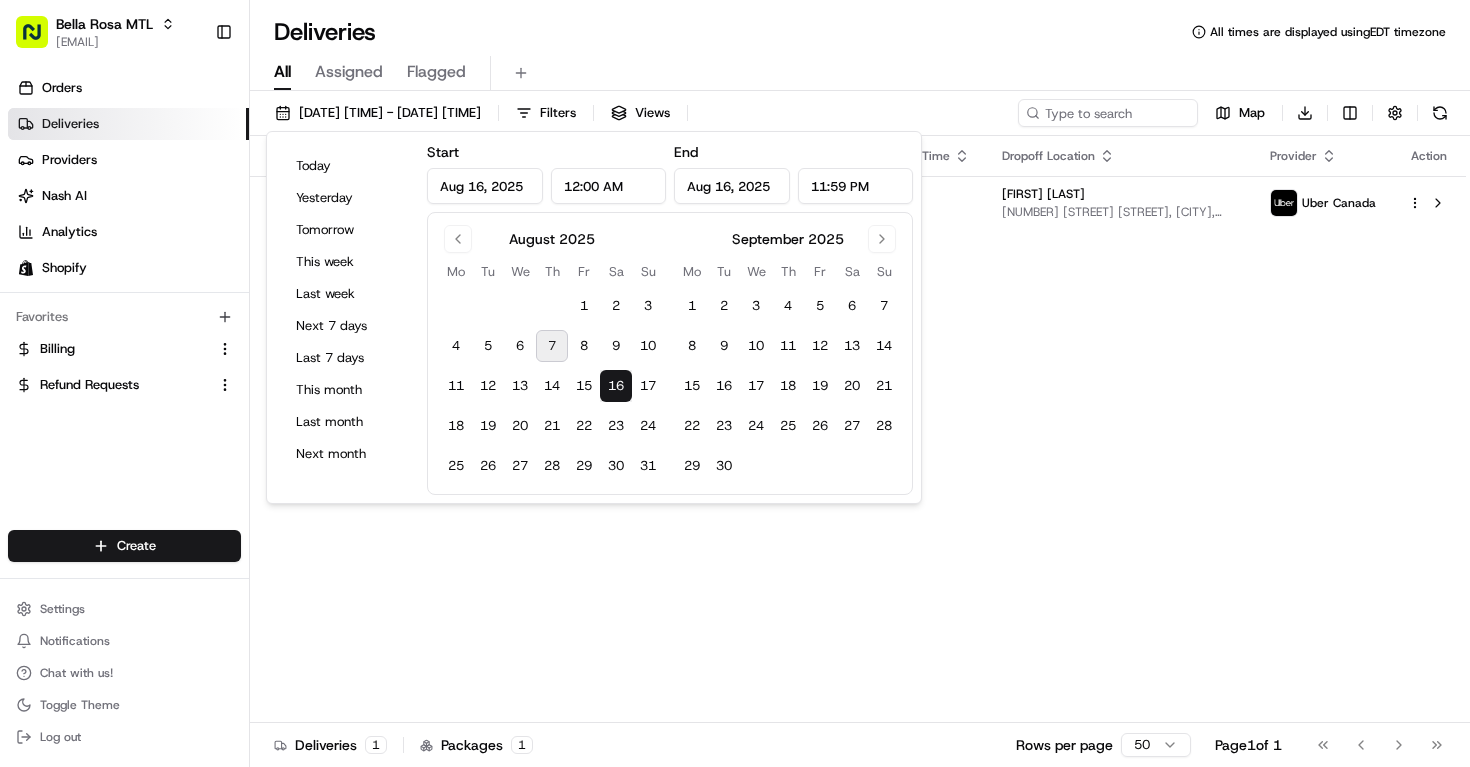 click on "Status Original Pickup Time Pickup Location Original Dropoff Time Dropoff Location Provider Action Planned Selection 5:42 PM 08/16/2025 1815 Rue de Cadillac 1815 Rue de Cadillac, Montréal, QC H1N 2T4, CA 8:00 PM 08/16/2025 Nolvia Zaldana 4299 Rue Jean-Rivard #10, Montreal, QC H1Z 2A9, Canada Uber Canada" at bounding box center (858, 429) 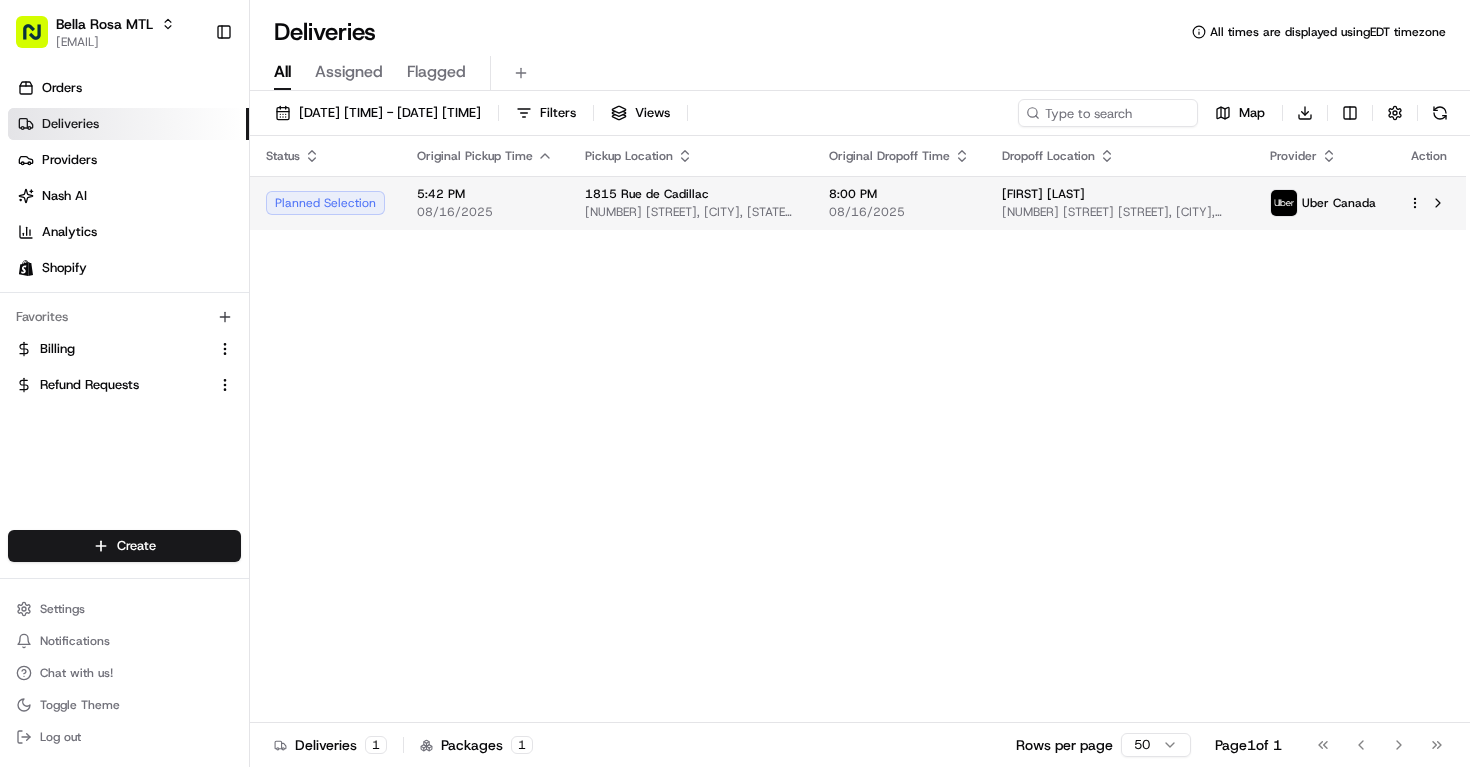 click on "[NUMBER] [STREET], [CITY], [PROVINCE] [POSTAL_CODE], [COUNTRY]" at bounding box center [691, 212] 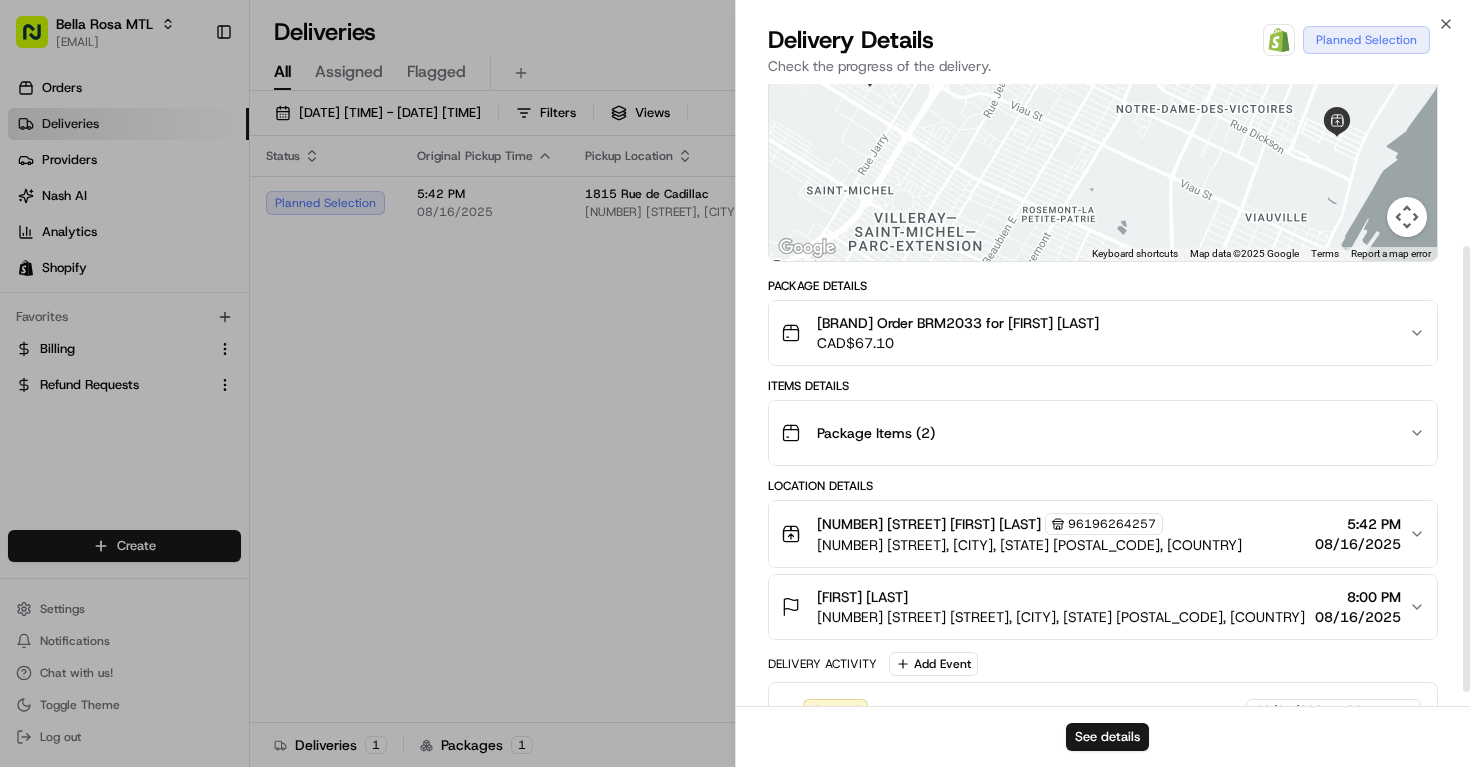 scroll, scrollTop: 246, scrollLeft: 0, axis: vertical 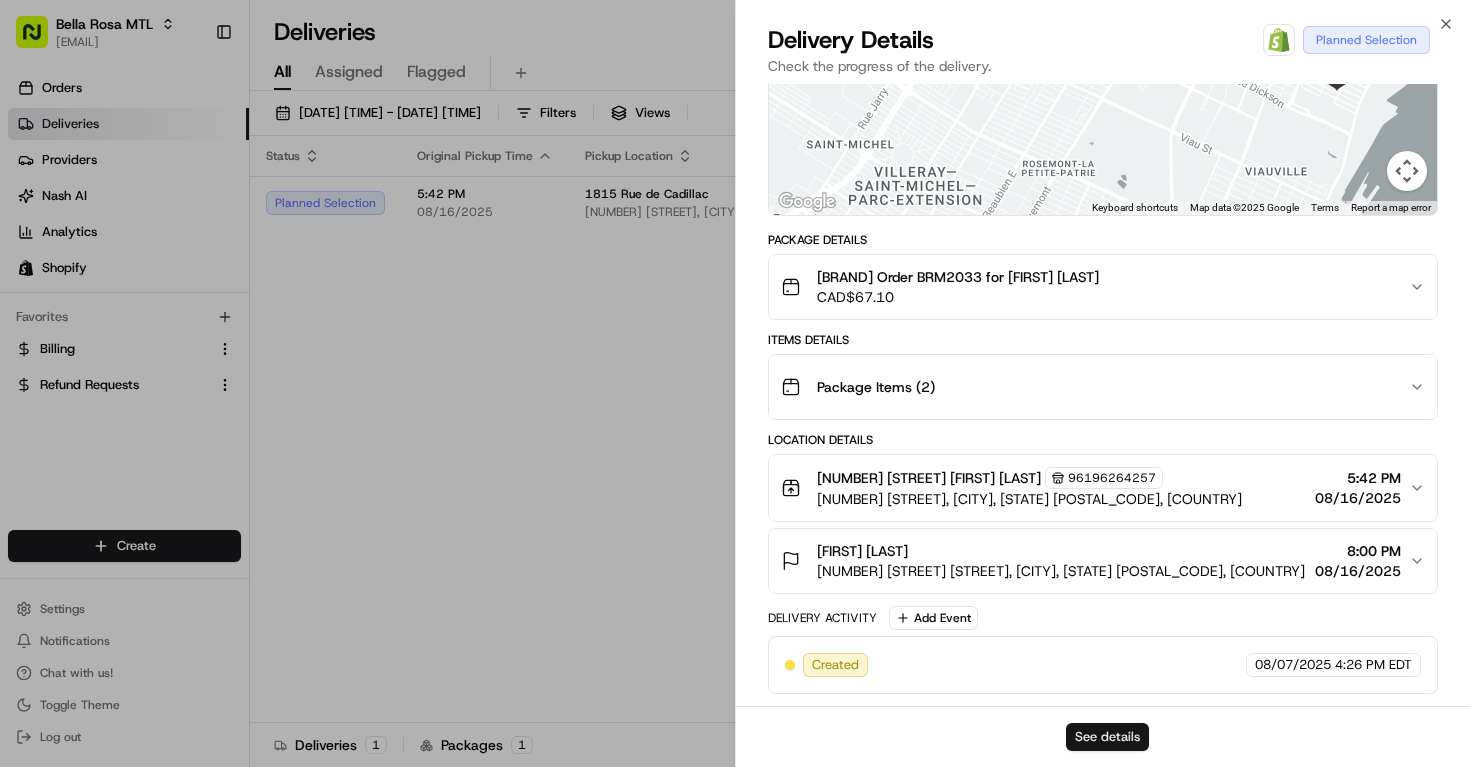 click on "See details" at bounding box center [1107, 737] 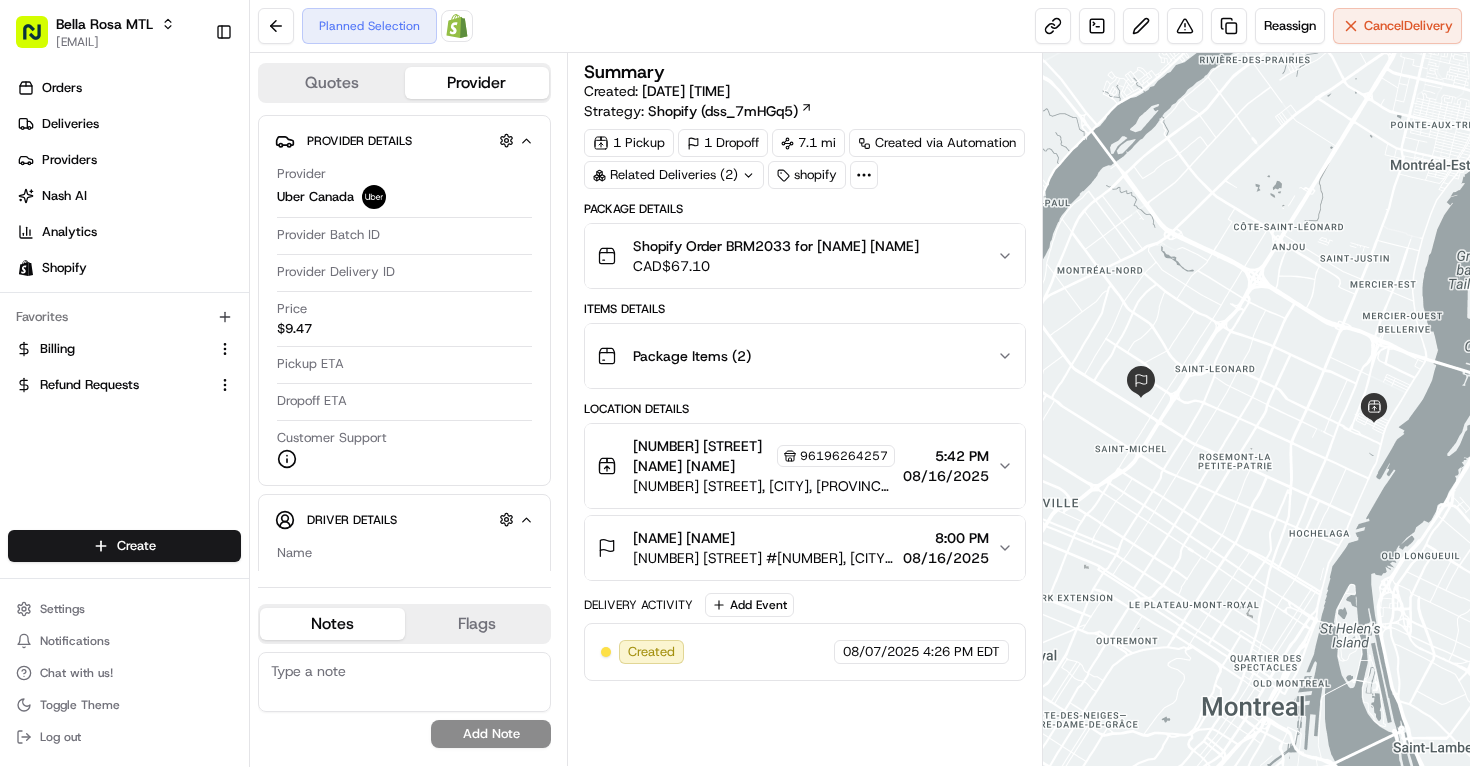 scroll, scrollTop: 0, scrollLeft: 0, axis: both 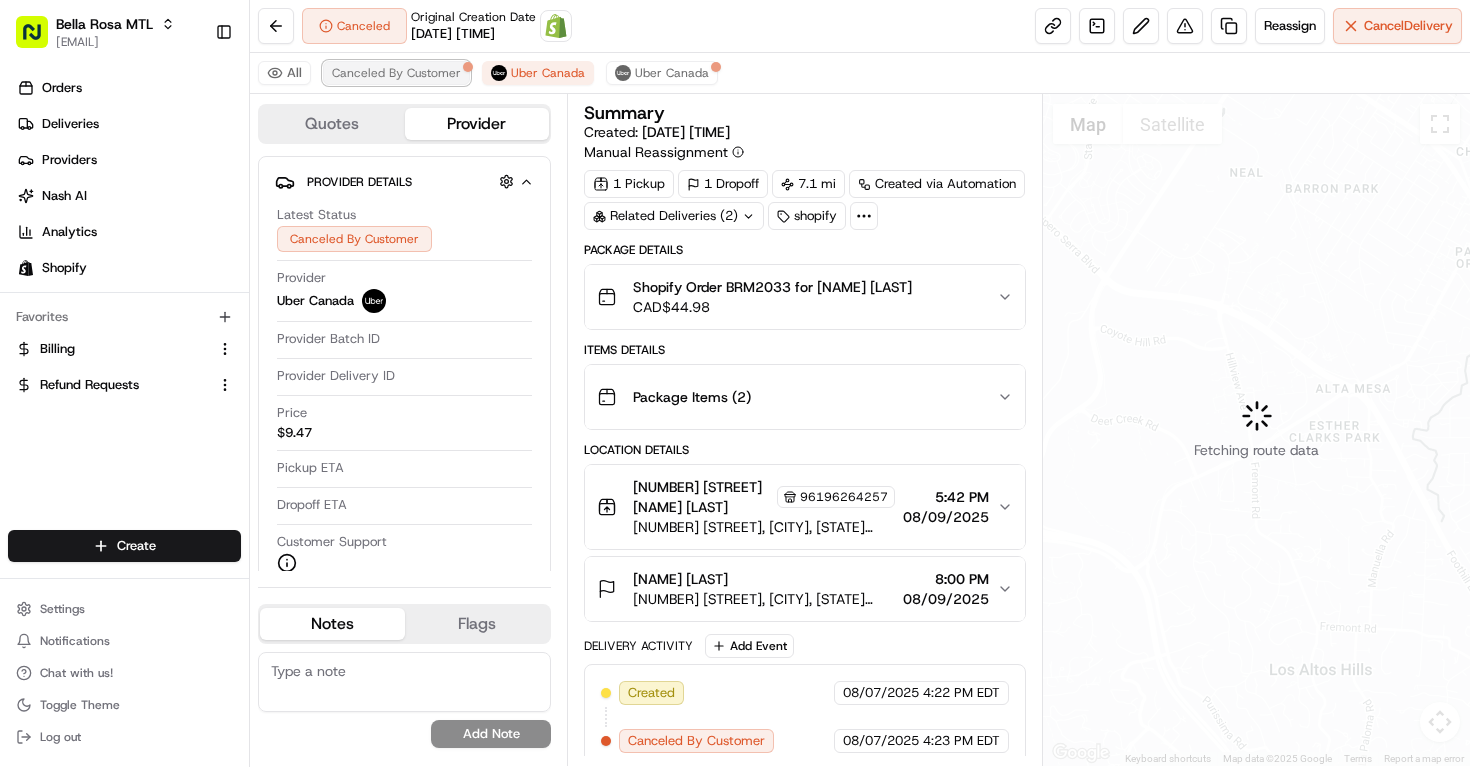click on "Canceled By Customer" at bounding box center [396, 73] 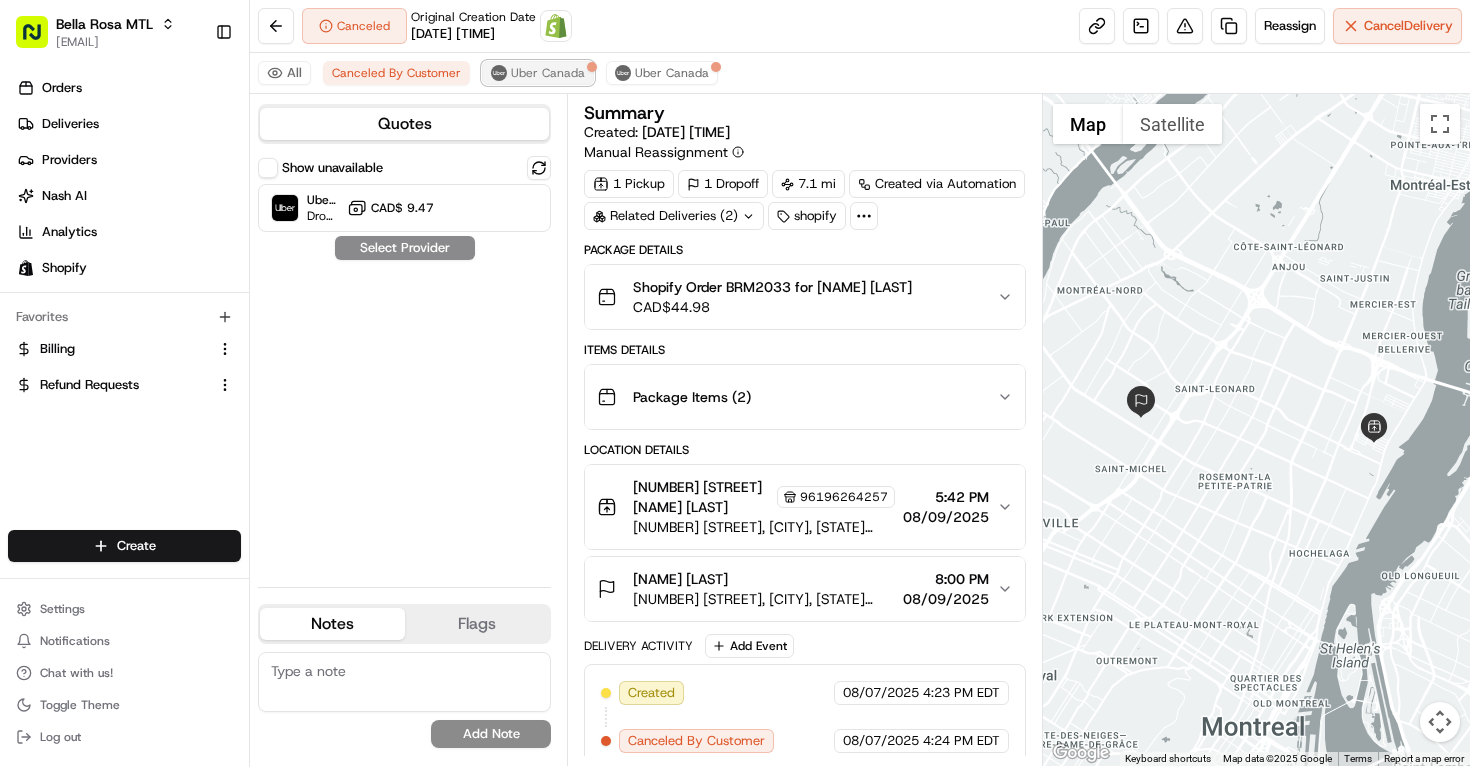 click on "Uber Canada" at bounding box center [548, 73] 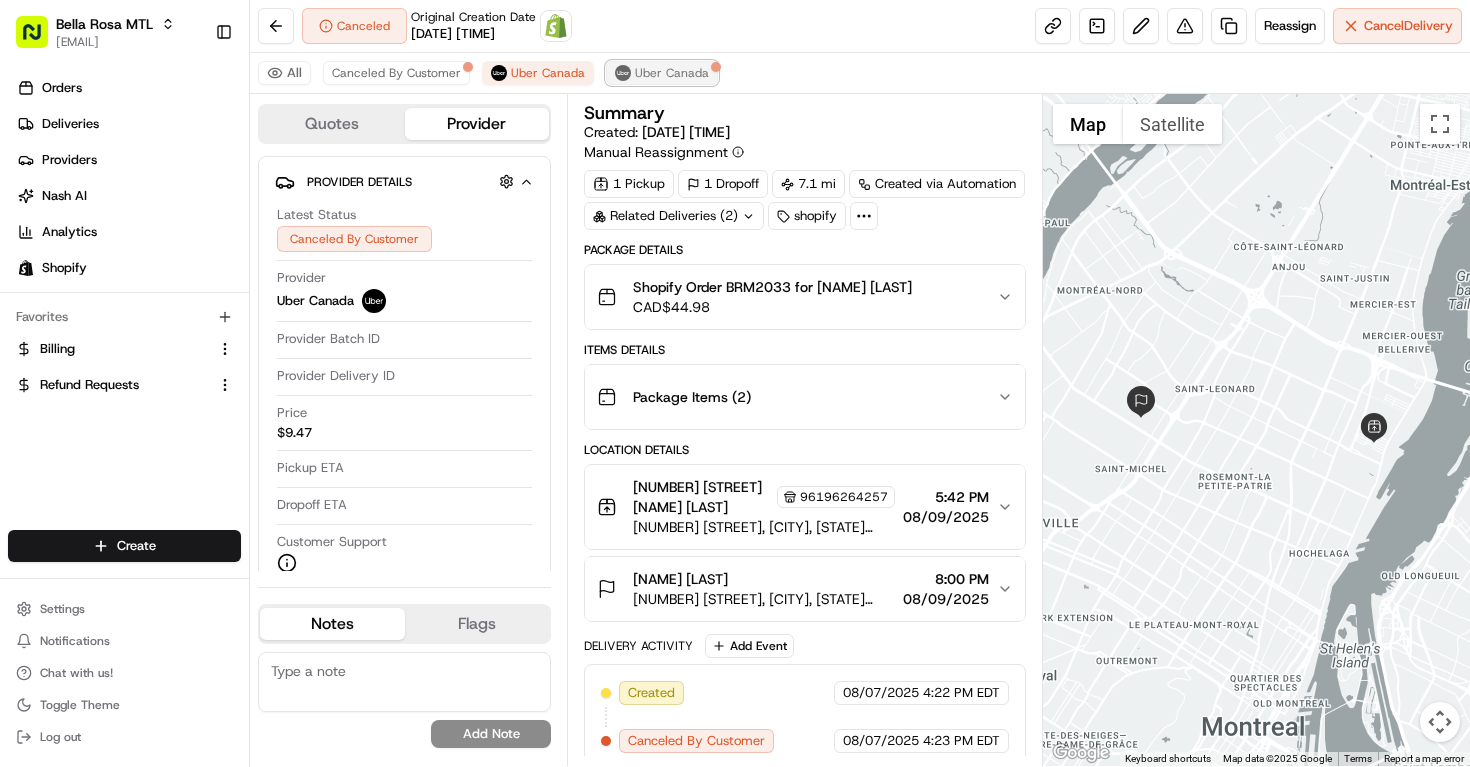 click on "Uber Canada" at bounding box center [672, 73] 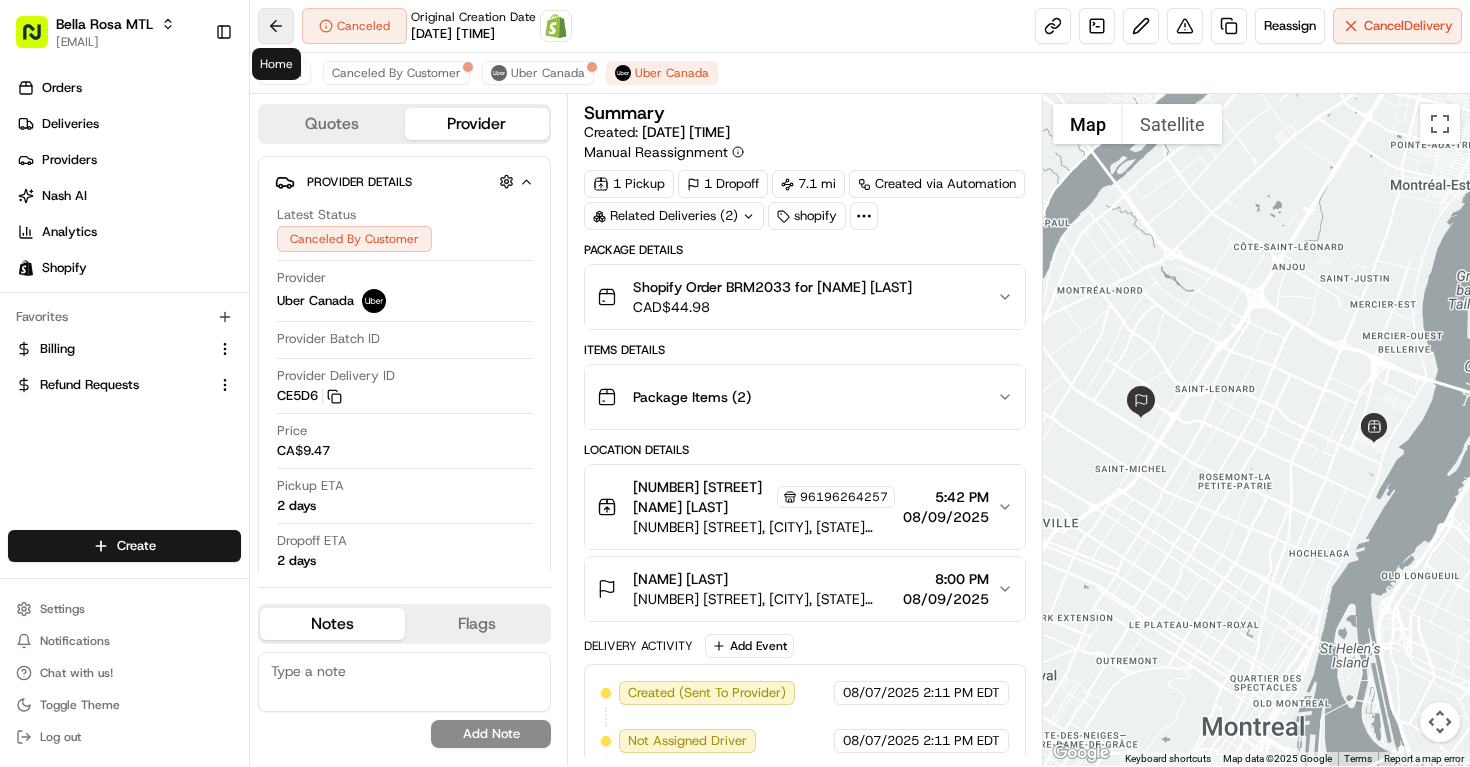 click at bounding box center (276, 26) 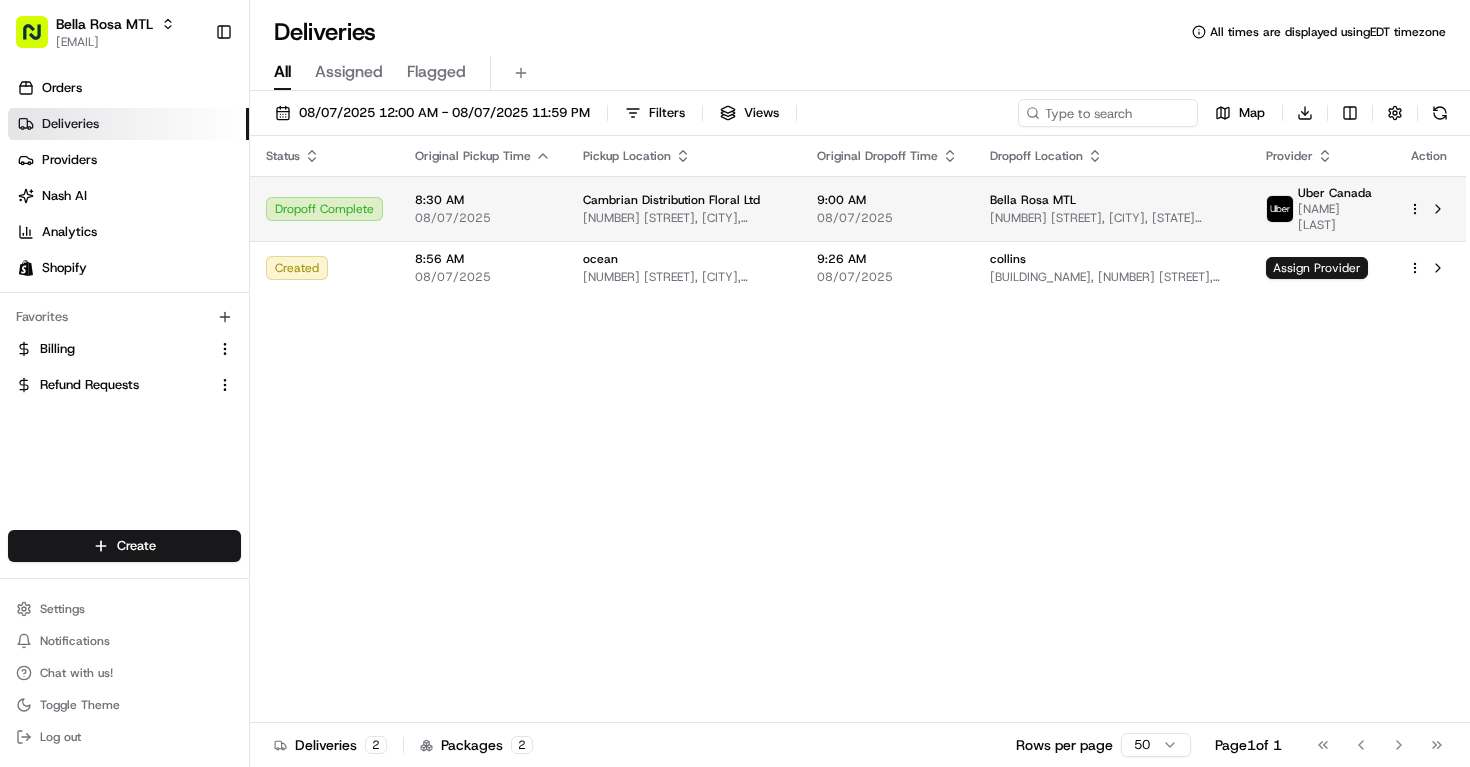 click on "08/07/2025" at bounding box center (483, 218) 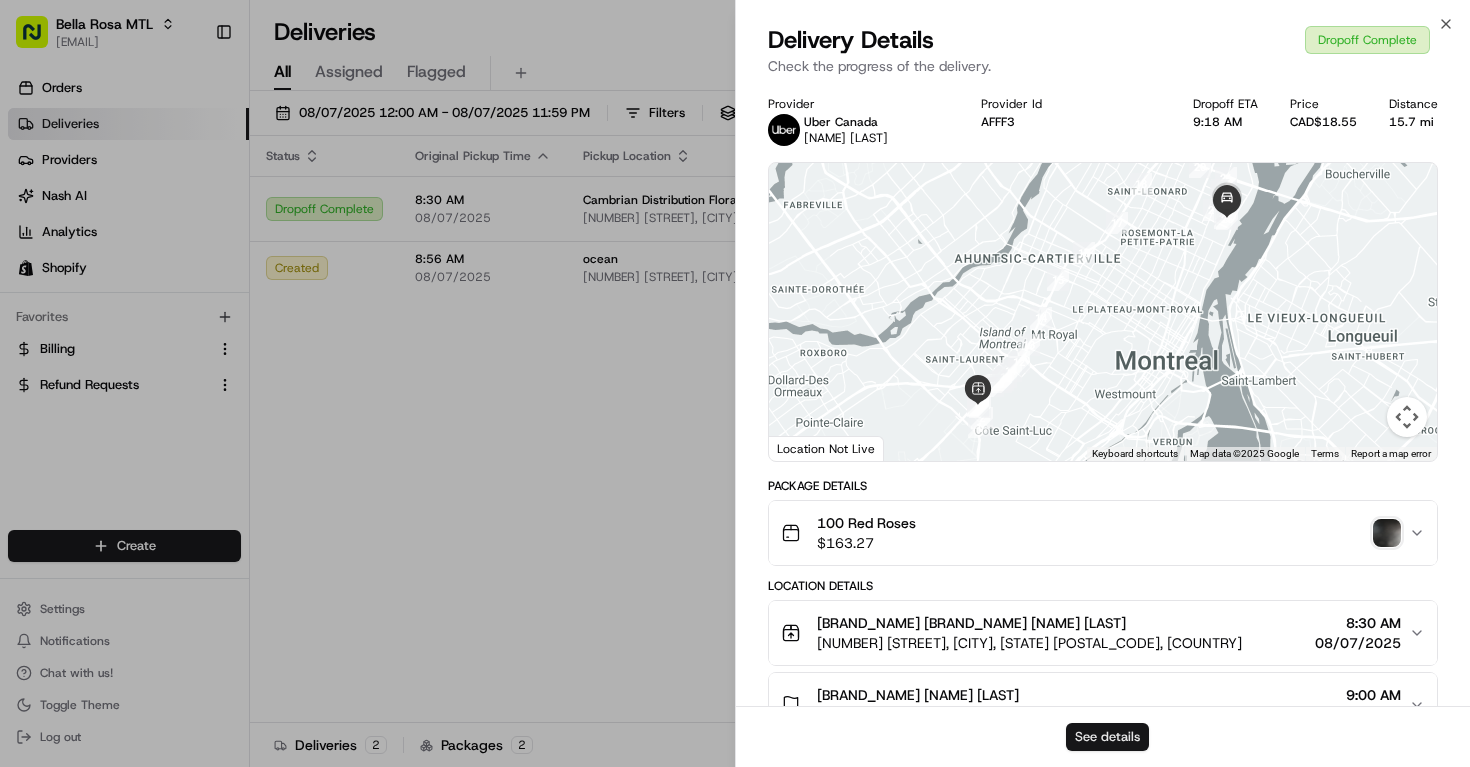 click on "See details" at bounding box center [1107, 737] 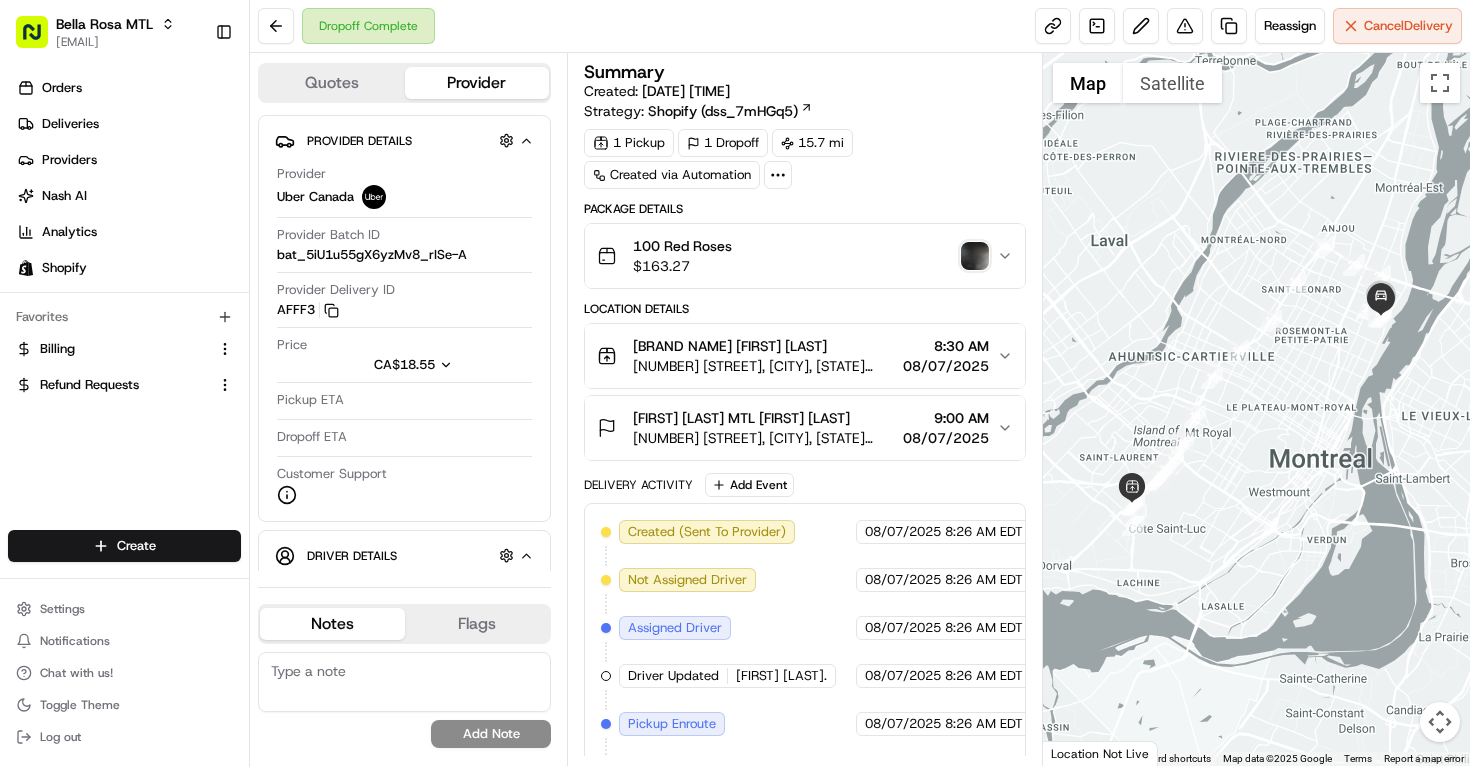 scroll, scrollTop: 0, scrollLeft: 0, axis: both 